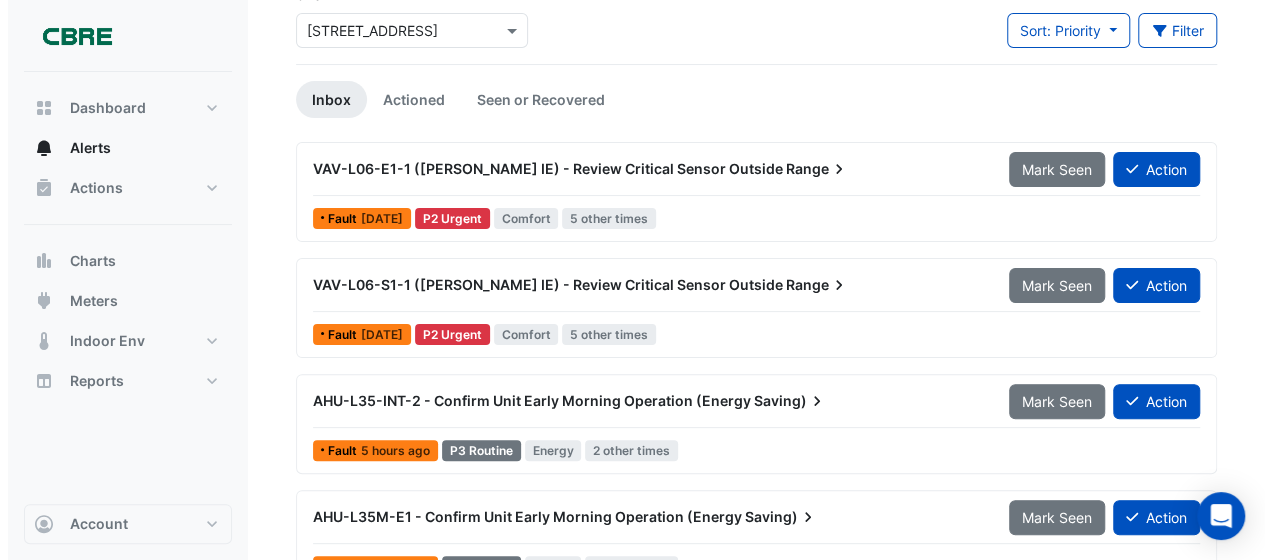 scroll, scrollTop: 0, scrollLeft: 0, axis: both 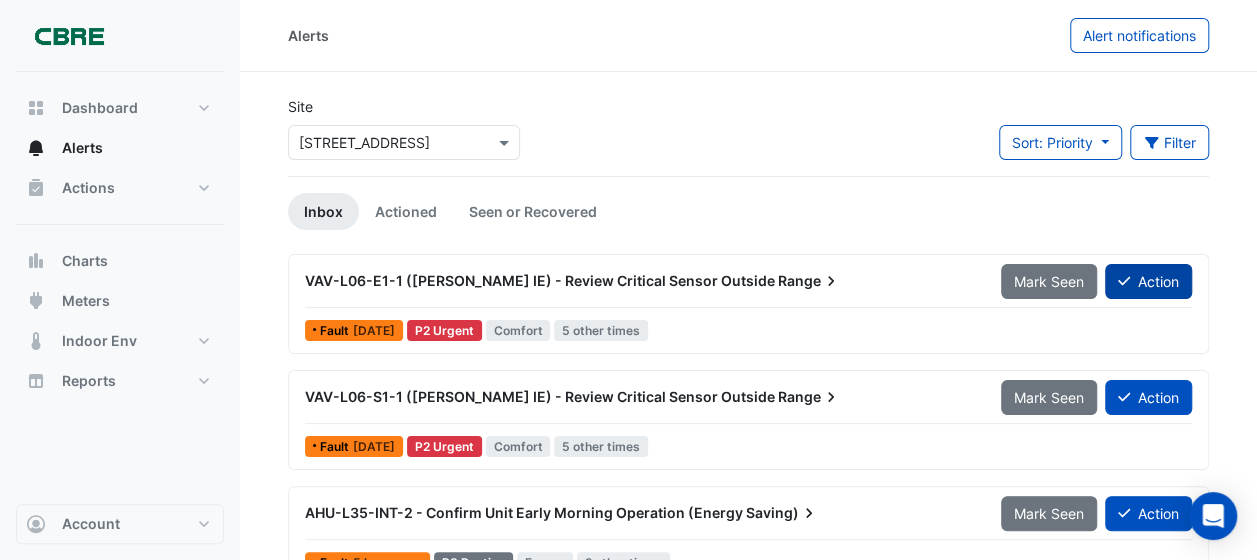 click on "Action" at bounding box center [1148, 281] 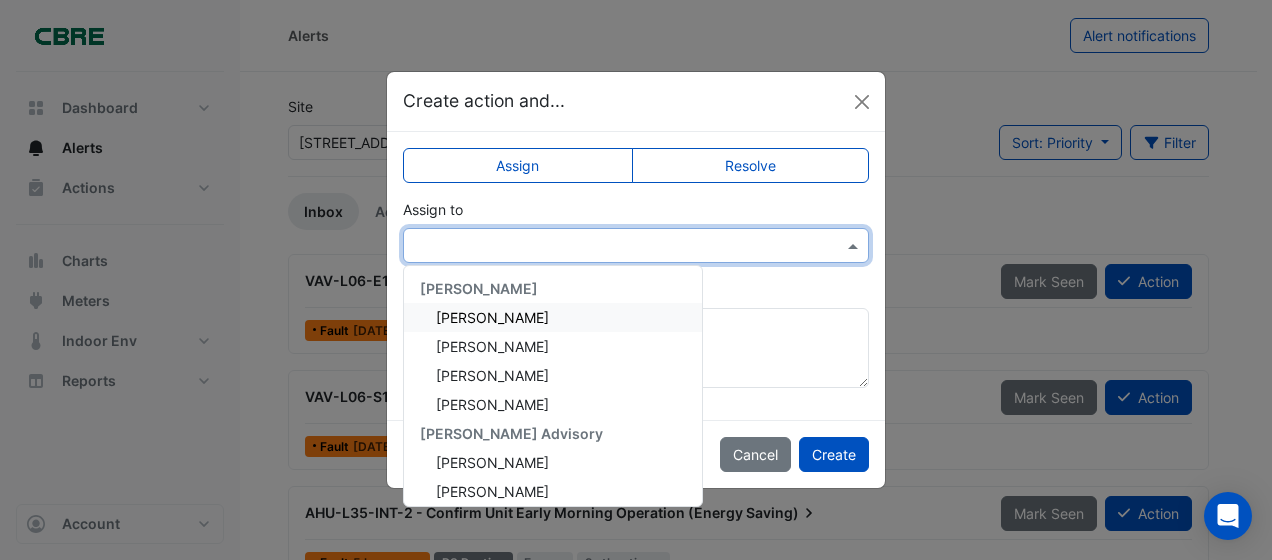 click at bounding box center [855, 245] 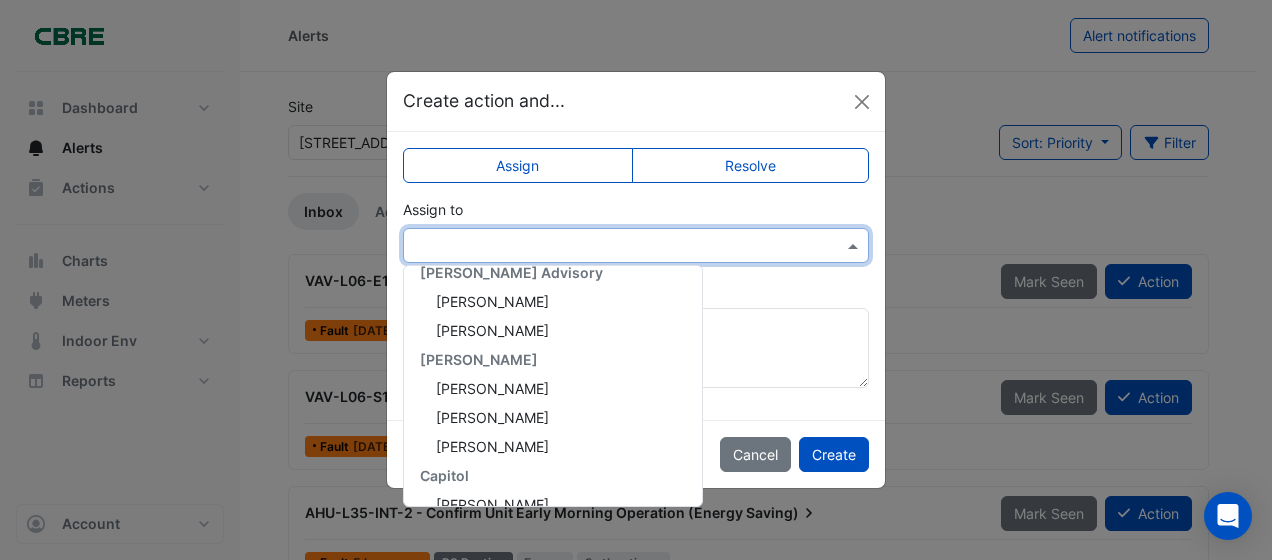 scroll, scrollTop: 100, scrollLeft: 0, axis: vertical 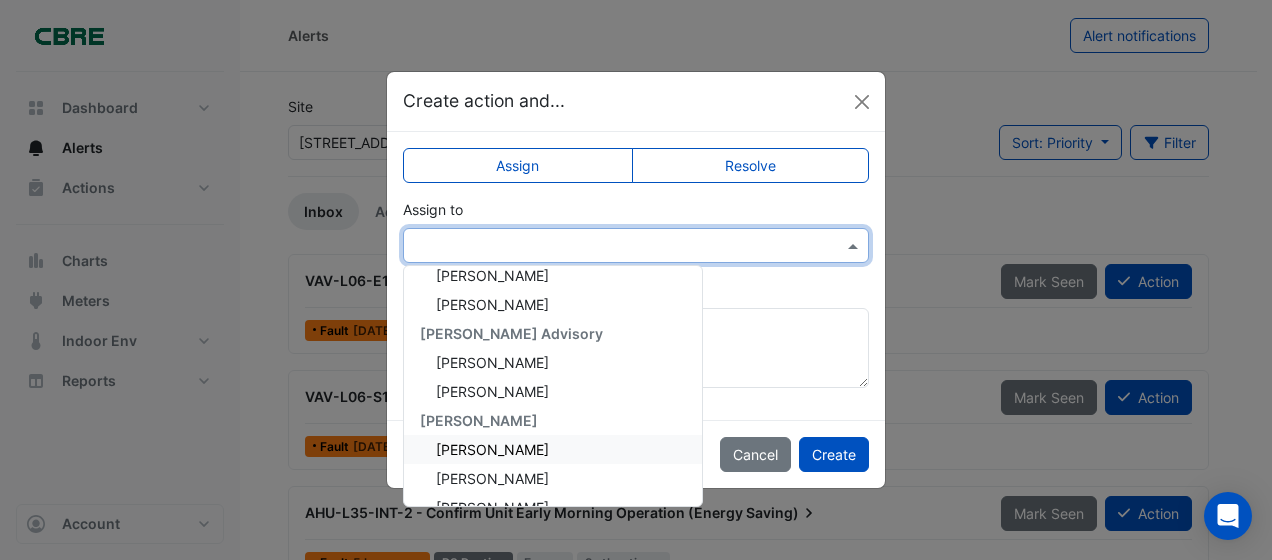 click on "[PERSON_NAME]" at bounding box center [492, 449] 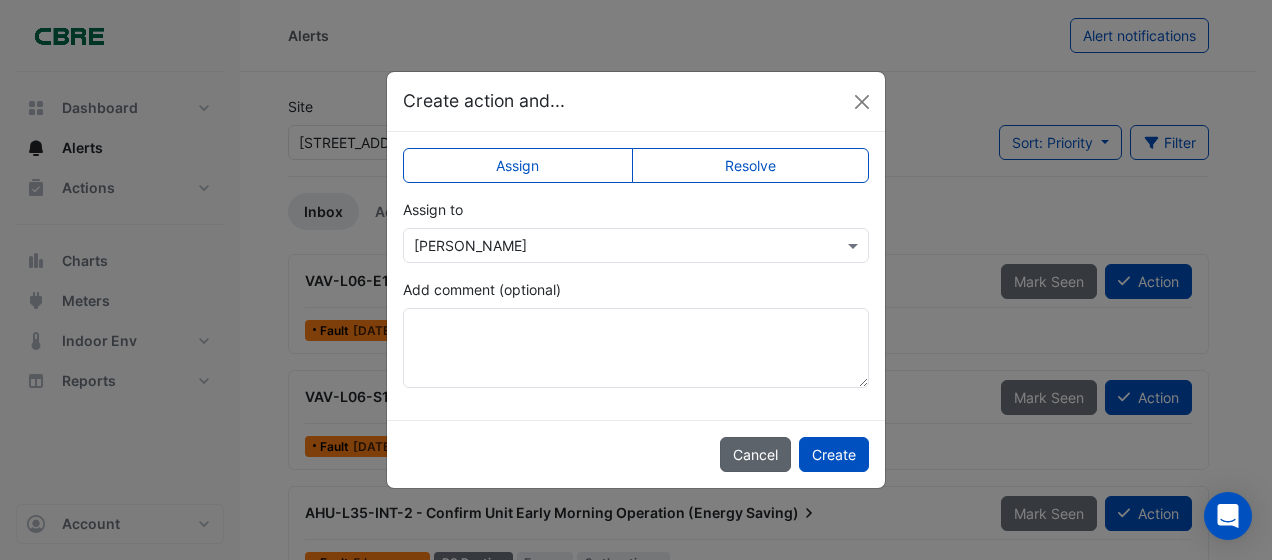 drag, startPoint x: 854, startPoint y: 452, endPoint x: 764, endPoint y: 458, distance: 90.199776 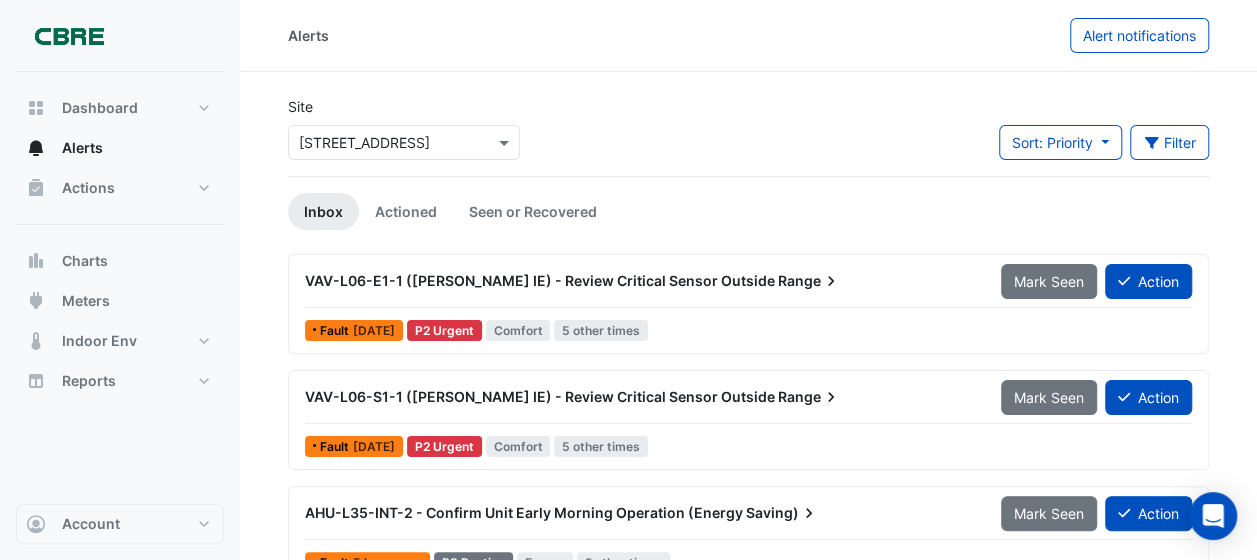 click on "VAV-L06-E1-1 ([PERSON_NAME] IE) - Review Critical Sensor Outside
Range" at bounding box center [641, 281] 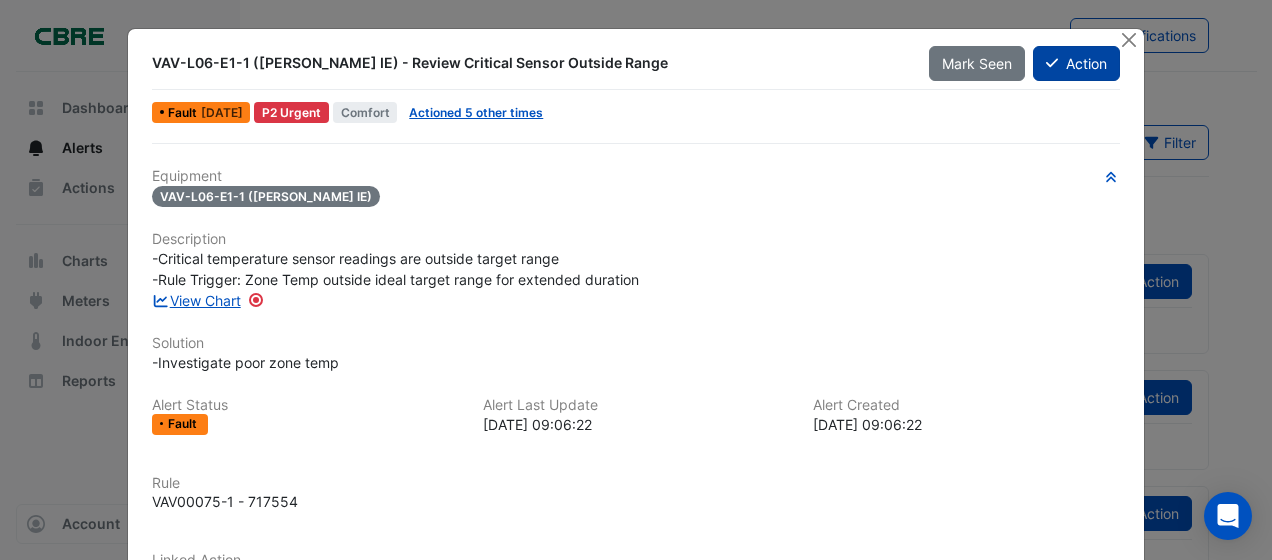 click on "Action" 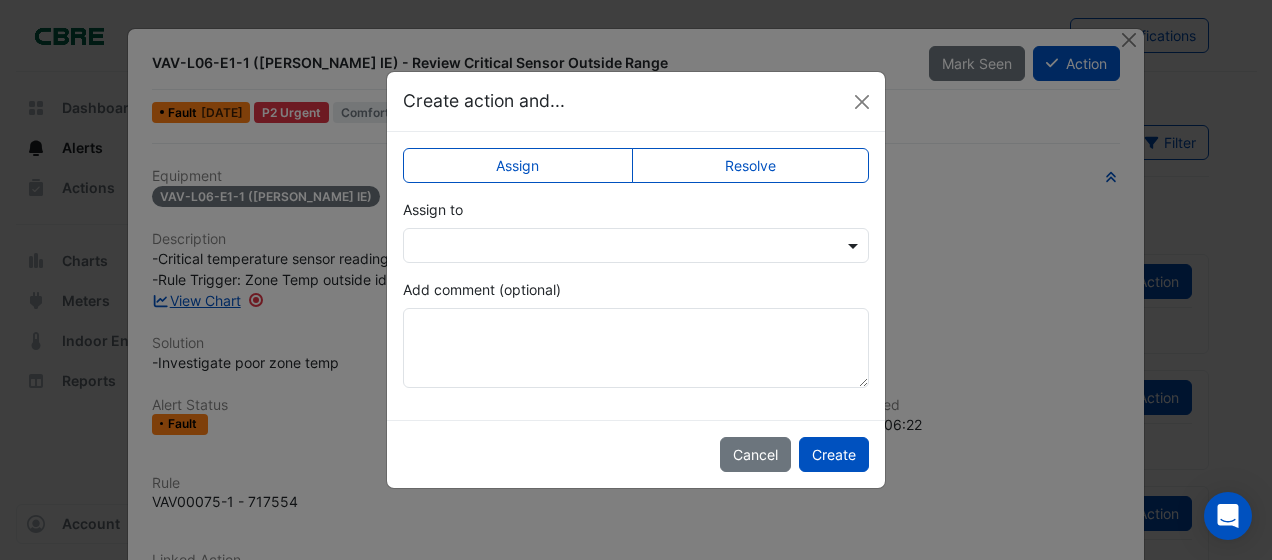 click at bounding box center [855, 245] 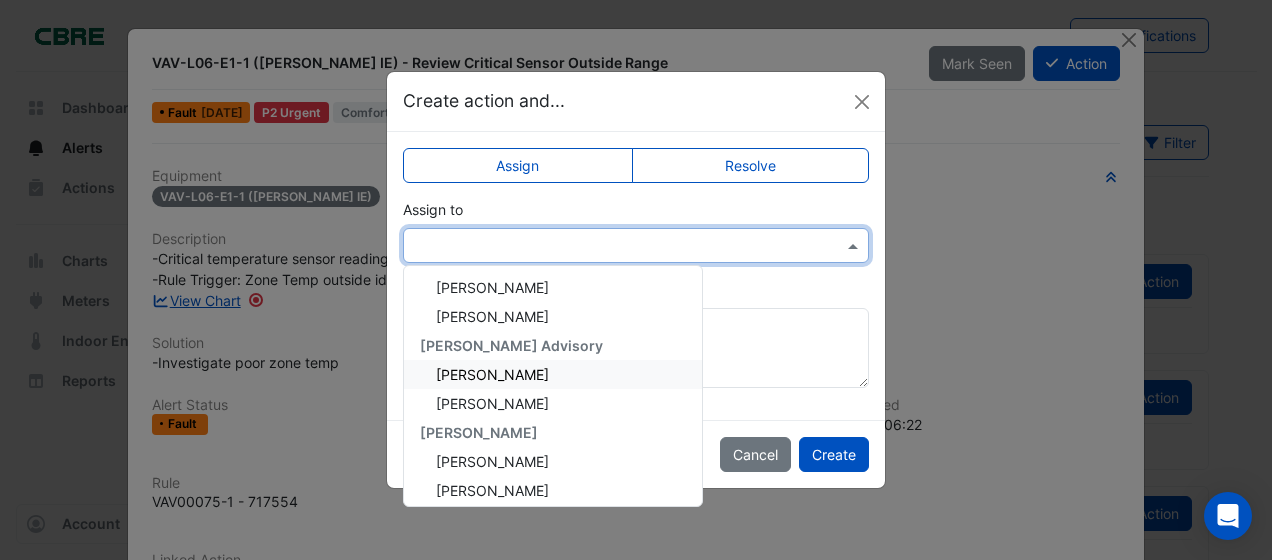 scroll, scrollTop: 200, scrollLeft: 0, axis: vertical 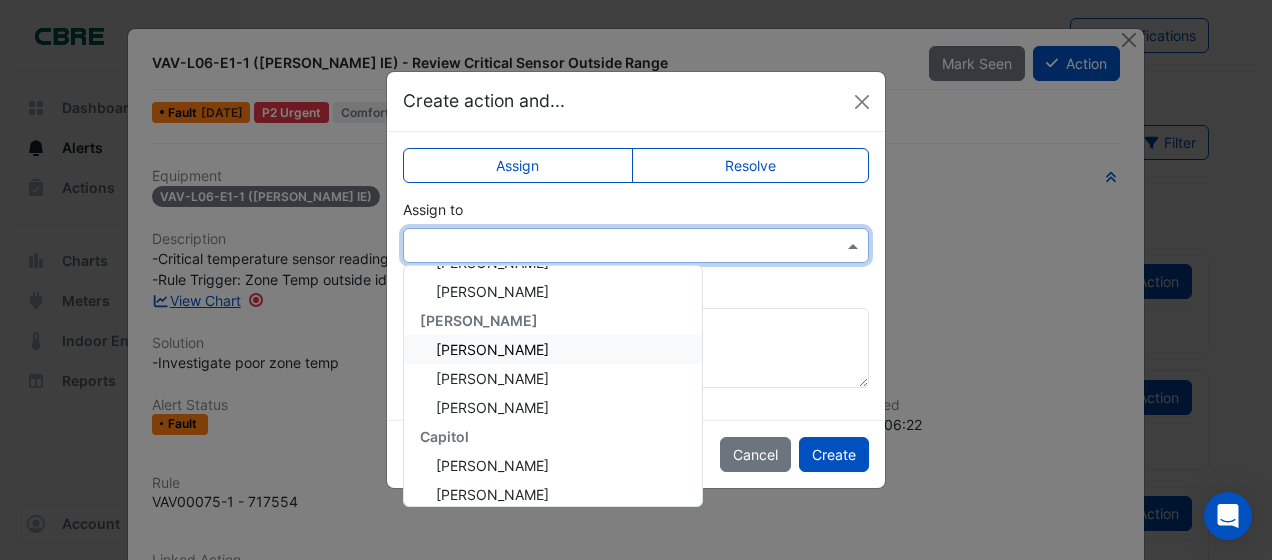 click on "[PERSON_NAME]" at bounding box center [492, 349] 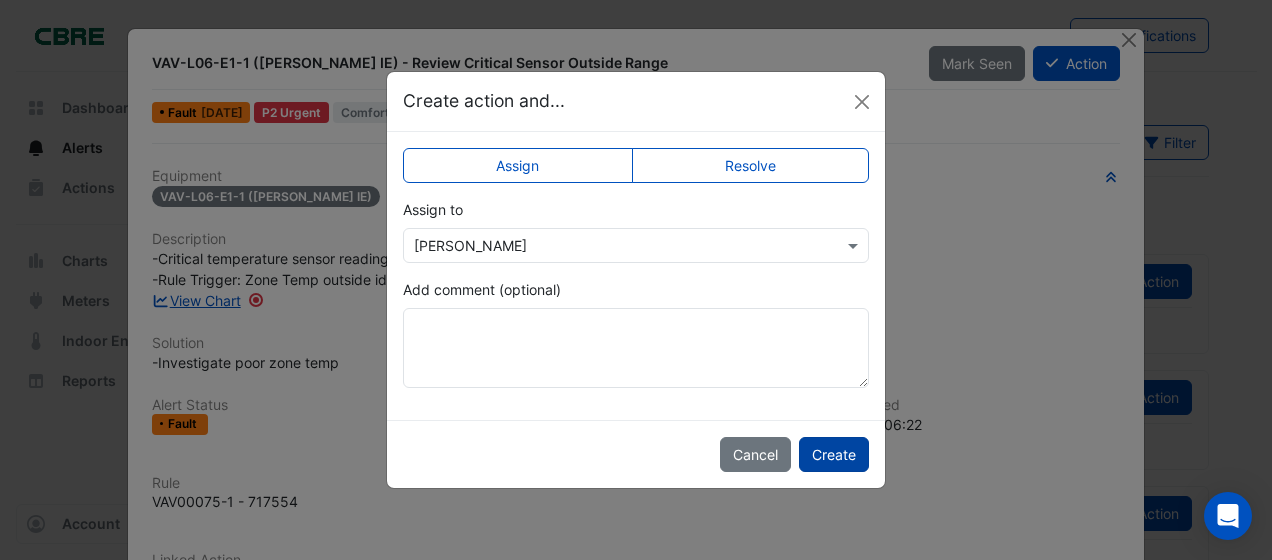 click on "Create" 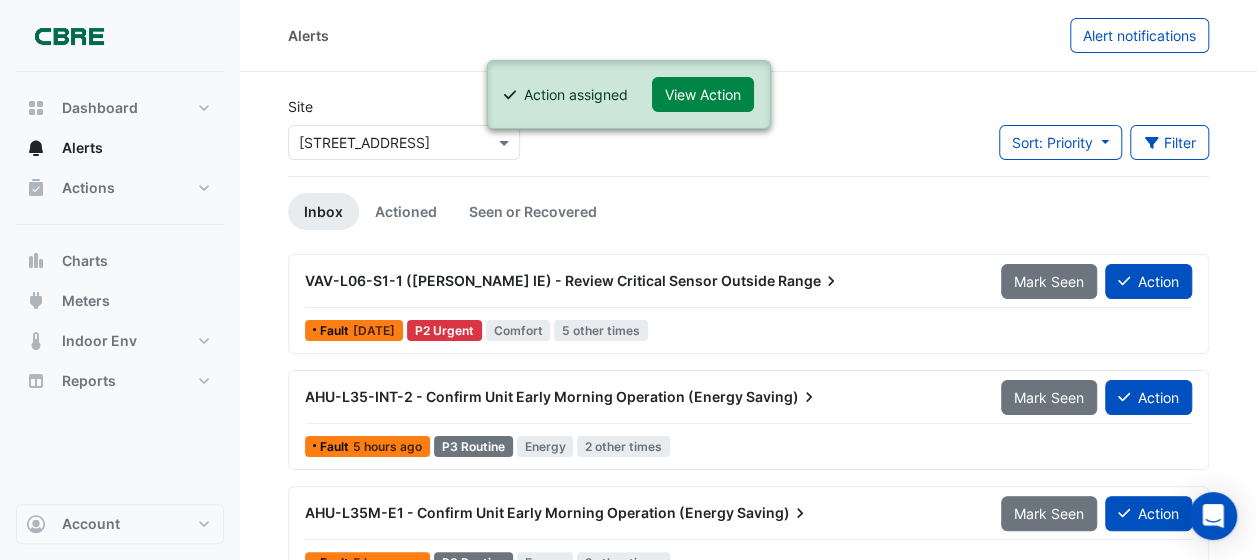 click on "VAV-L06-S1-1 ([PERSON_NAME] IE) - Review Critical Sensor Outside" at bounding box center [540, 280] 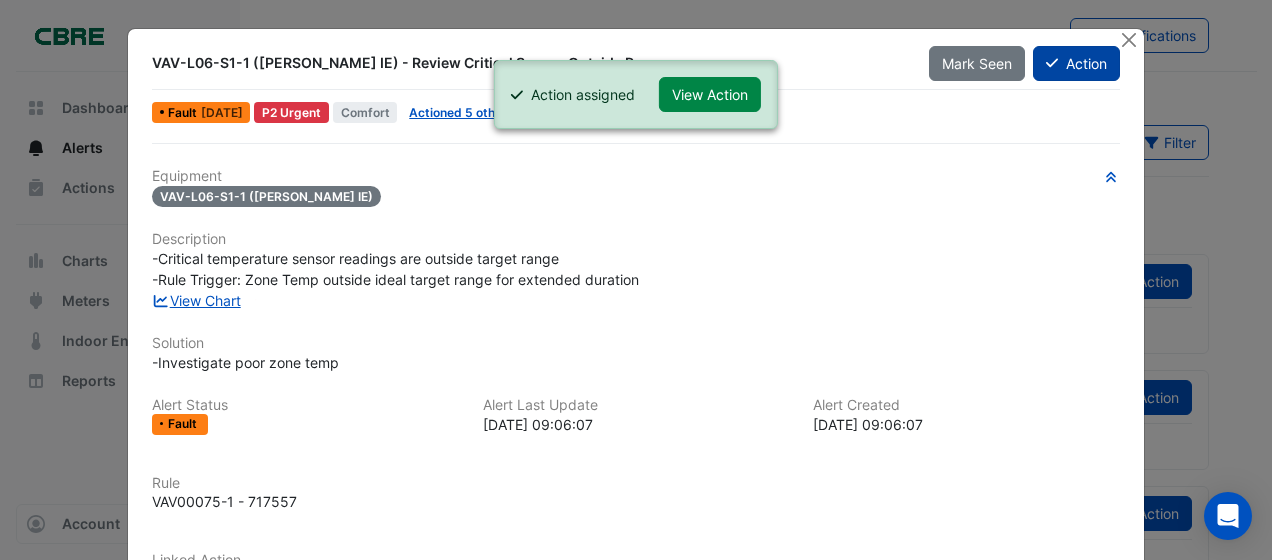 click on "Action" 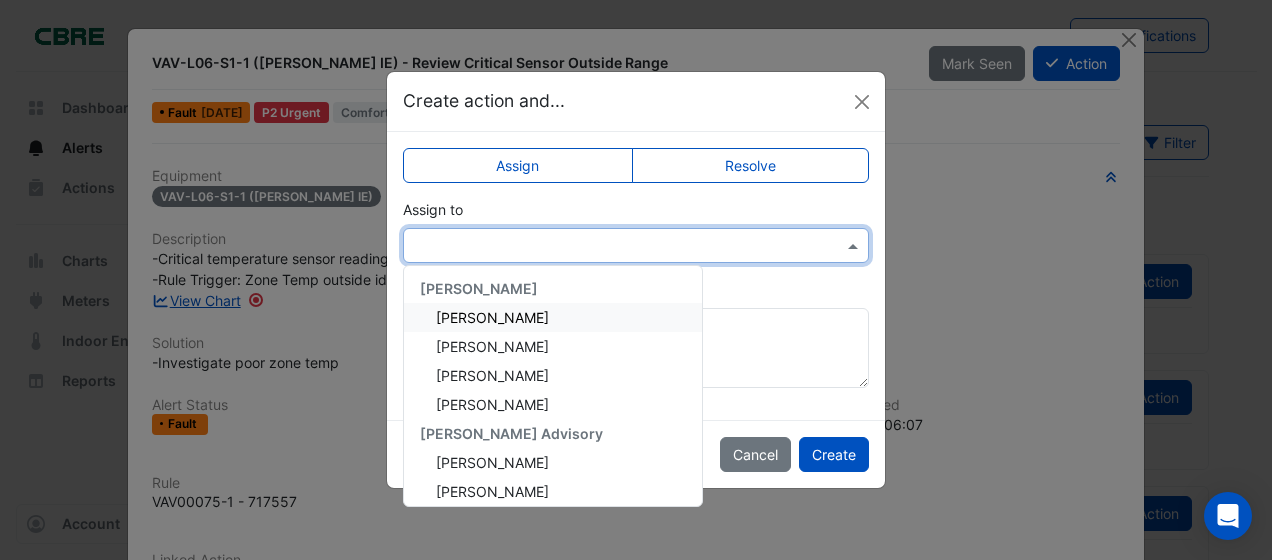 click at bounding box center [855, 245] 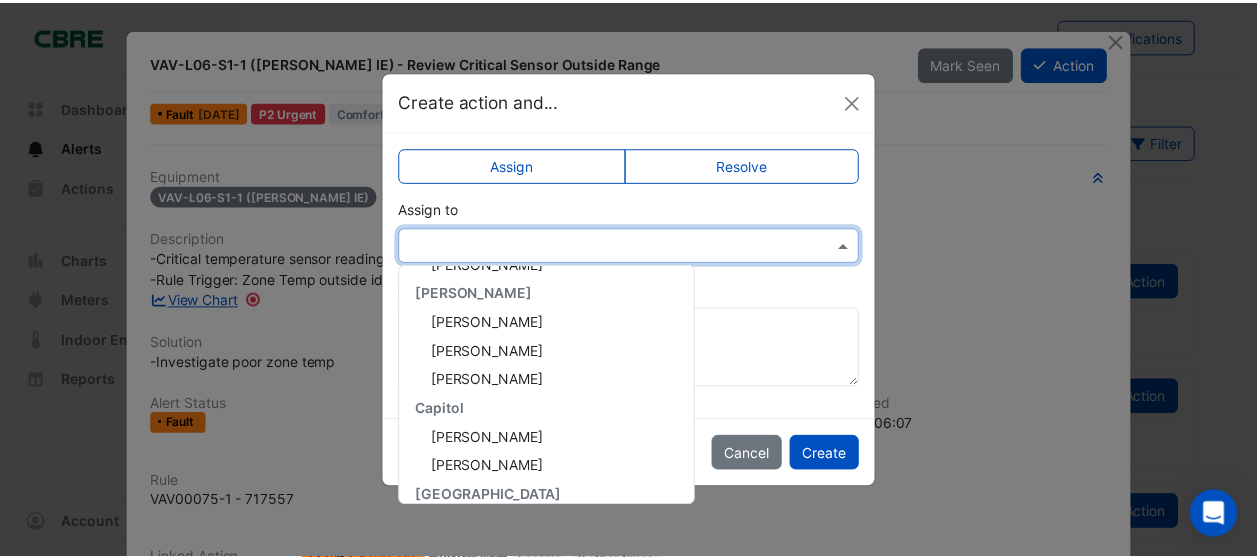 scroll, scrollTop: 200, scrollLeft: 0, axis: vertical 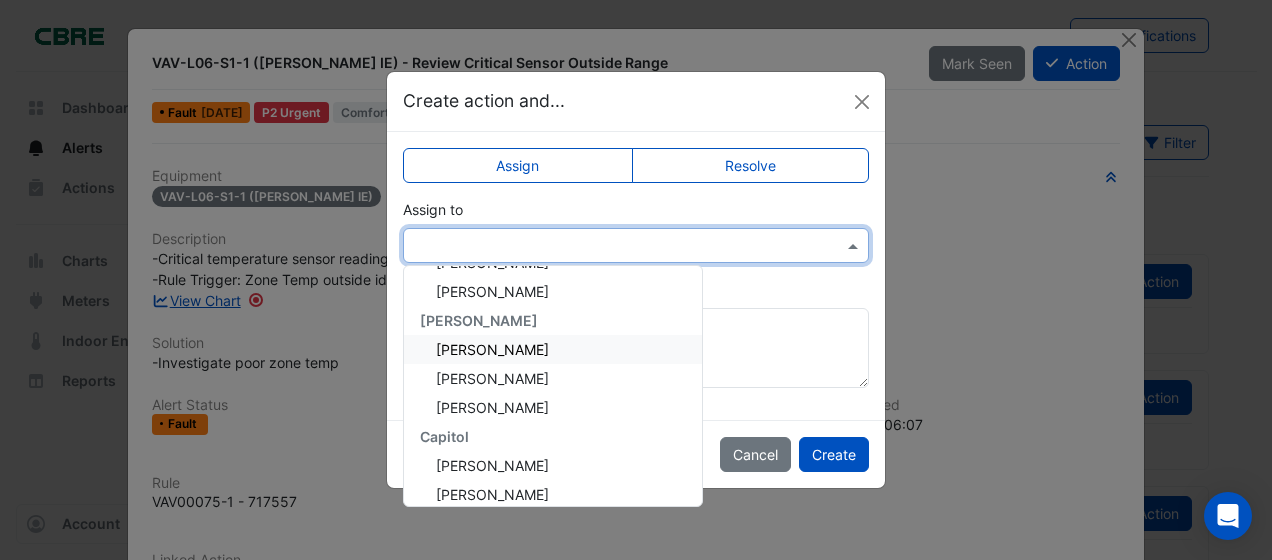 click on "[PERSON_NAME]" at bounding box center [492, 349] 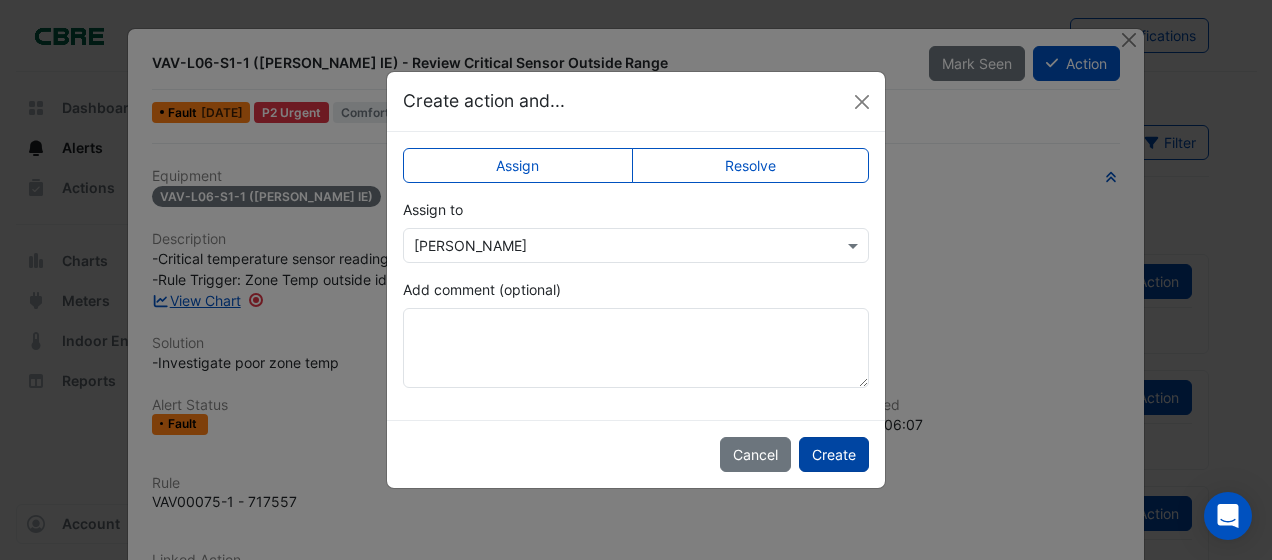 click on "Create" 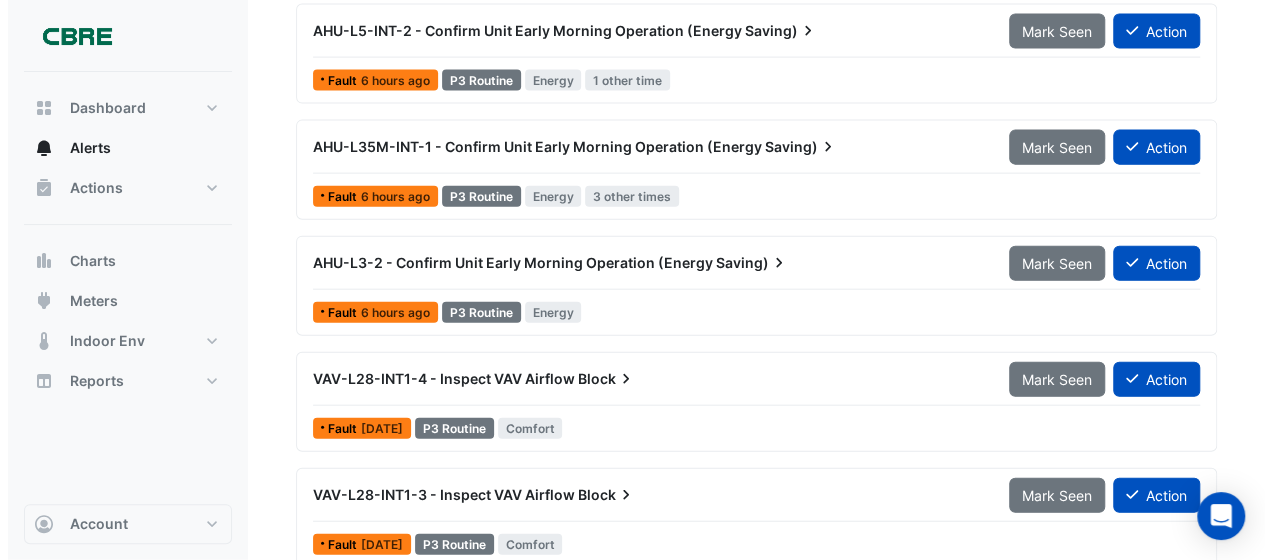 scroll, scrollTop: 2224, scrollLeft: 0, axis: vertical 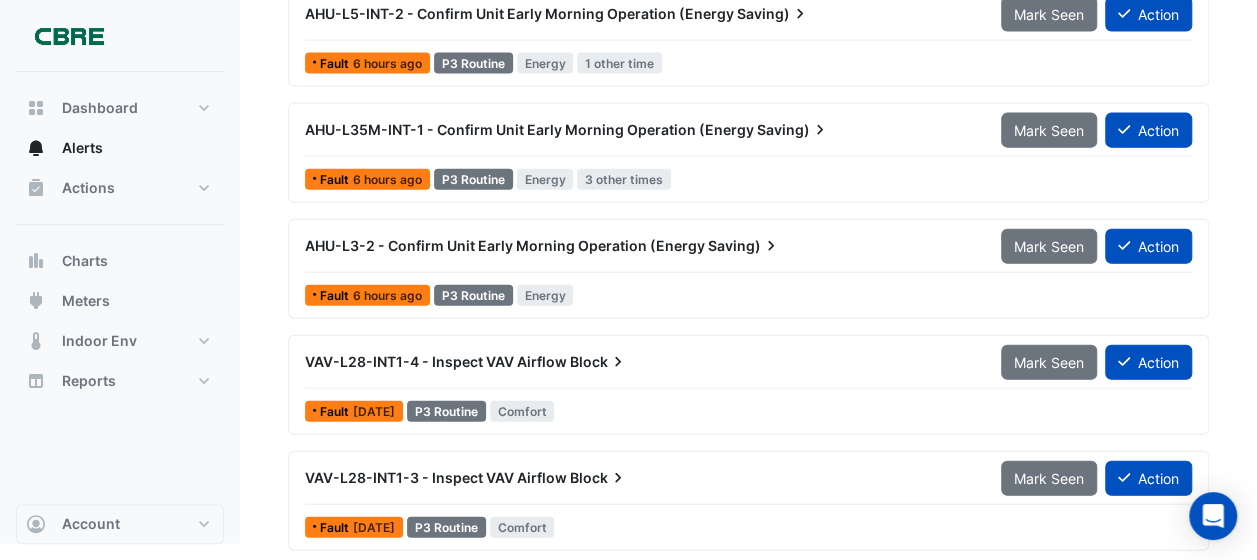 click on "VAV-L28-INT1-3 - Inspect VAV Airflow
Block" at bounding box center [641, 478] 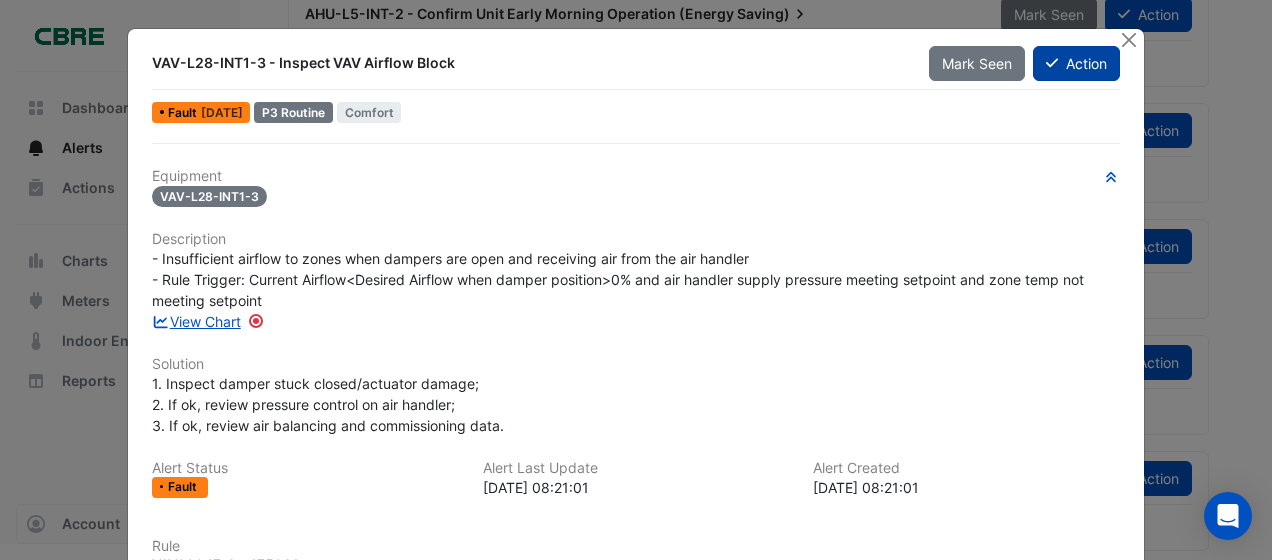 click on "Action" 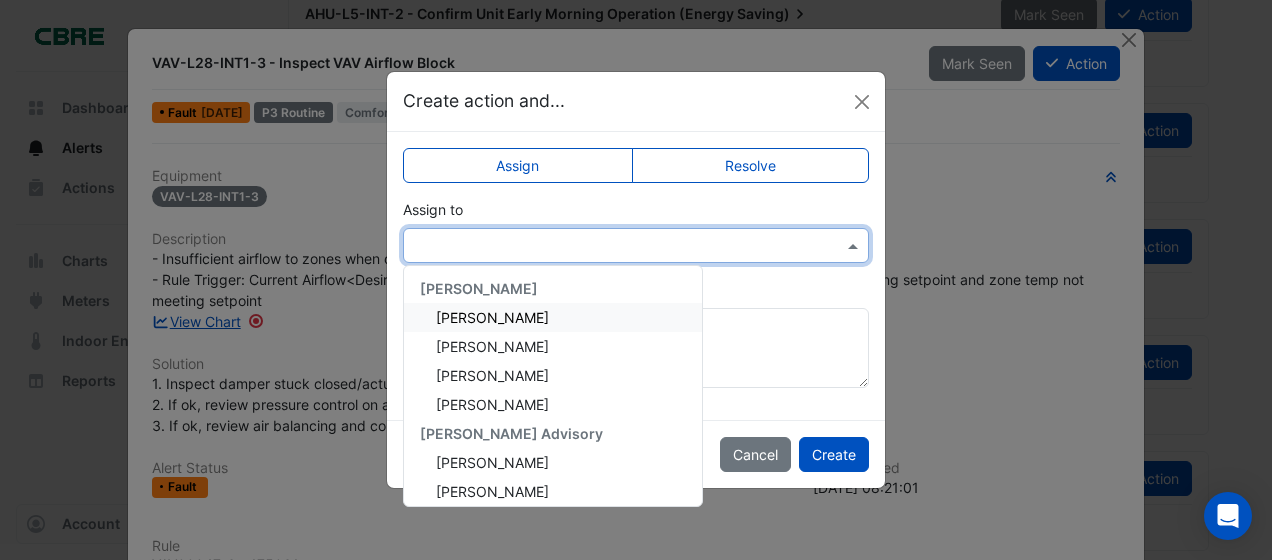 click at bounding box center (855, 245) 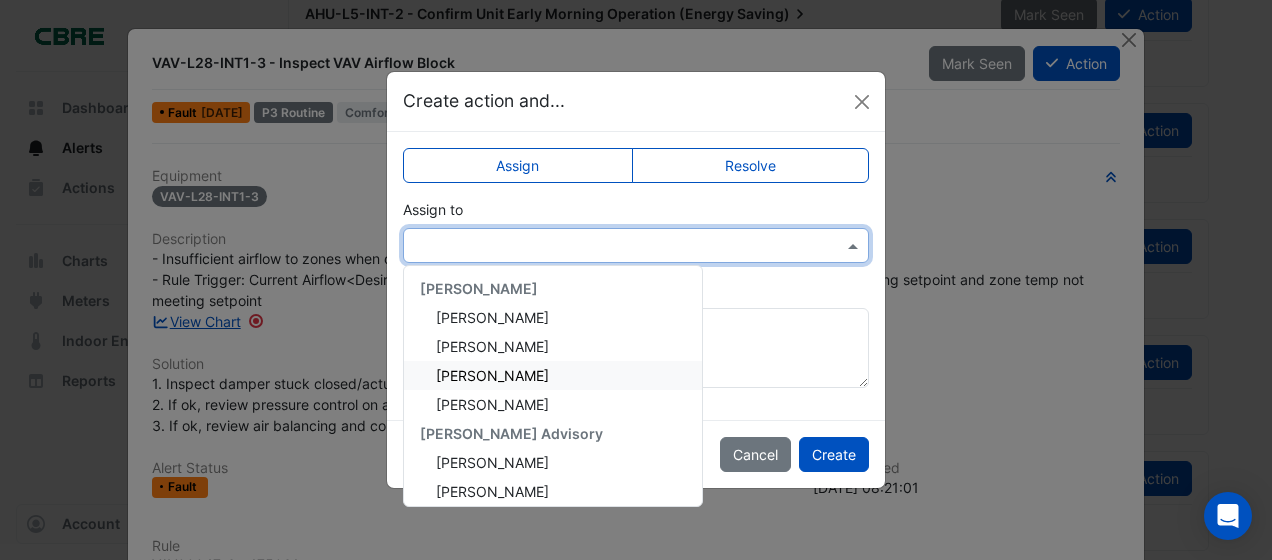 click on "[PERSON_NAME]" at bounding box center (492, 375) 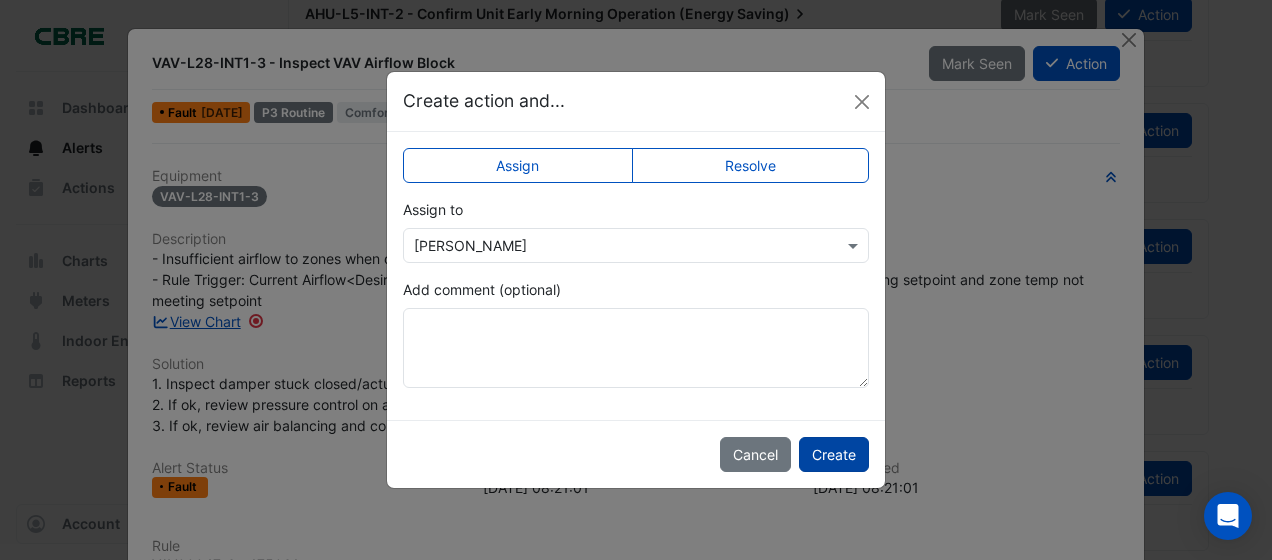 click on "Create" 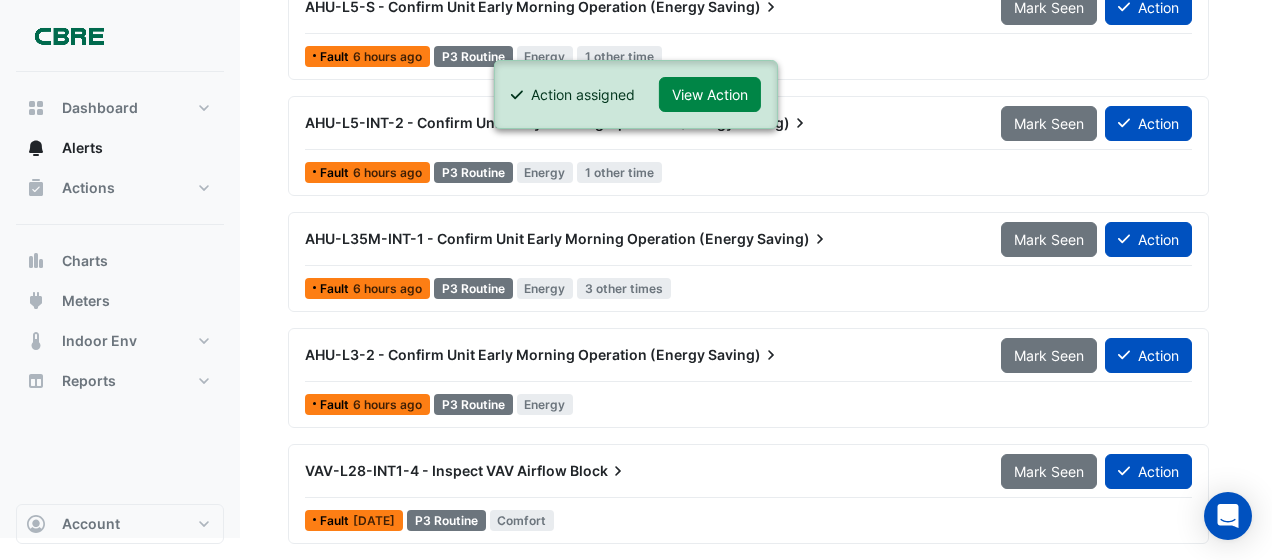scroll, scrollTop: 2108, scrollLeft: 0, axis: vertical 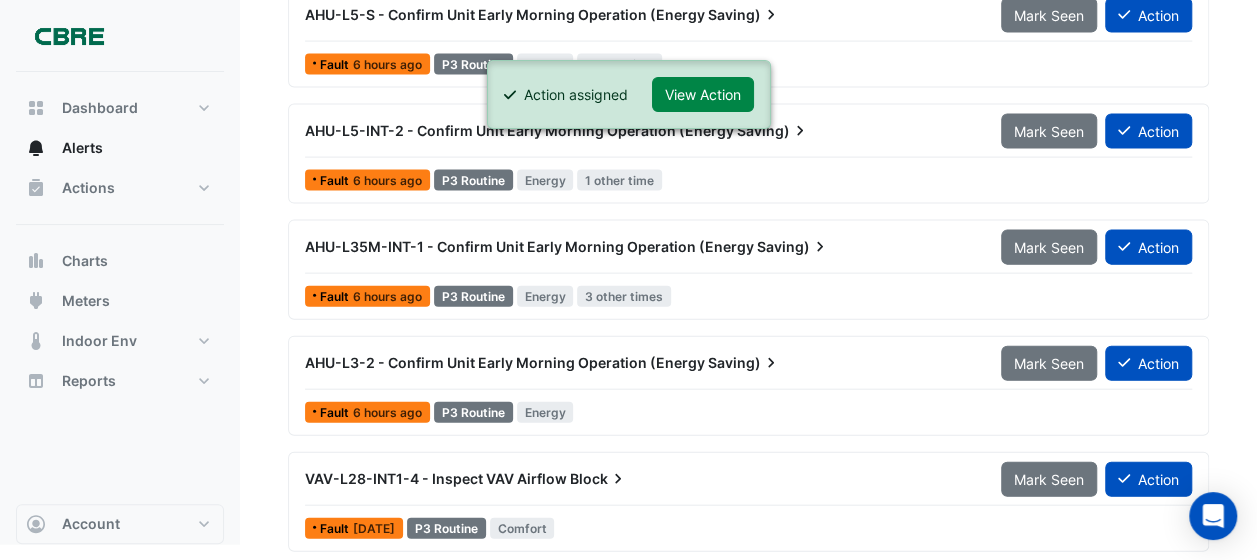 click on "VAV-L28-INT1-4 - Inspect VAV Airflow" at bounding box center (436, 478) 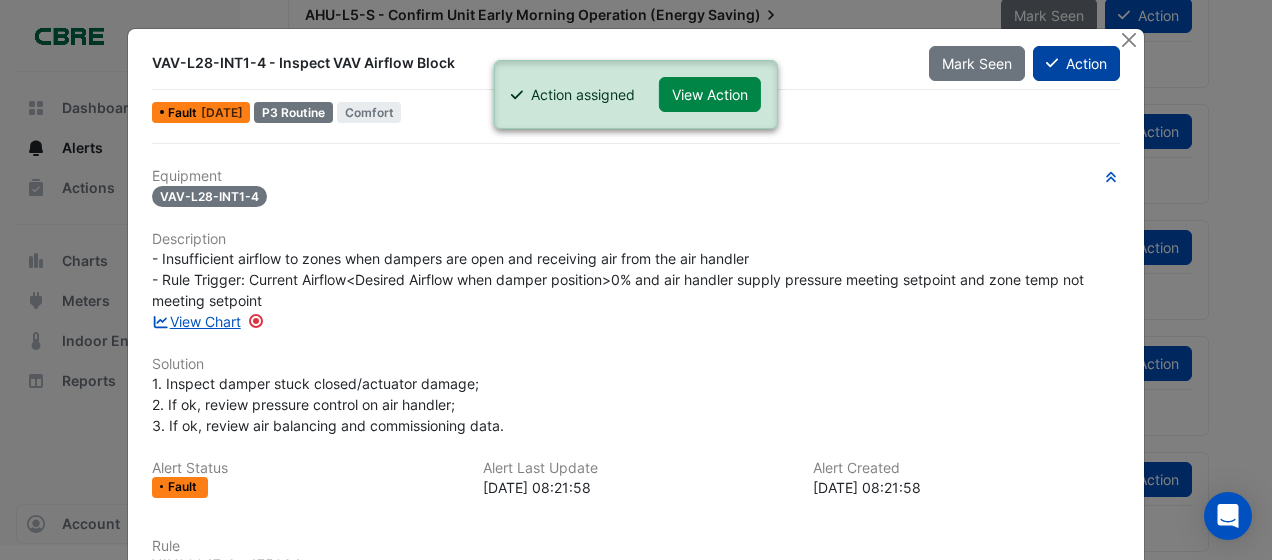 click on "Action" 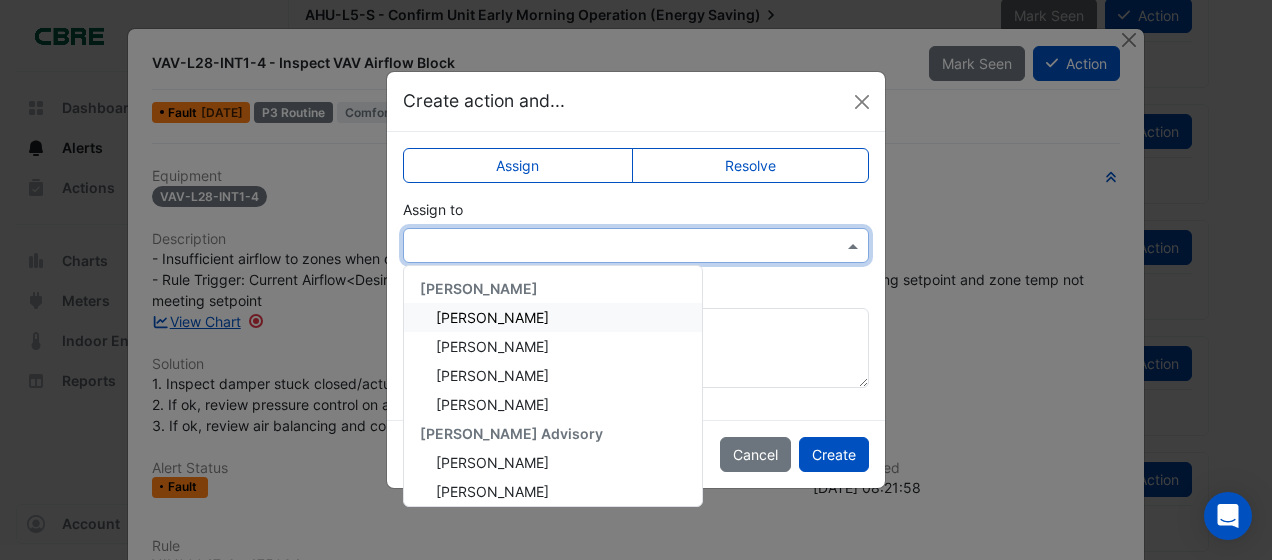 click at bounding box center [855, 245] 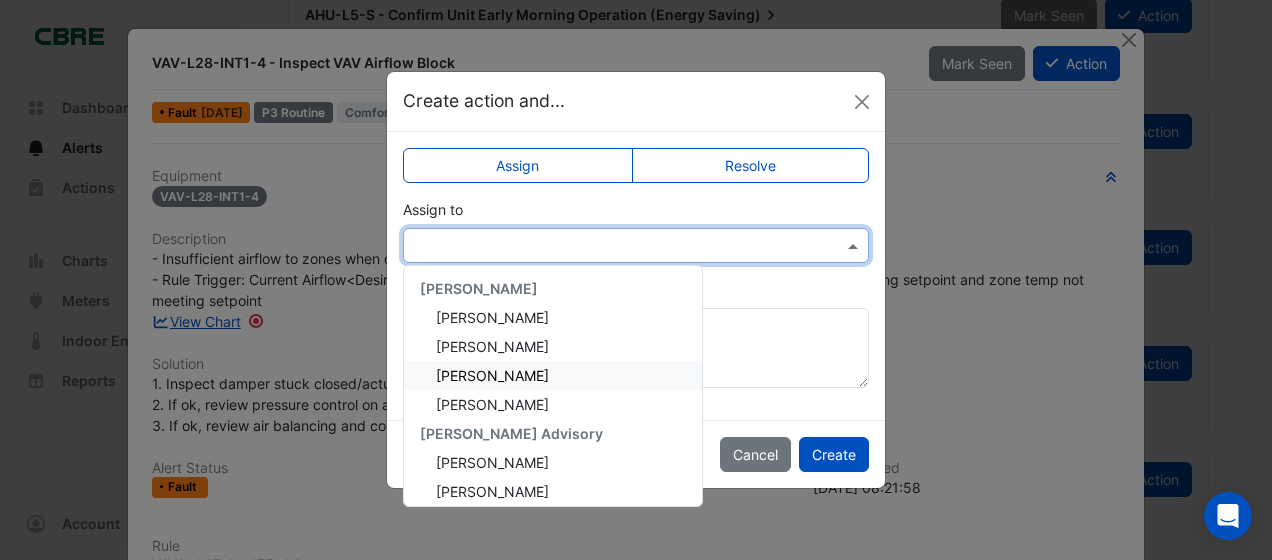 click on "[PERSON_NAME]" at bounding box center [492, 375] 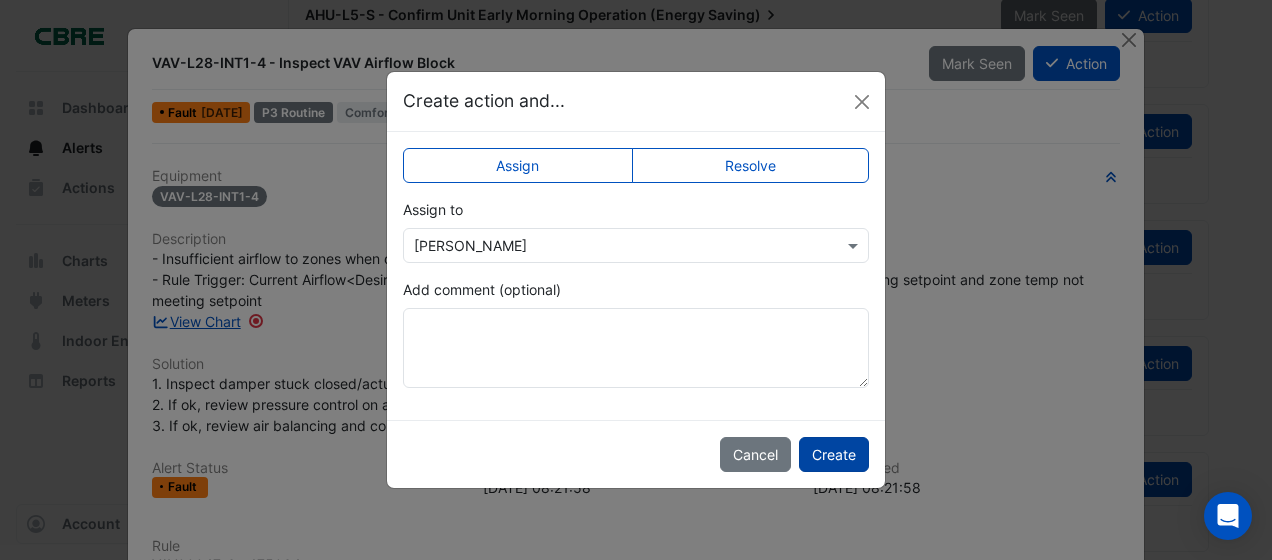 click on "Create" 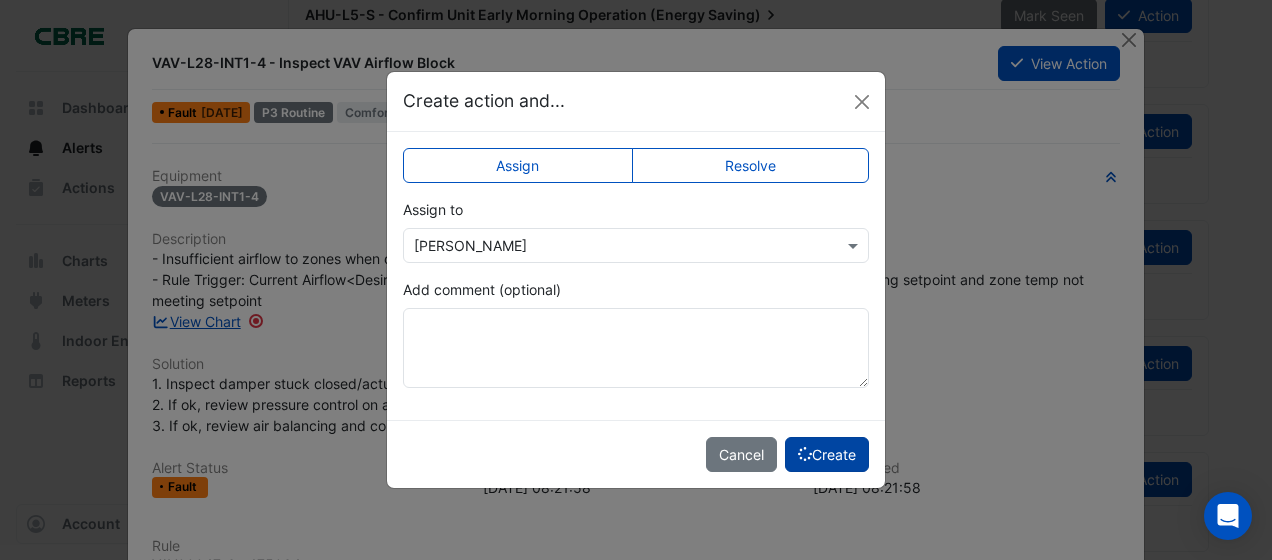scroll, scrollTop: 1994, scrollLeft: 0, axis: vertical 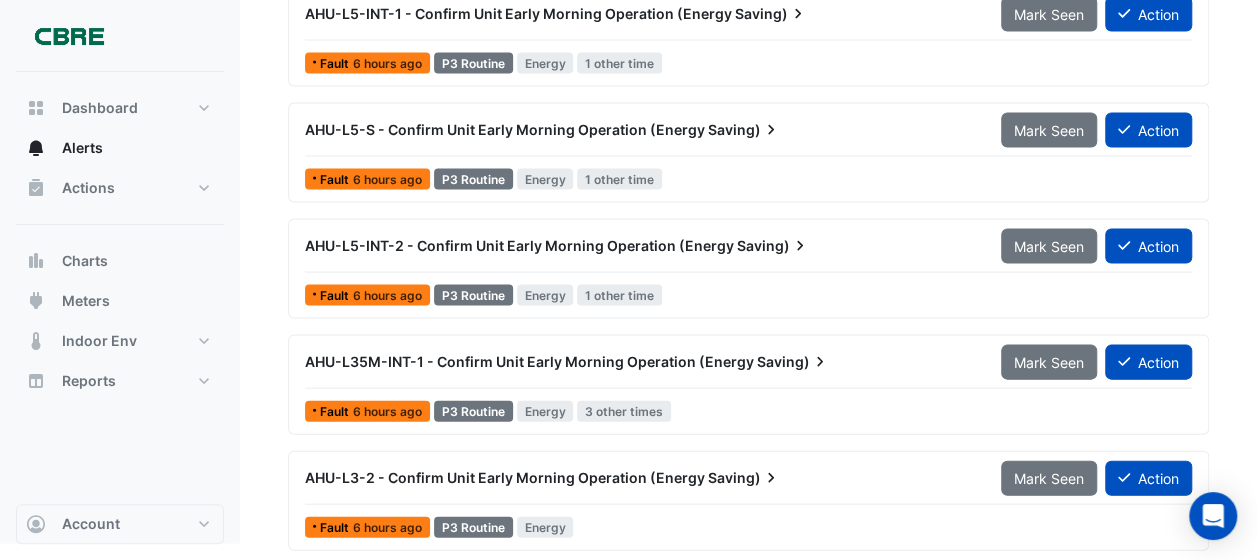click on "AHU-L3-2 - Confirm Unit Early Morning Operation (Energy" at bounding box center [505, 477] 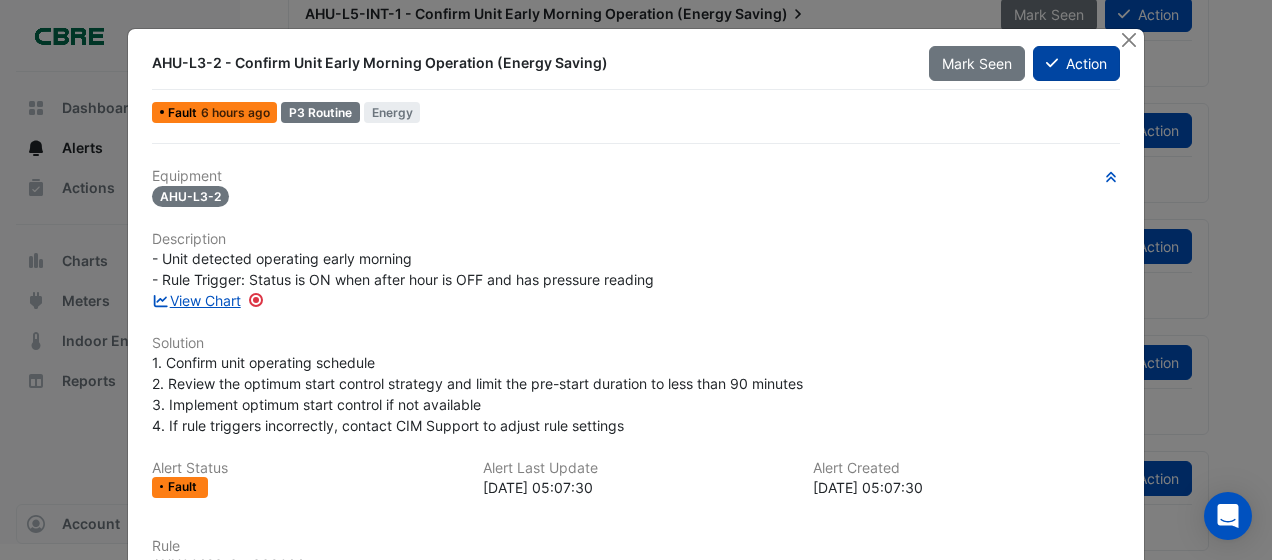 click on "Action" 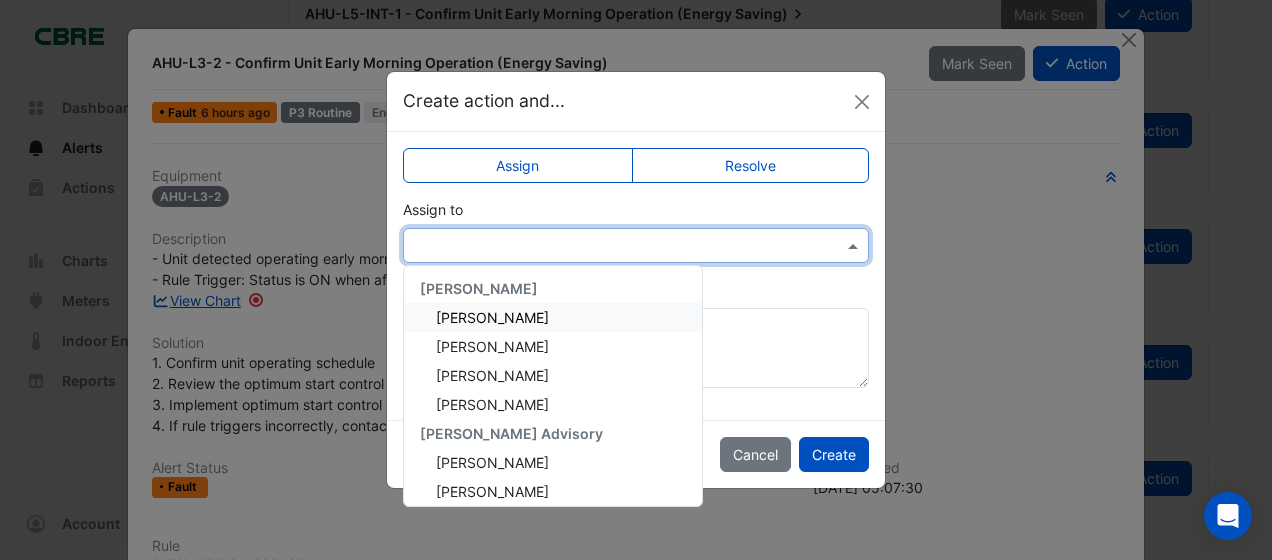 click at bounding box center (855, 245) 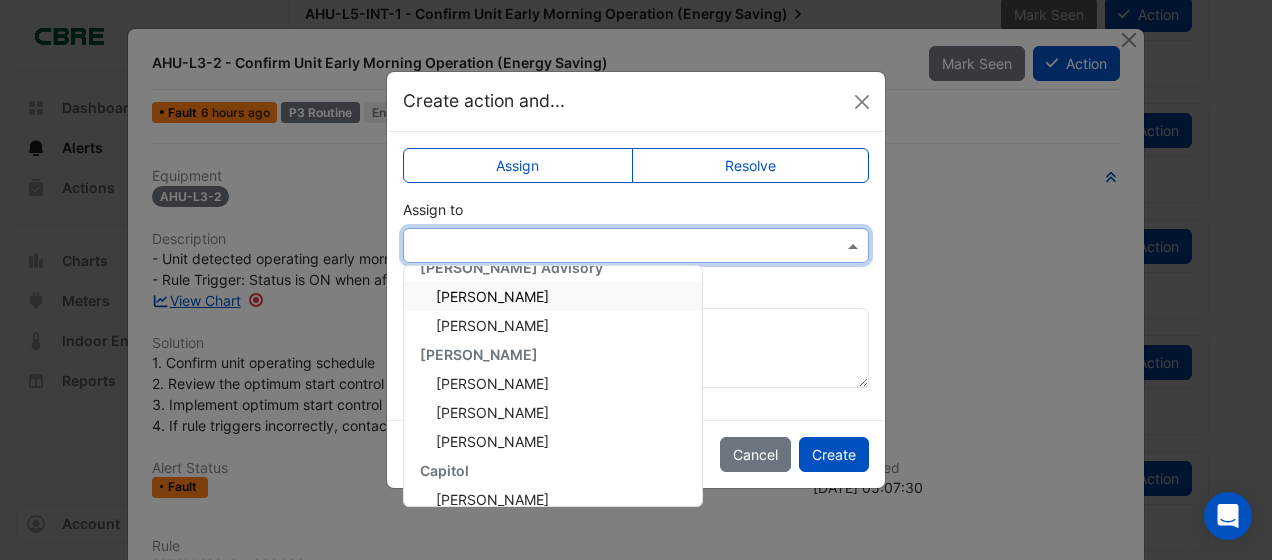 scroll, scrollTop: 100, scrollLeft: 0, axis: vertical 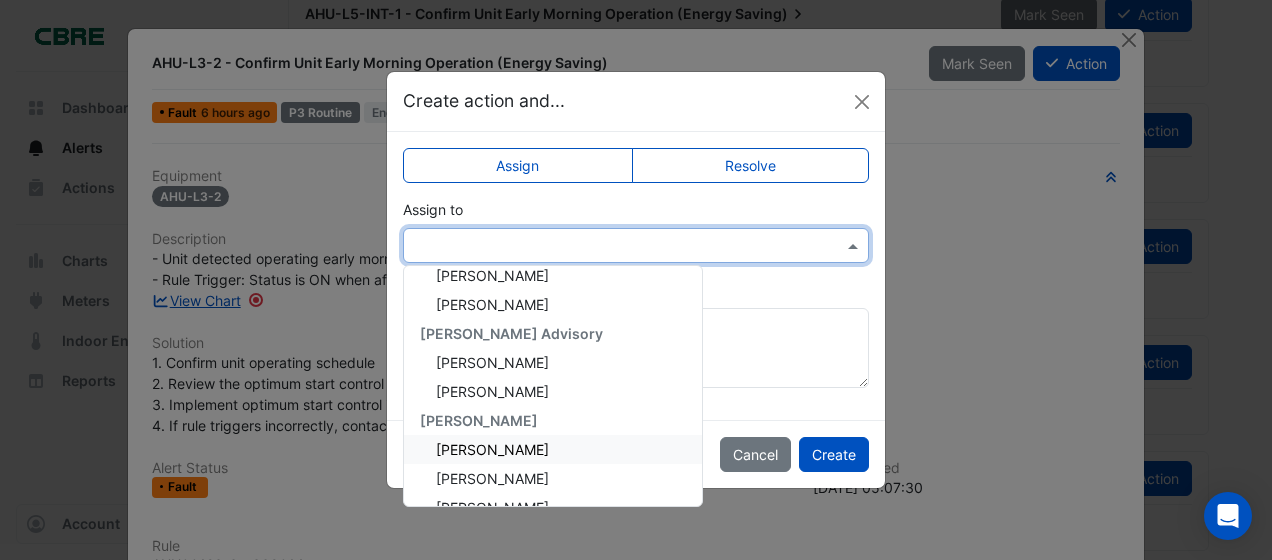click on "[PERSON_NAME]" at bounding box center (492, 449) 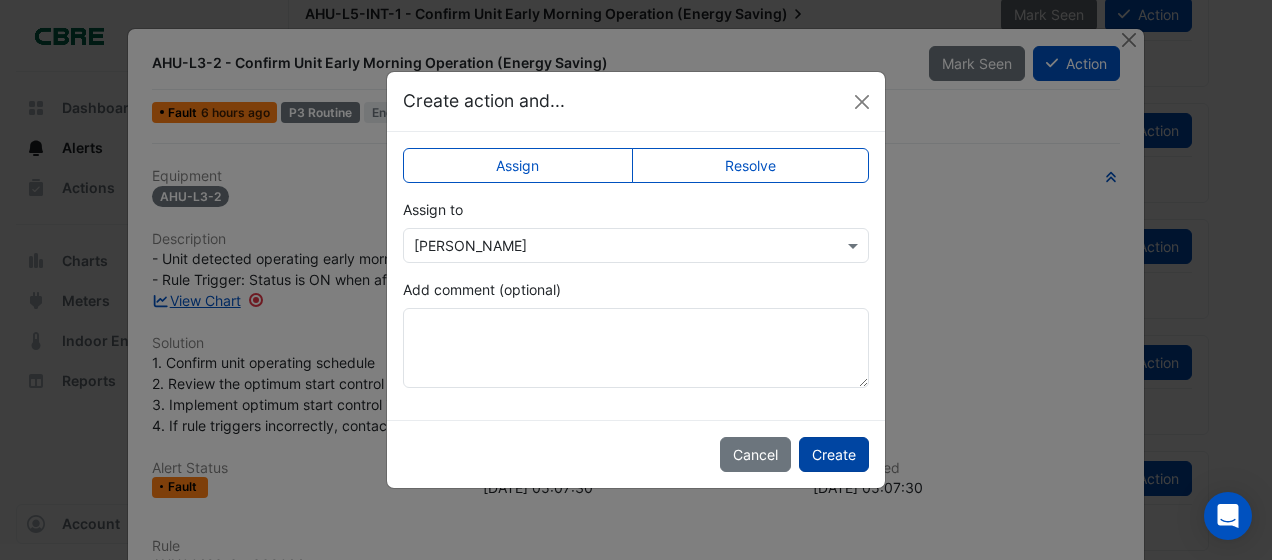 click on "Create" 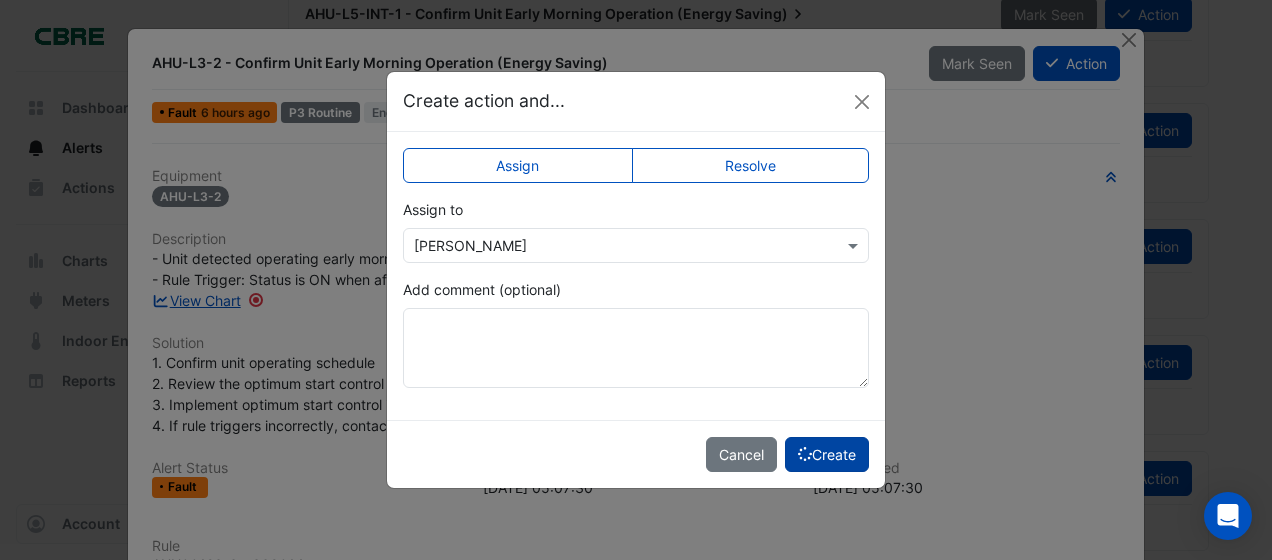scroll, scrollTop: 1878, scrollLeft: 0, axis: vertical 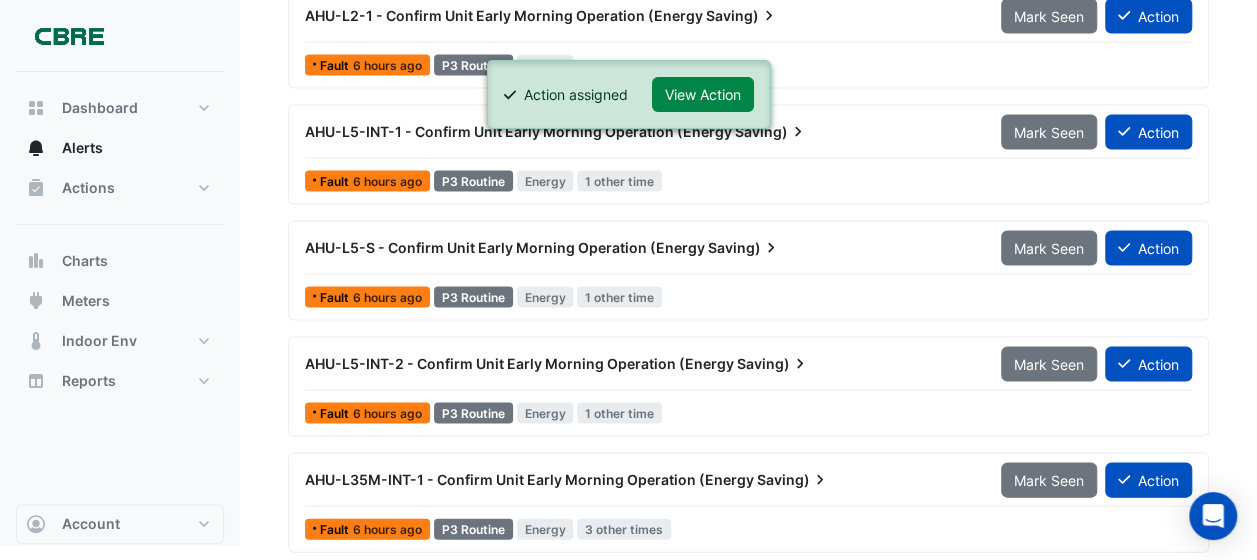 click on "AHU-L35M-INT-1 - Confirm Unit Early Morning Operation (Energy" at bounding box center (529, 478) 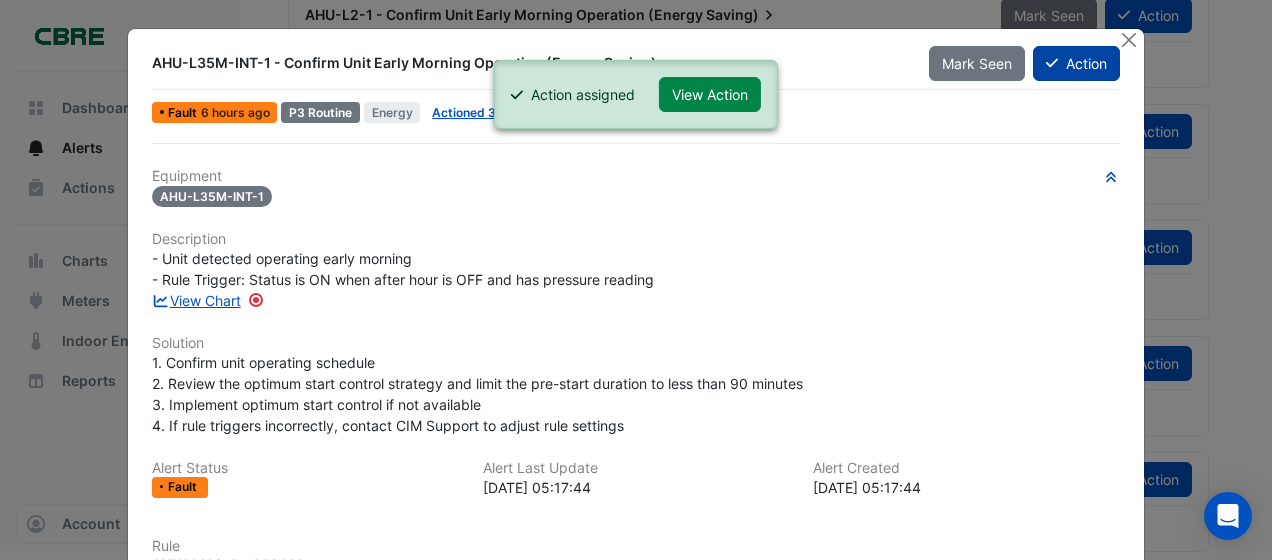 click on "Action" 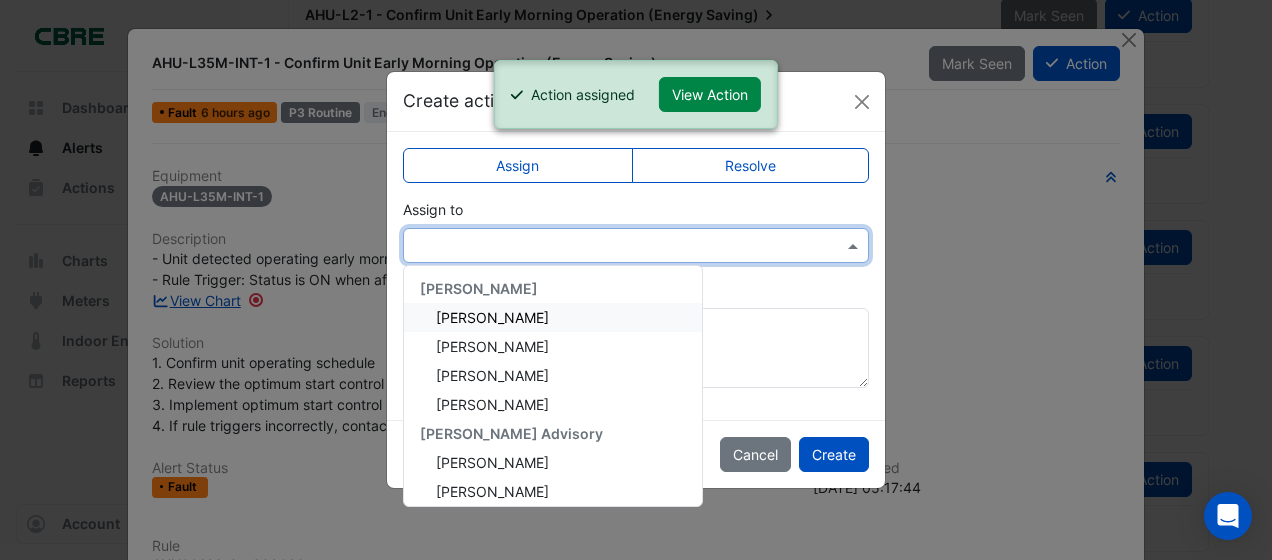 click at bounding box center [855, 245] 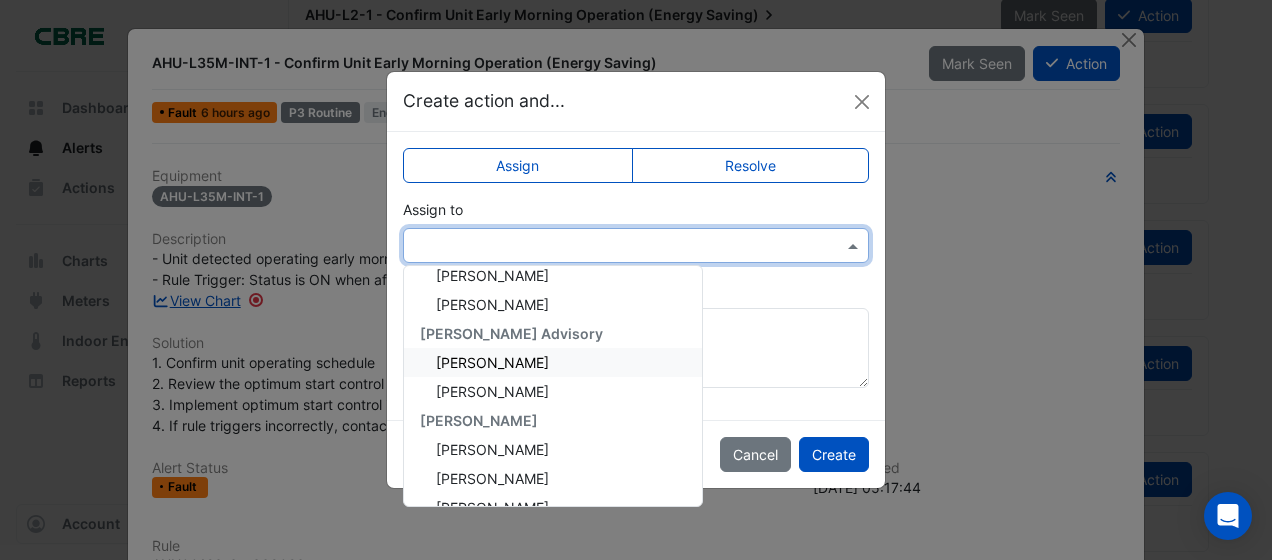 scroll, scrollTop: 200, scrollLeft: 0, axis: vertical 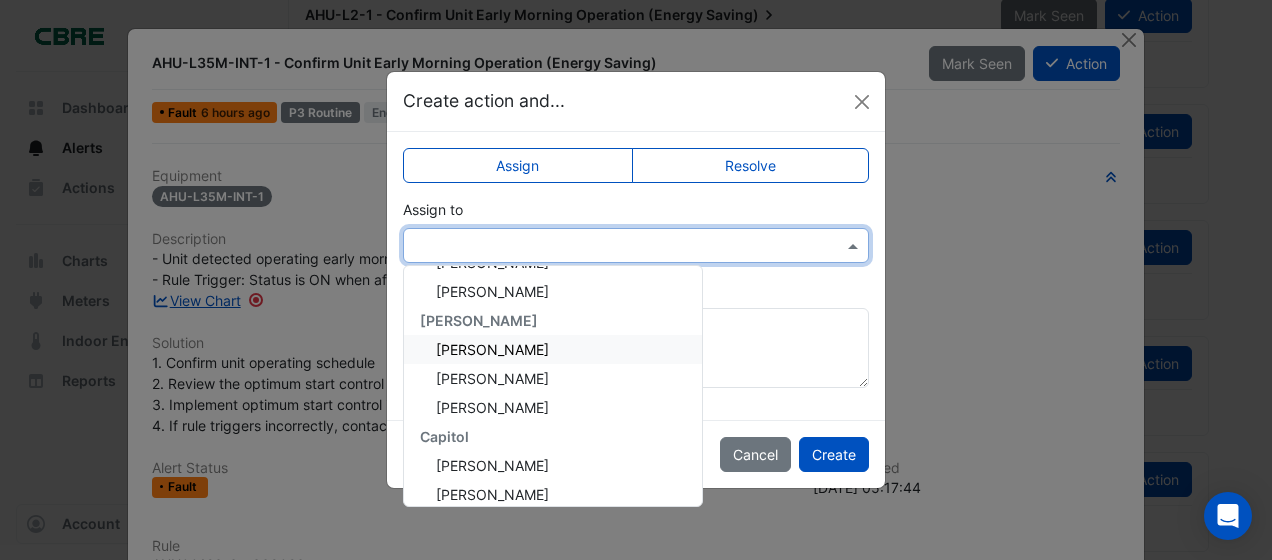 click on "[PERSON_NAME]" at bounding box center [492, 349] 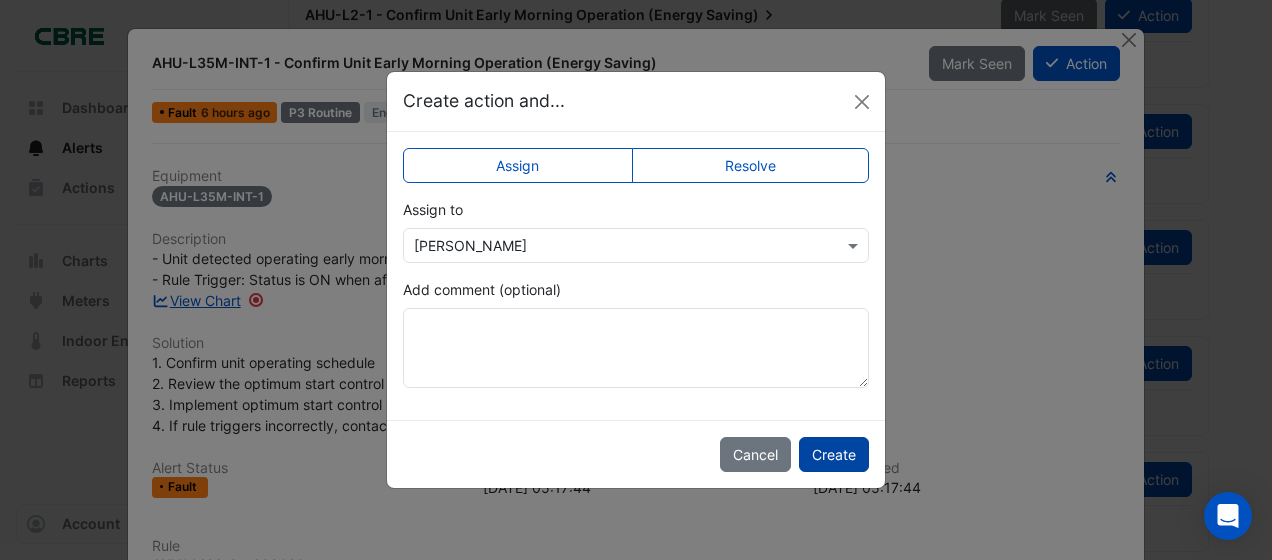 click on "Create" 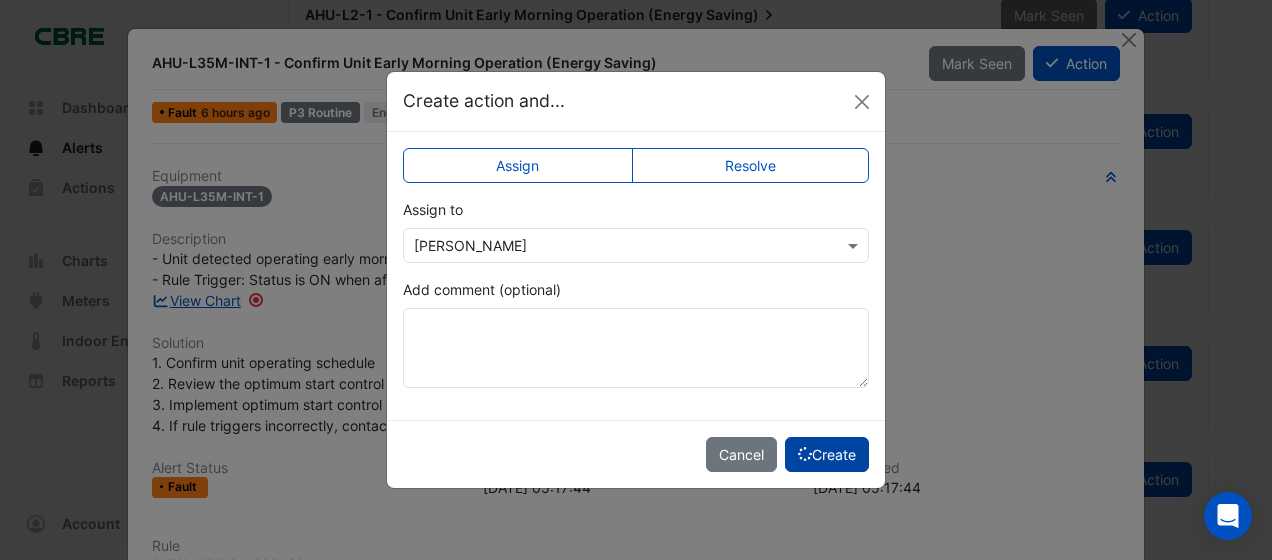 scroll, scrollTop: 1764, scrollLeft: 0, axis: vertical 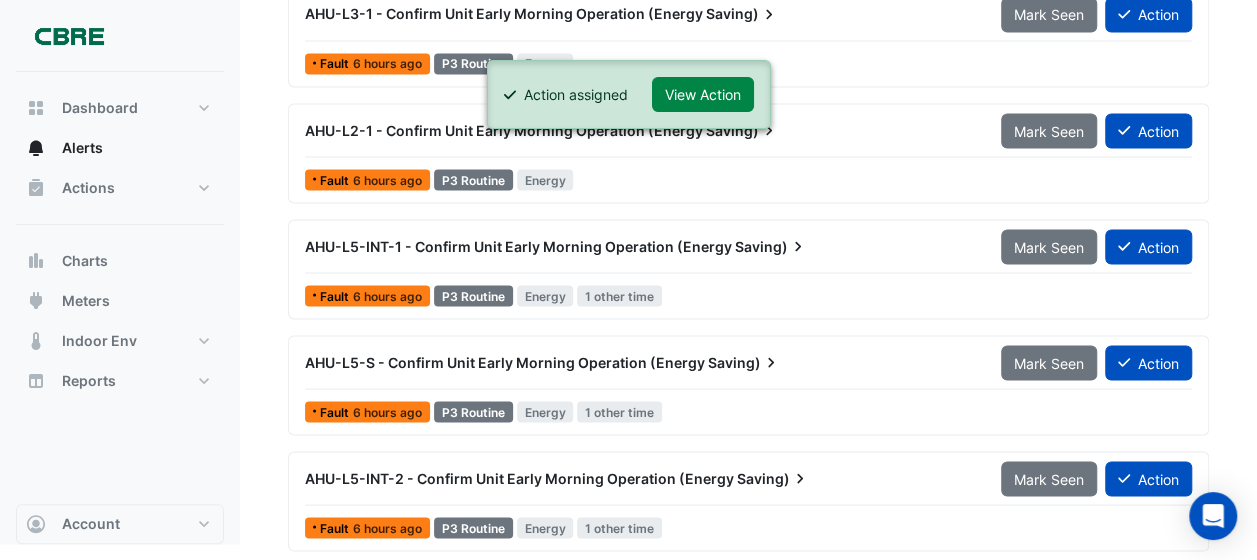 click on "AHU-L5-INT-2 - Confirm Unit Early Morning Operation (Energy" at bounding box center (519, 477) 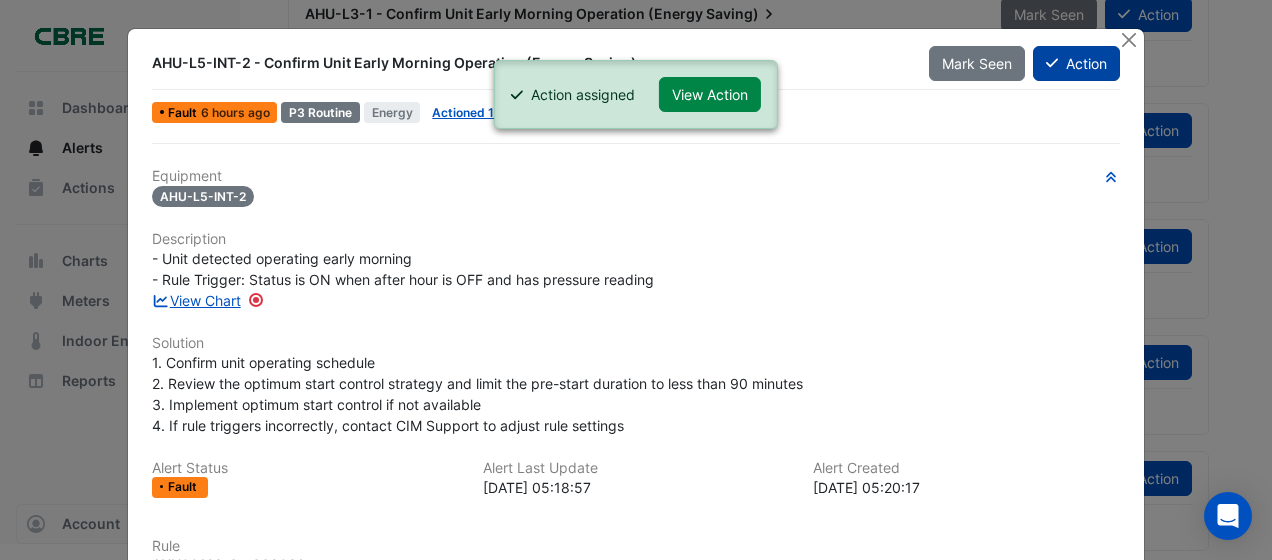click on "Action" 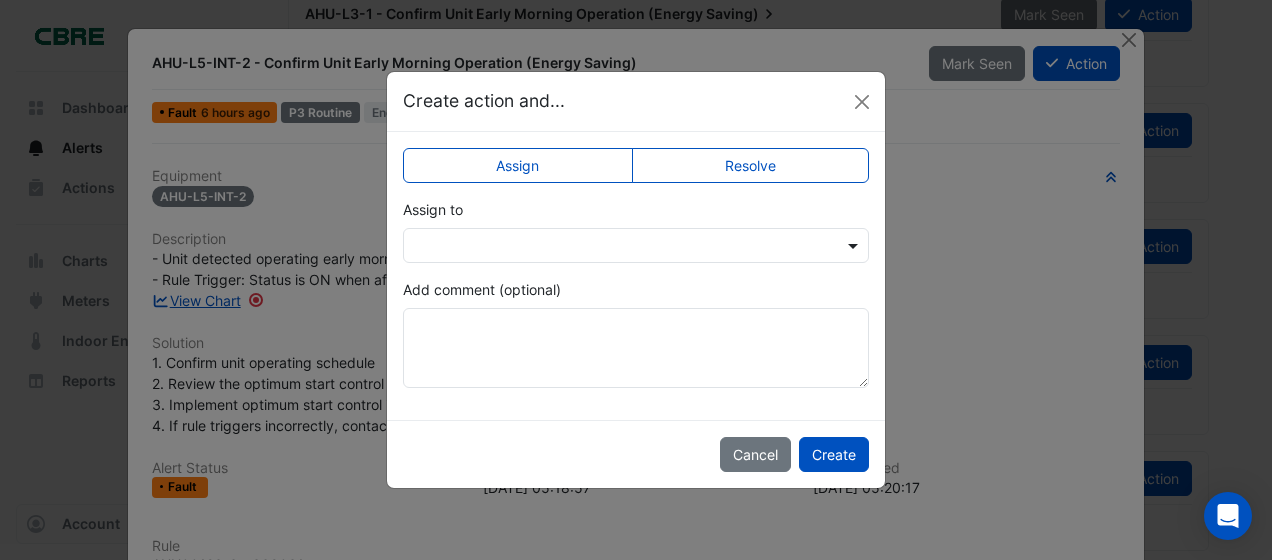 click at bounding box center (855, 245) 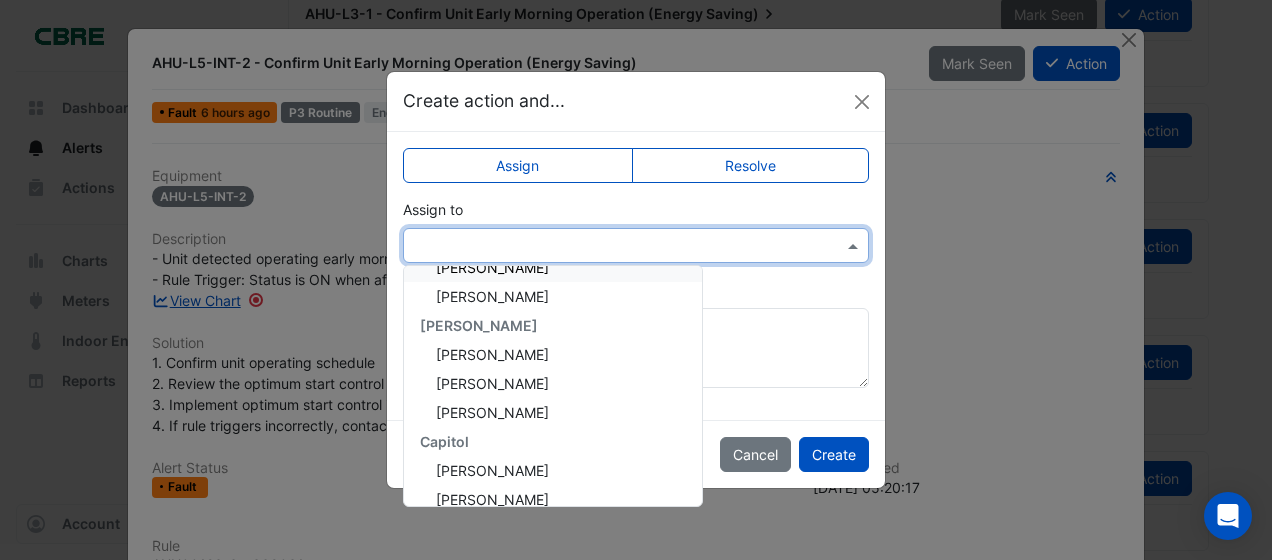 scroll, scrollTop: 200, scrollLeft: 0, axis: vertical 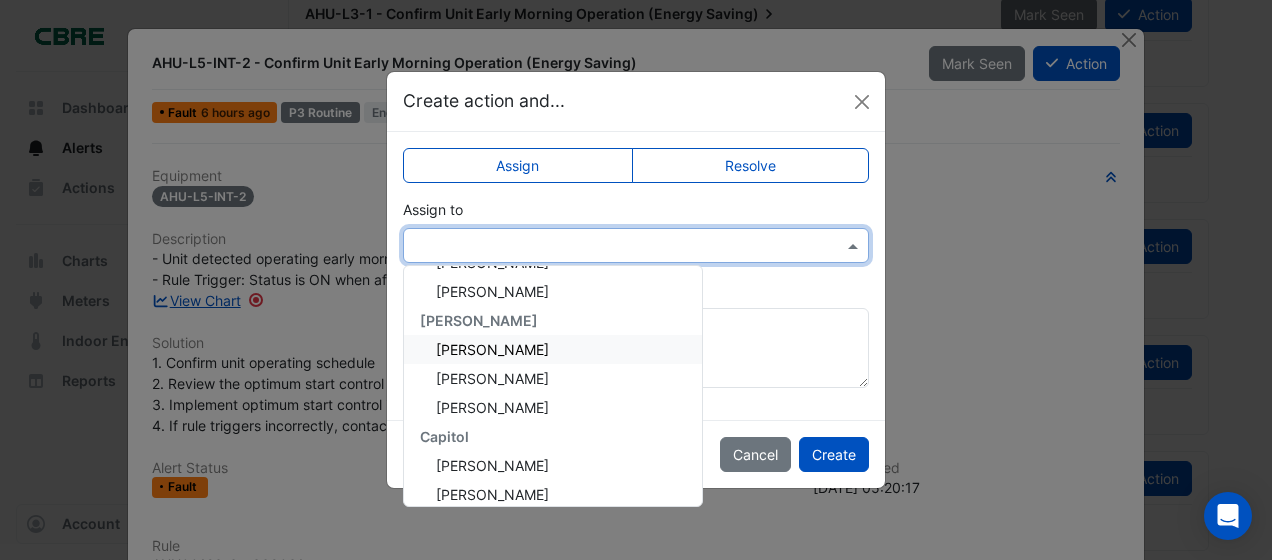 click on "[PERSON_NAME]" at bounding box center (492, 349) 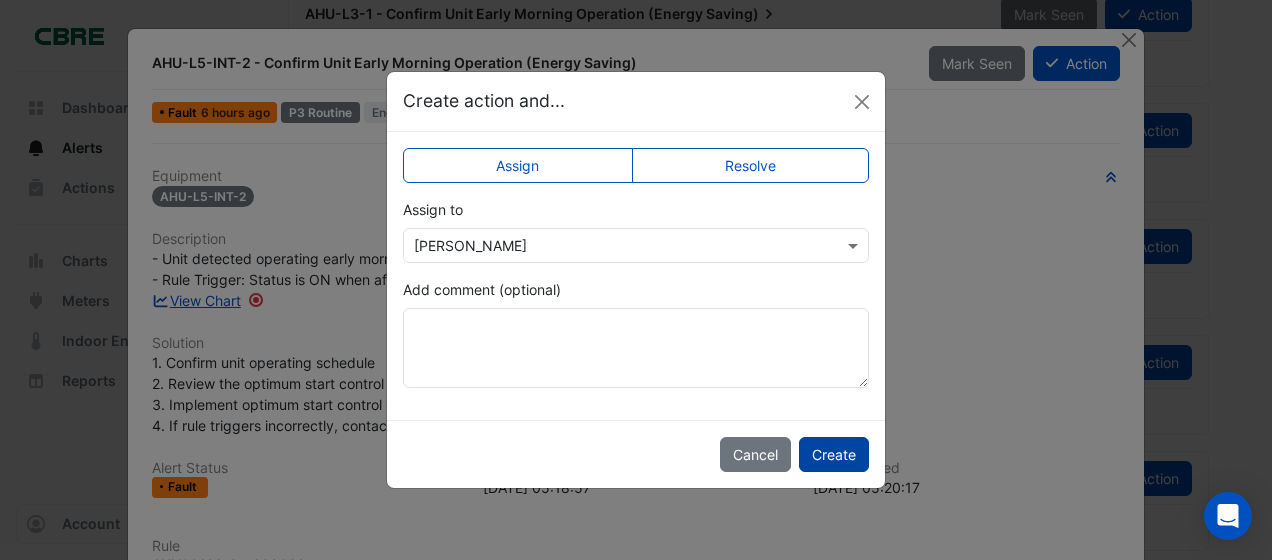 click on "Create" 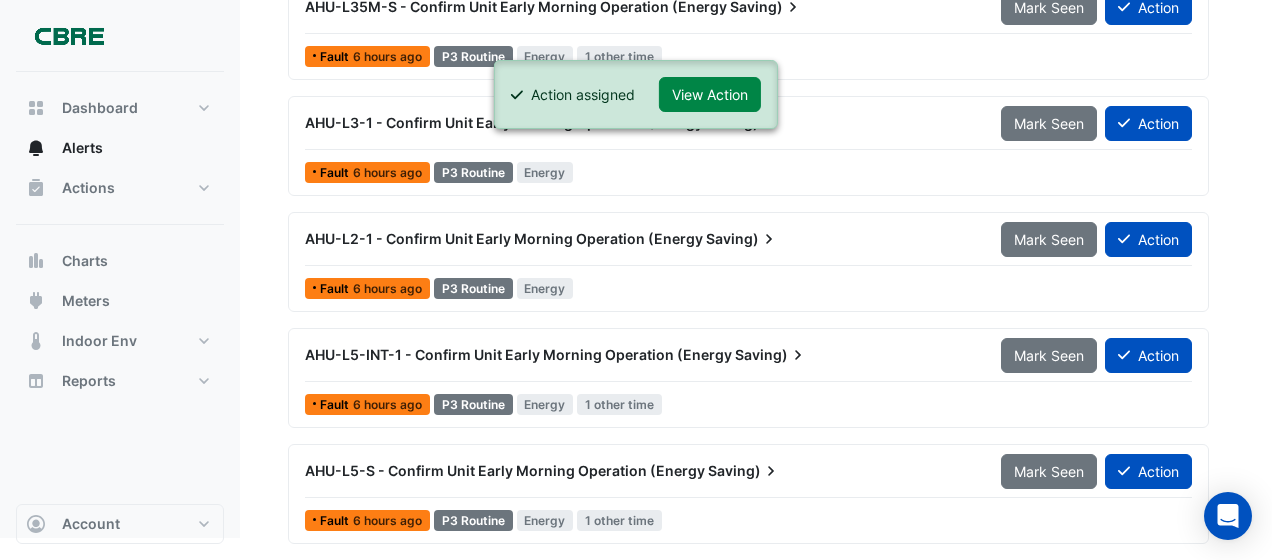 scroll, scrollTop: 1648, scrollLeft: 0, axis: vertical 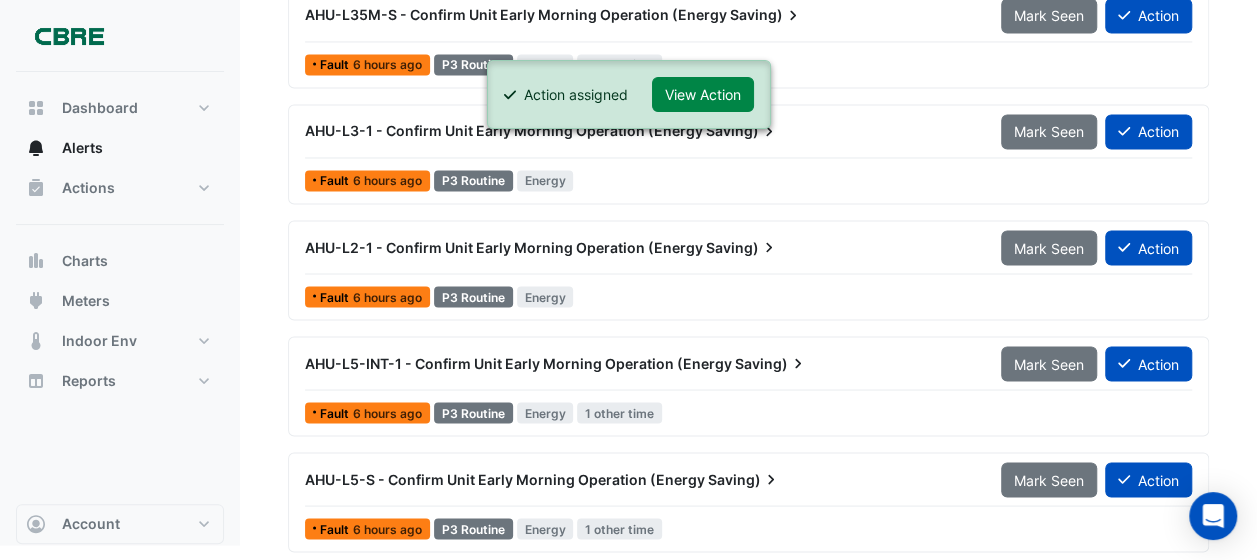 click on "AHU-L5-S - Confirm Unit Early Morning Operation (Energy" at bounding box center (505, 478) 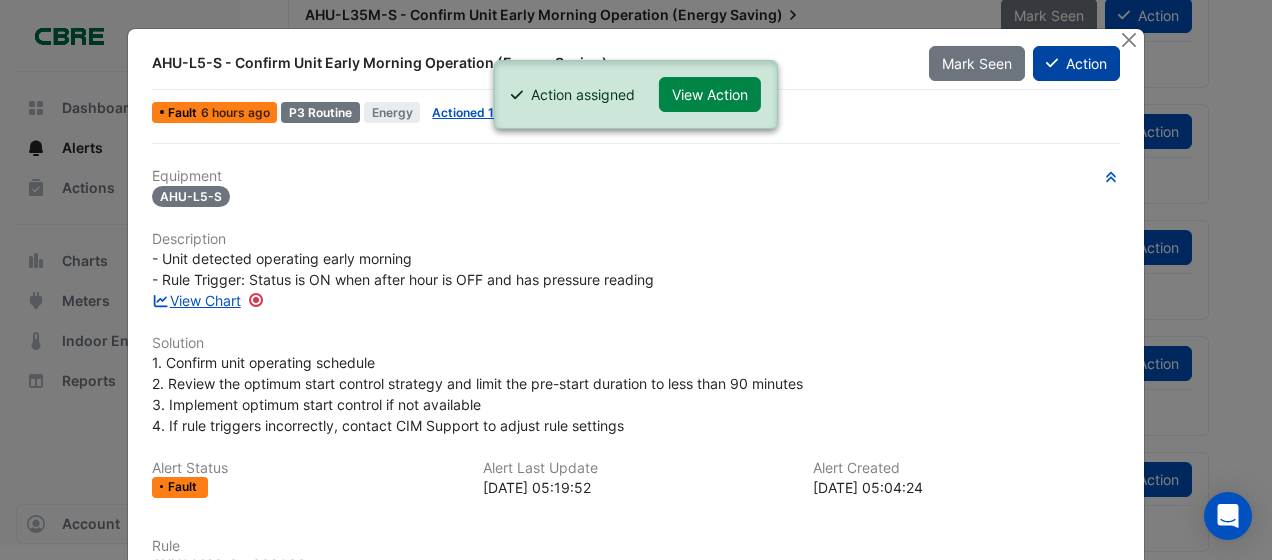 click on "Action" 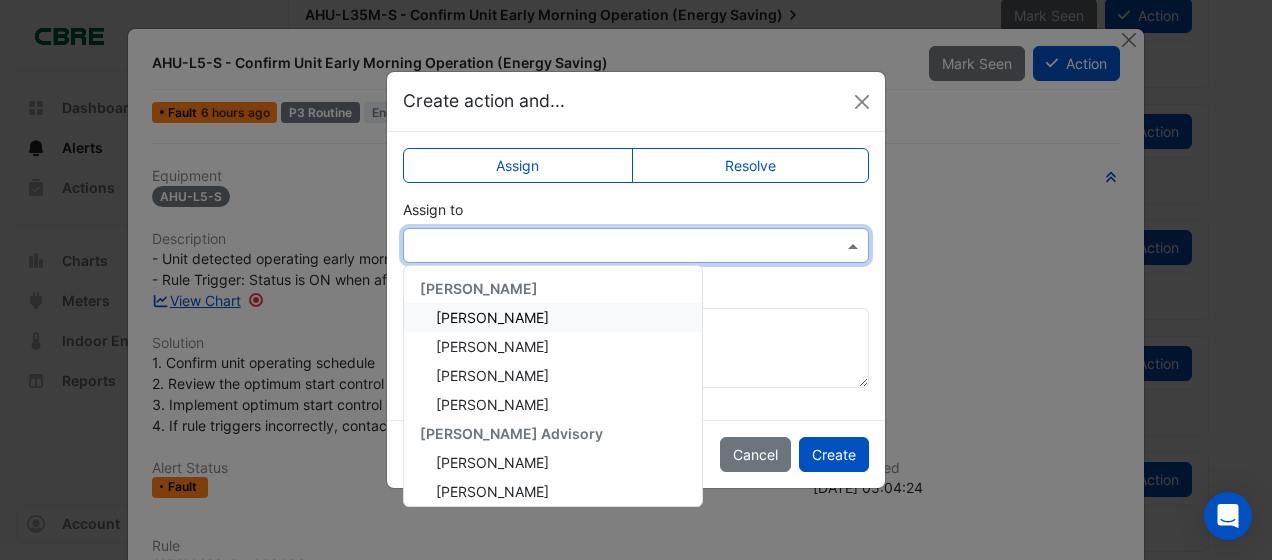 click at bounding box center [855, 245] 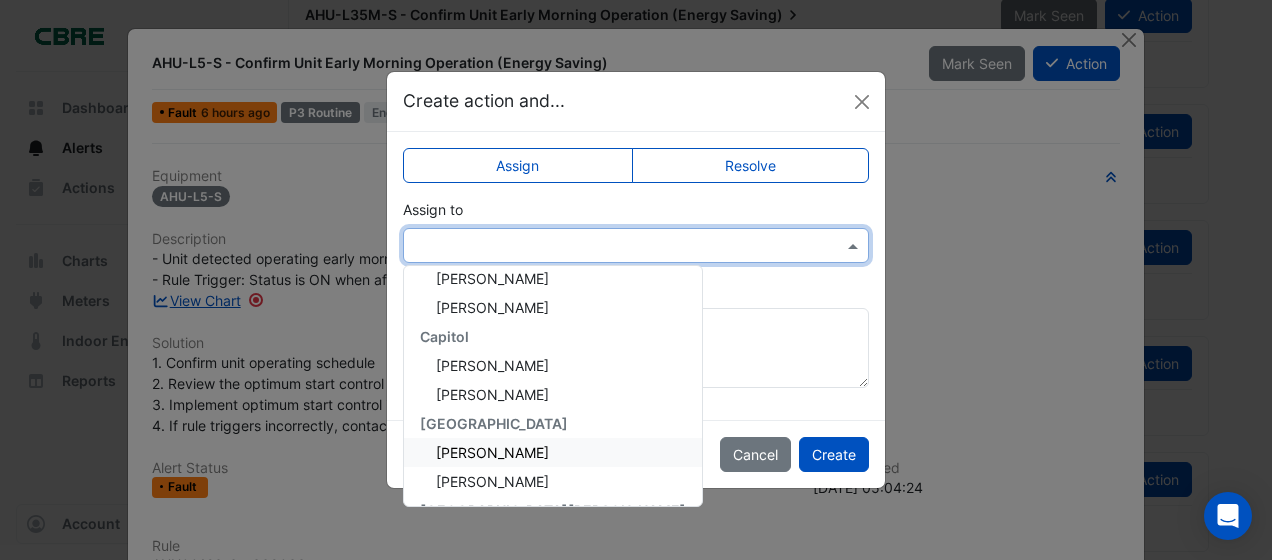 scroll, scrollTop: 200, scrollLeft: 0, axis: vertical 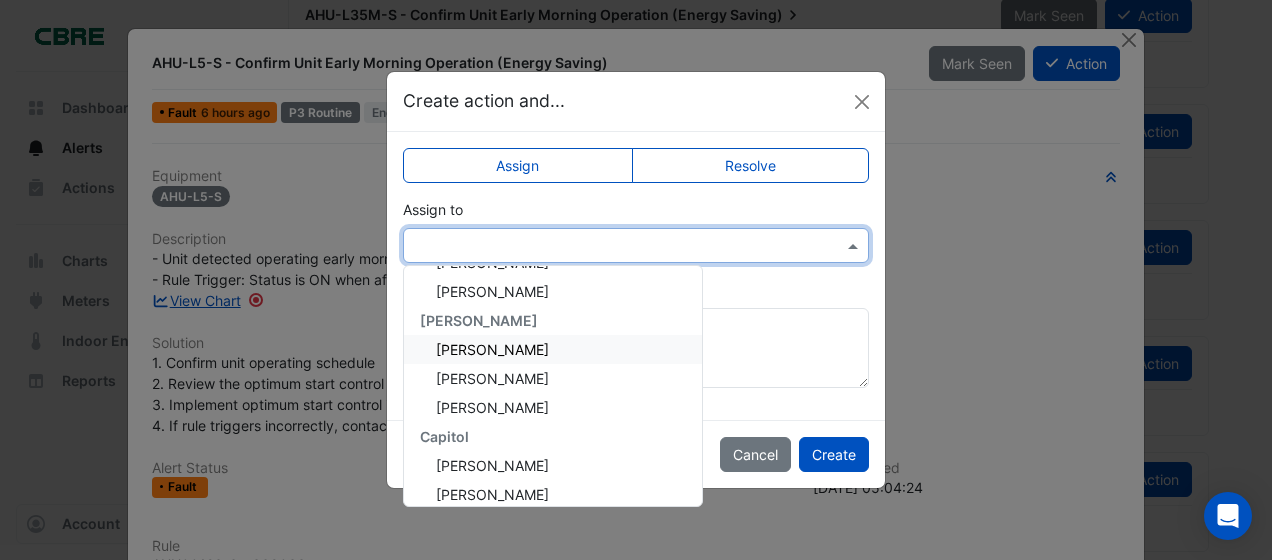 click on "[PERSON_NAME]" at bounding box center (492, 349) 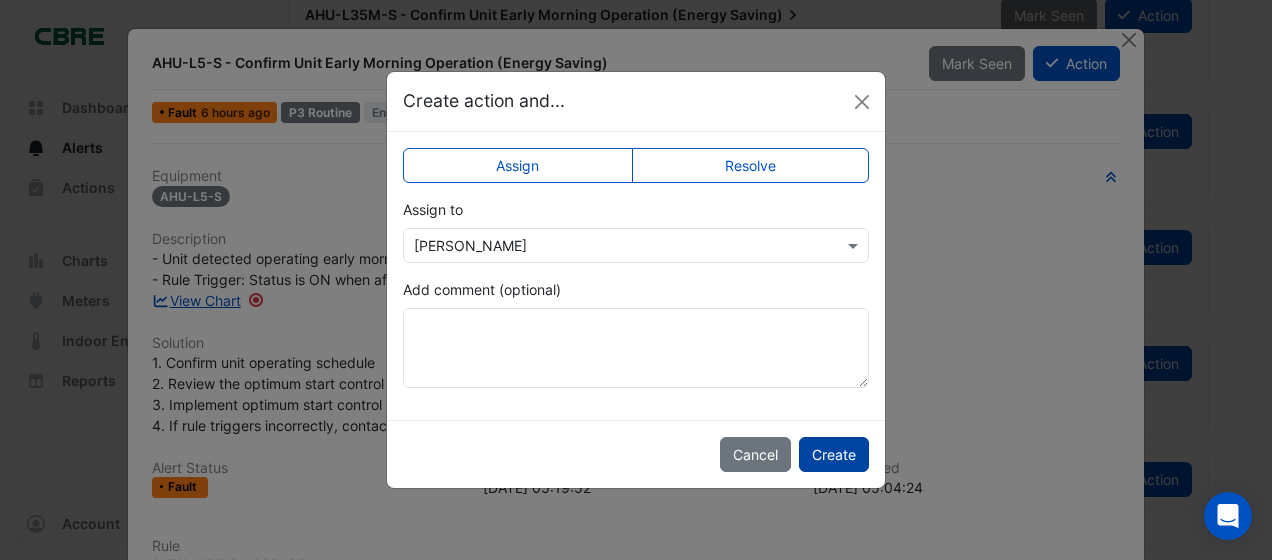 click on "Create" 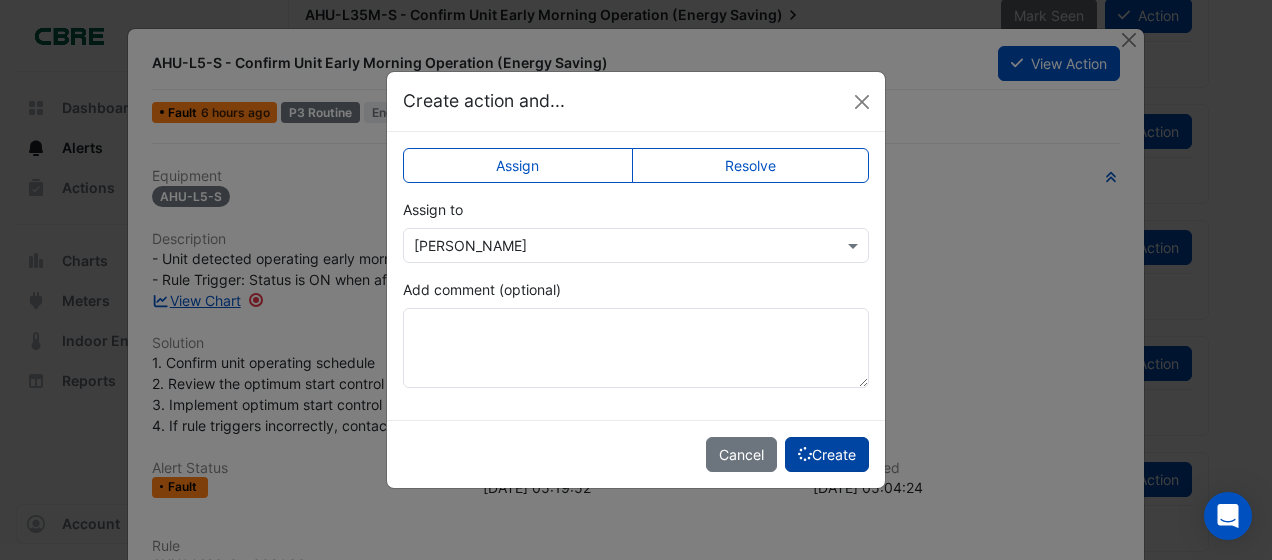 scroll, scrollTop: 1534, scrollLeft: 0, axis: vertical 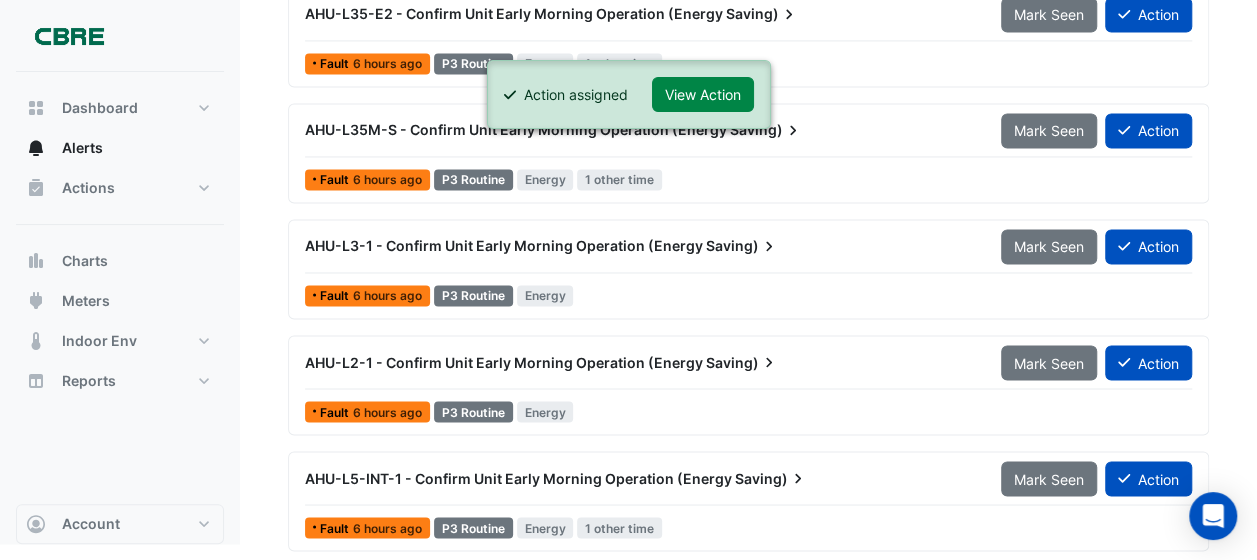 click on "AHU-L5-INT-1 - Confirm Unit Early Morning Operation (Energy" at bounding box center [518, 477] 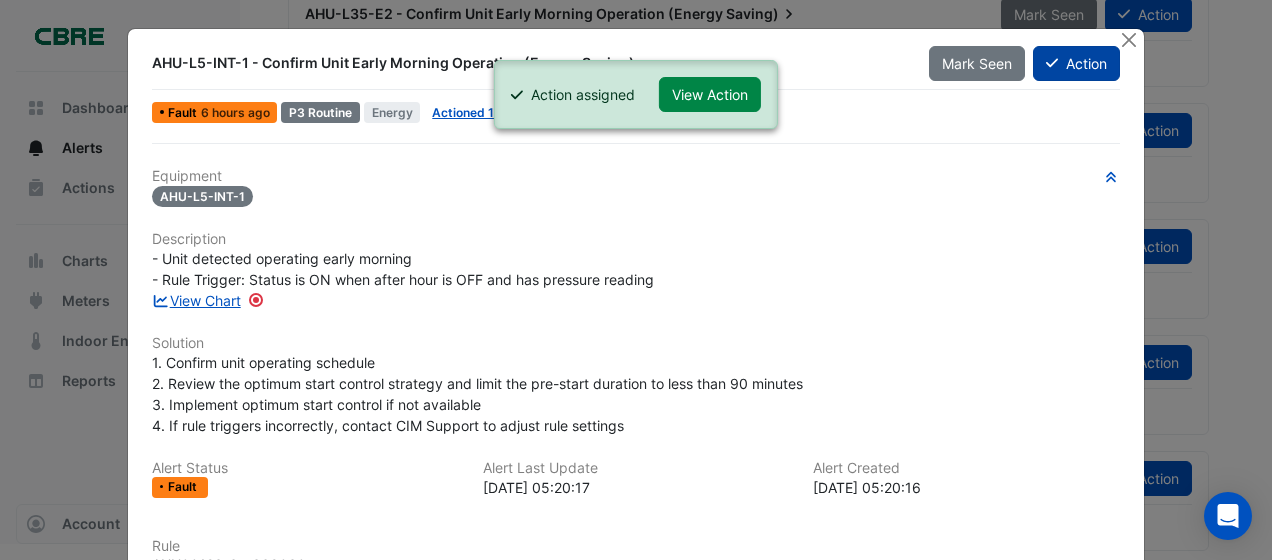 click on "Action" 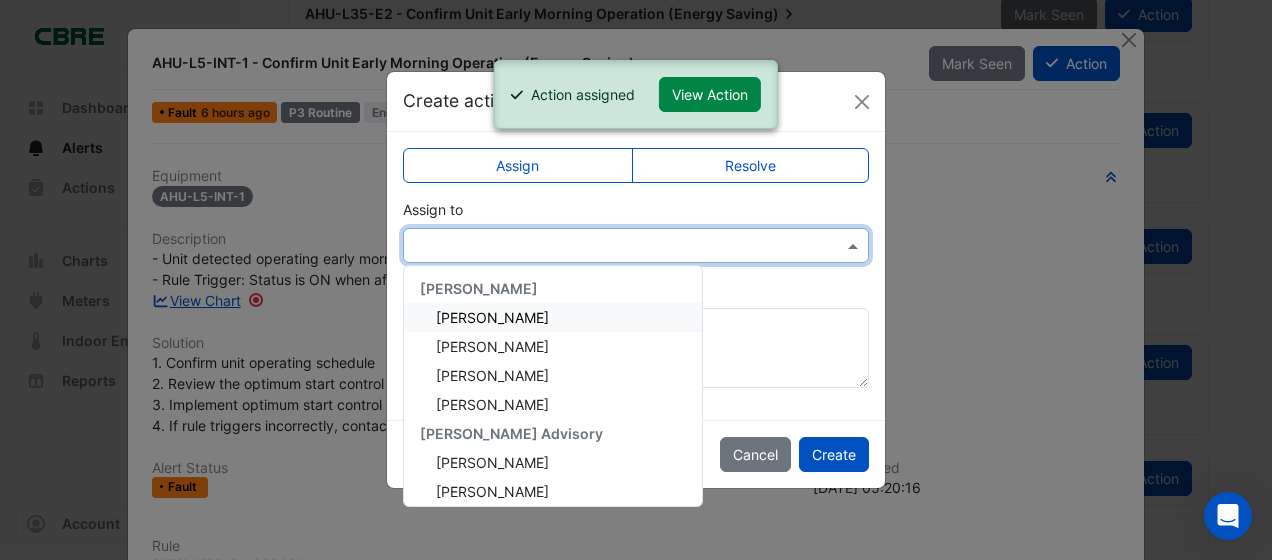 click at bounding box center (855, 245) 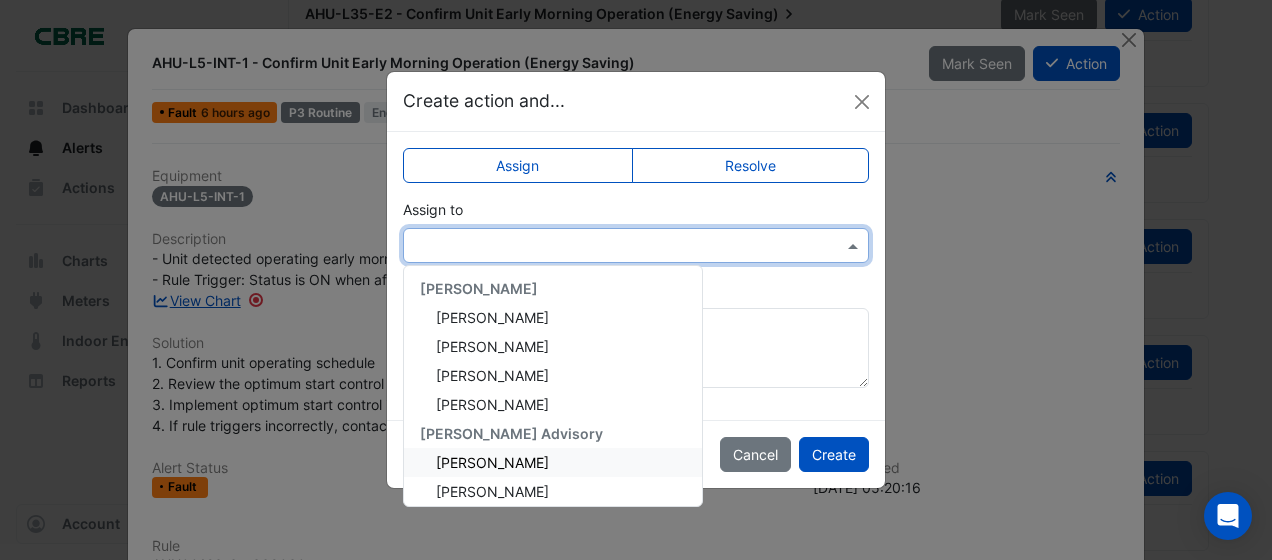 scroll, scrollTop: 100, scrollLeft: 0, axis: vertical 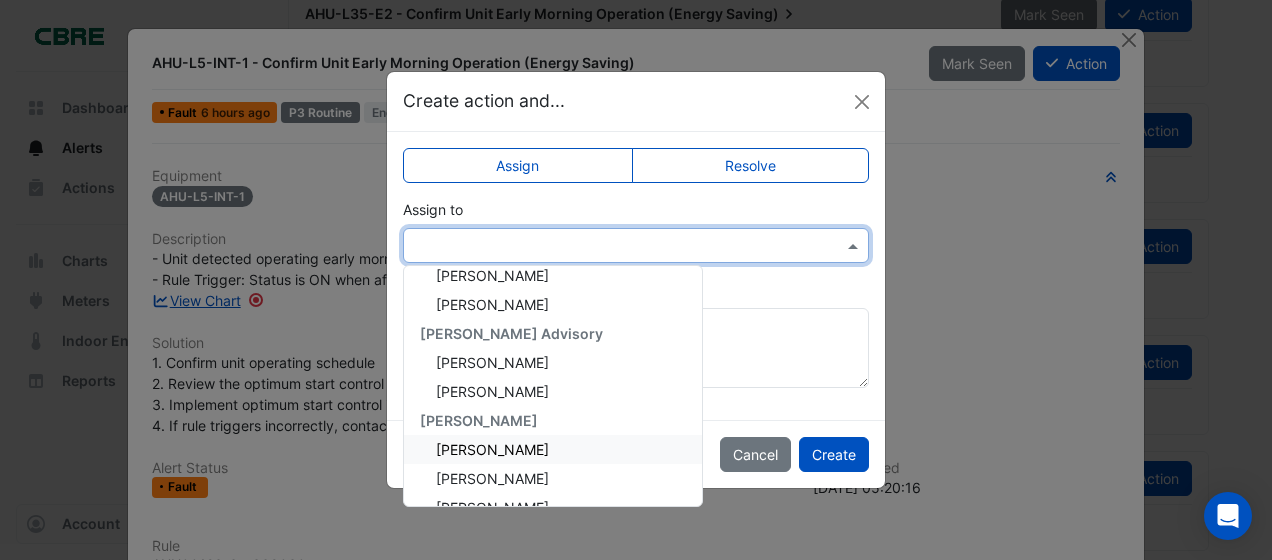 click on "[PERSON_NAME]" at bounding box center [492, 449] 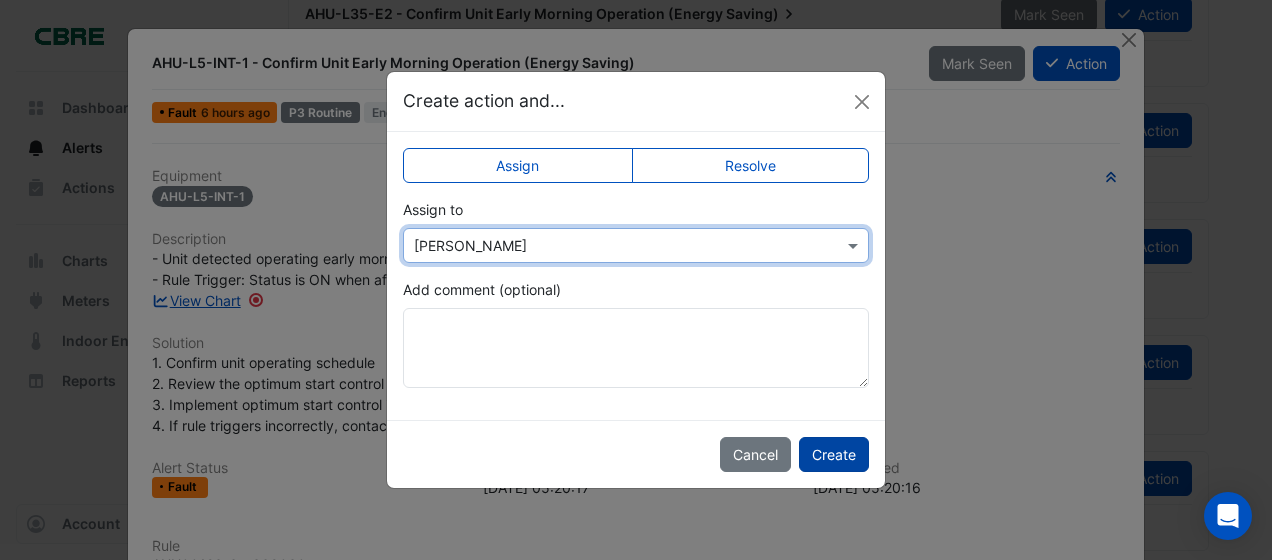 click on "Create" 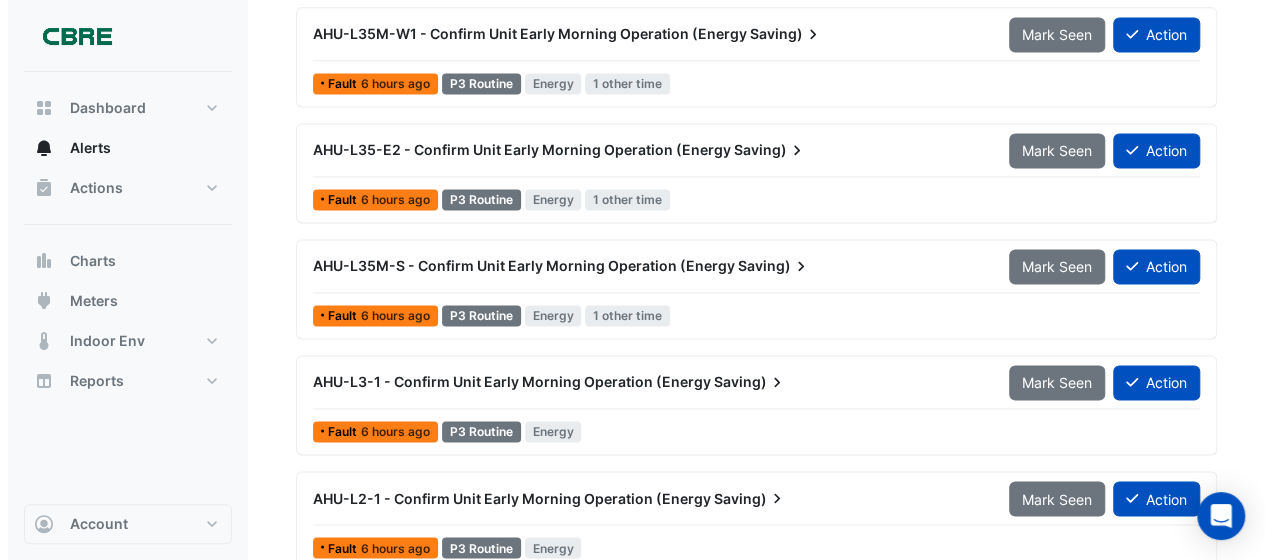 scroll, scrollTop: 1418, scrollLeft: 0, axis: vertical 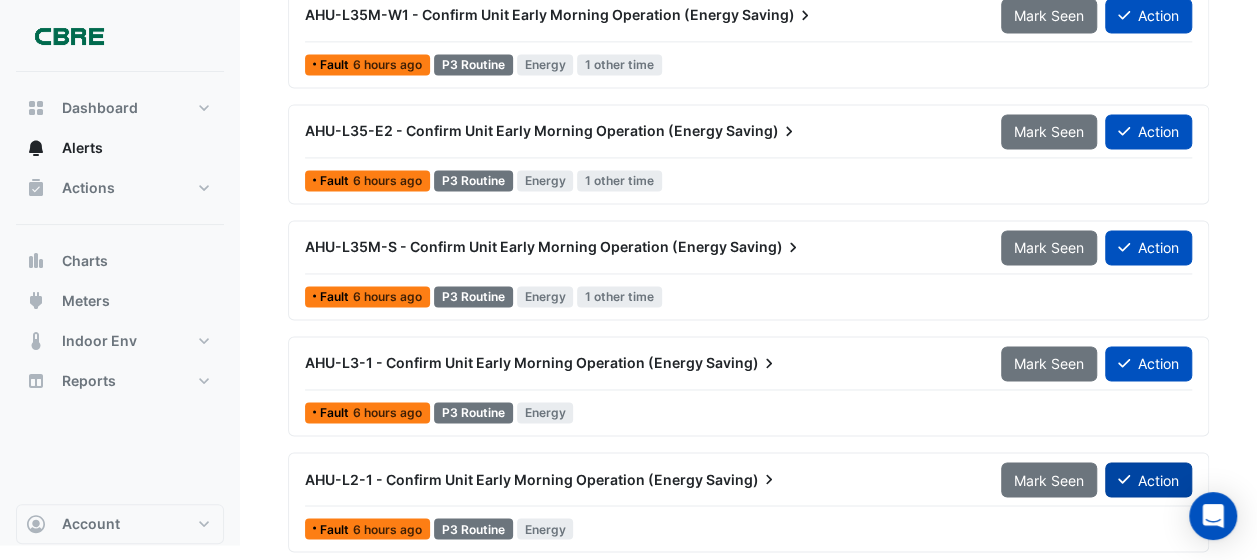 click on "Action" at bounding box center [1148, 479] 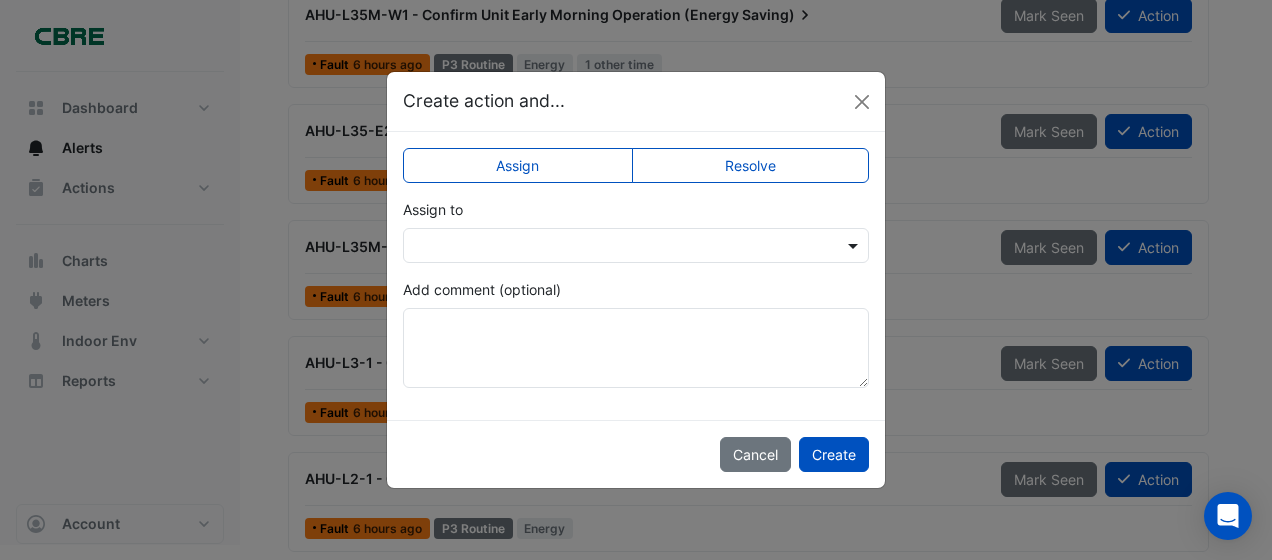 click at bounding box center (855, 245) 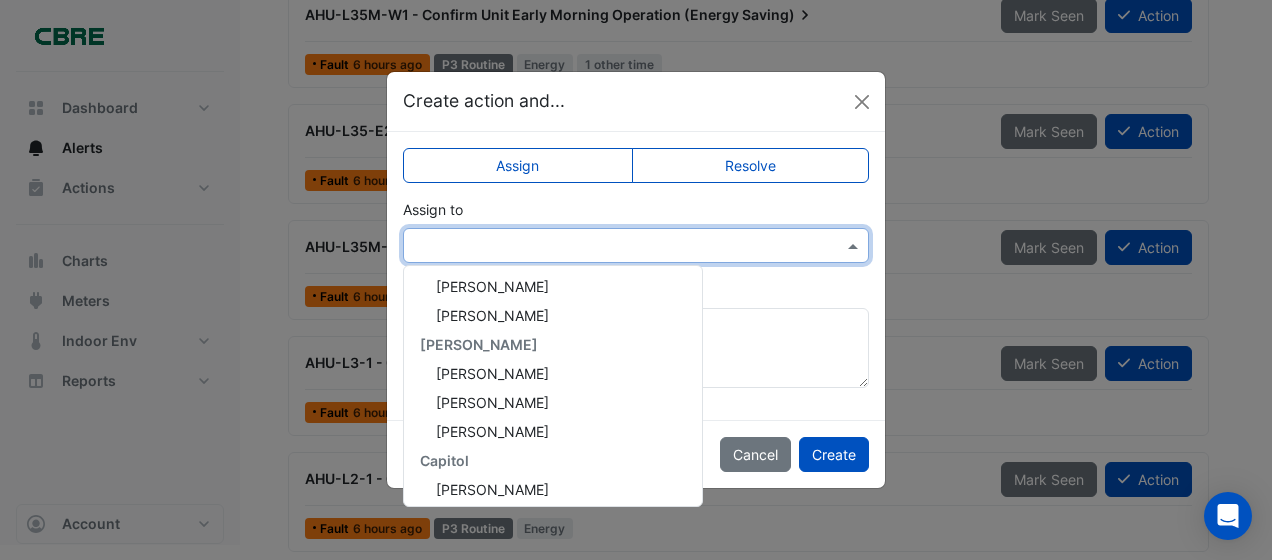 scroll, scrollTop: 200, scrollLeft: 0, axis: vertical 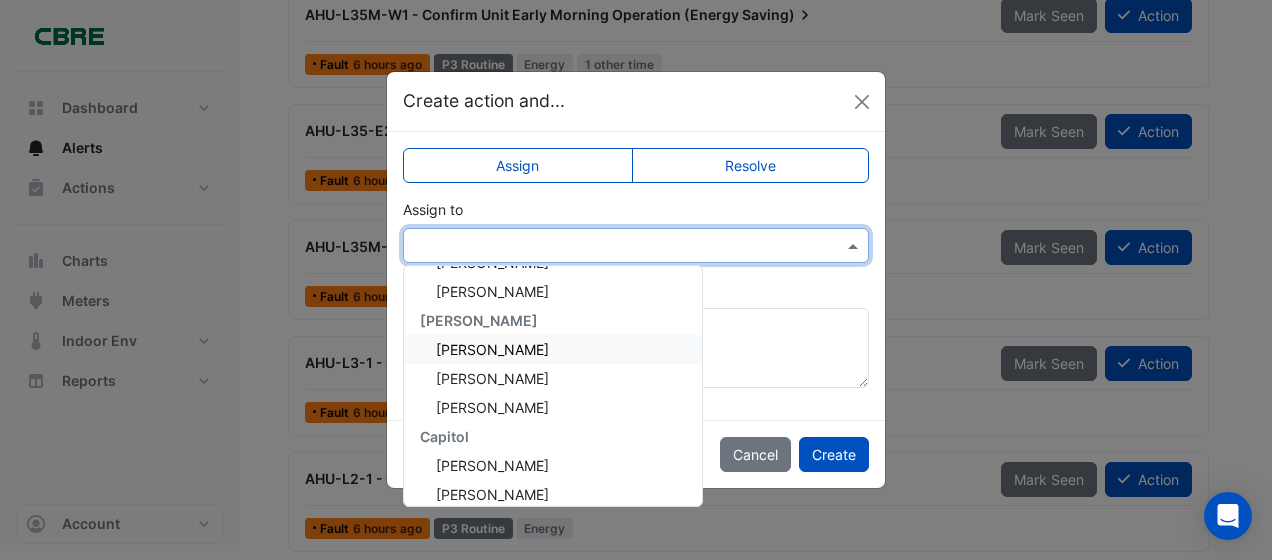 click on "[PERSON_NAME]" at bounding box center (553, 349) 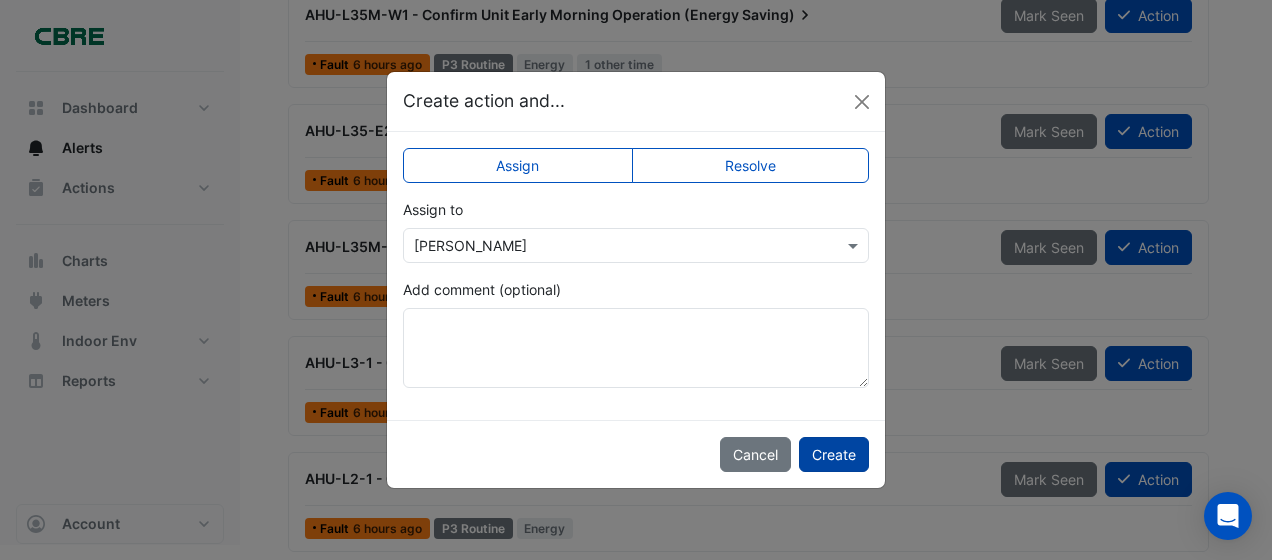 click on "Create" 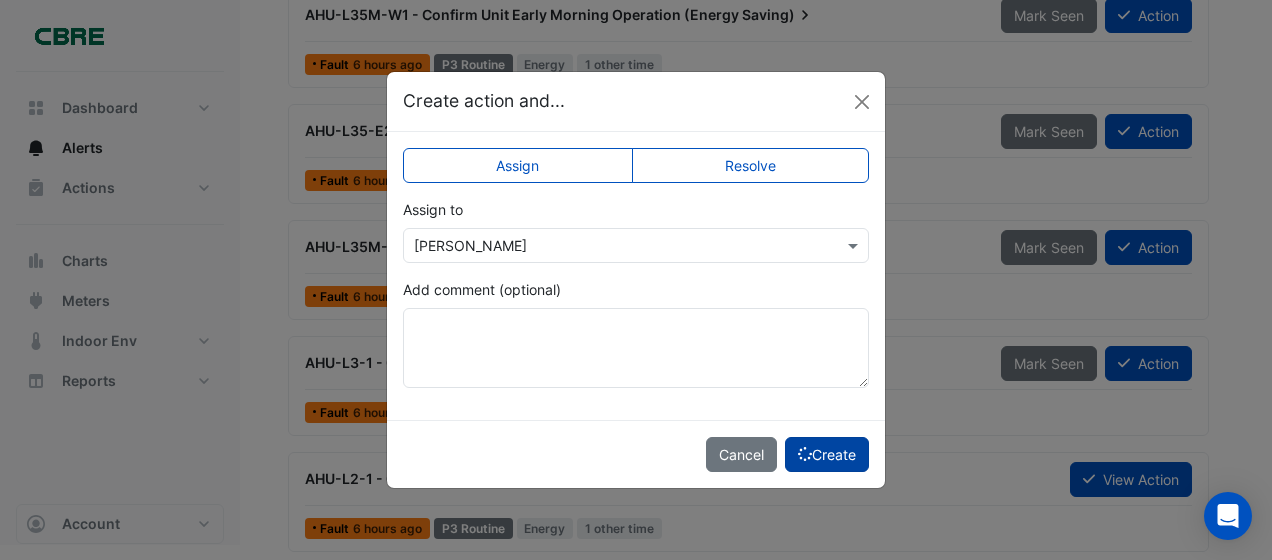 scroll, scrollTop: 1304, scrollLeft: 0, axis: vertical 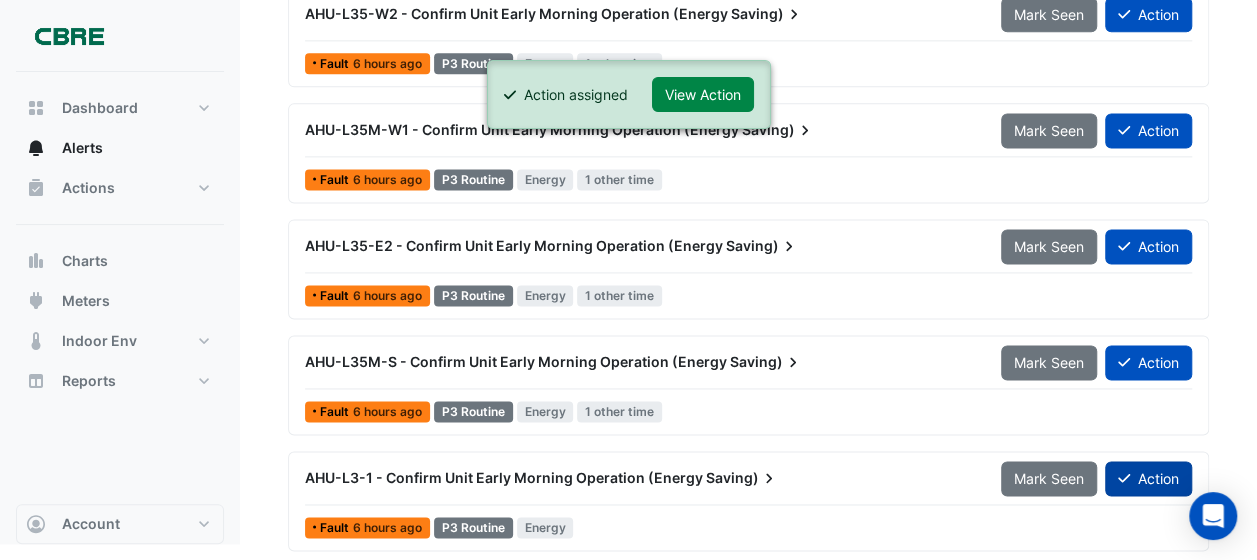click on "Action" at bounding box center (1148, 478) 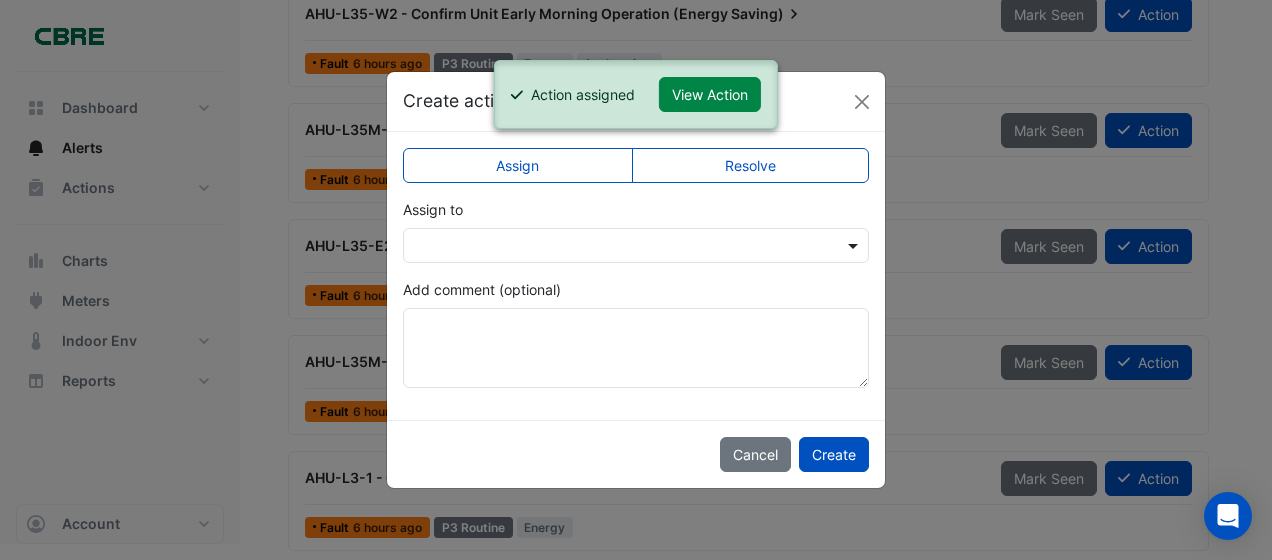 click at bounding box center [855, 245] 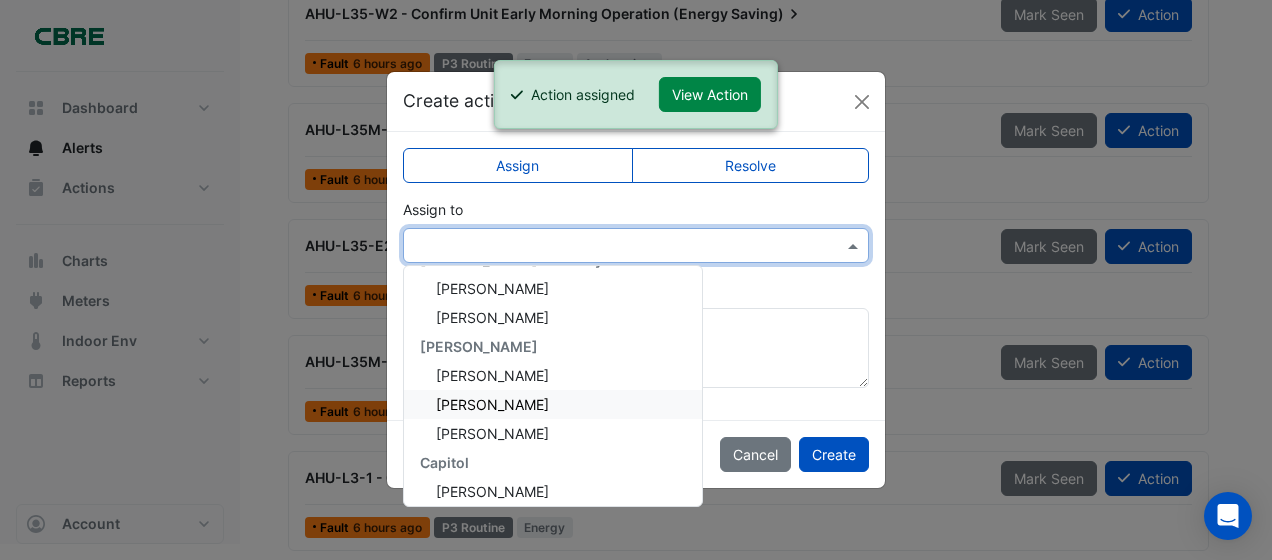 scroll, scrollTop: 200, scrollLeft: 0, axis: vertical 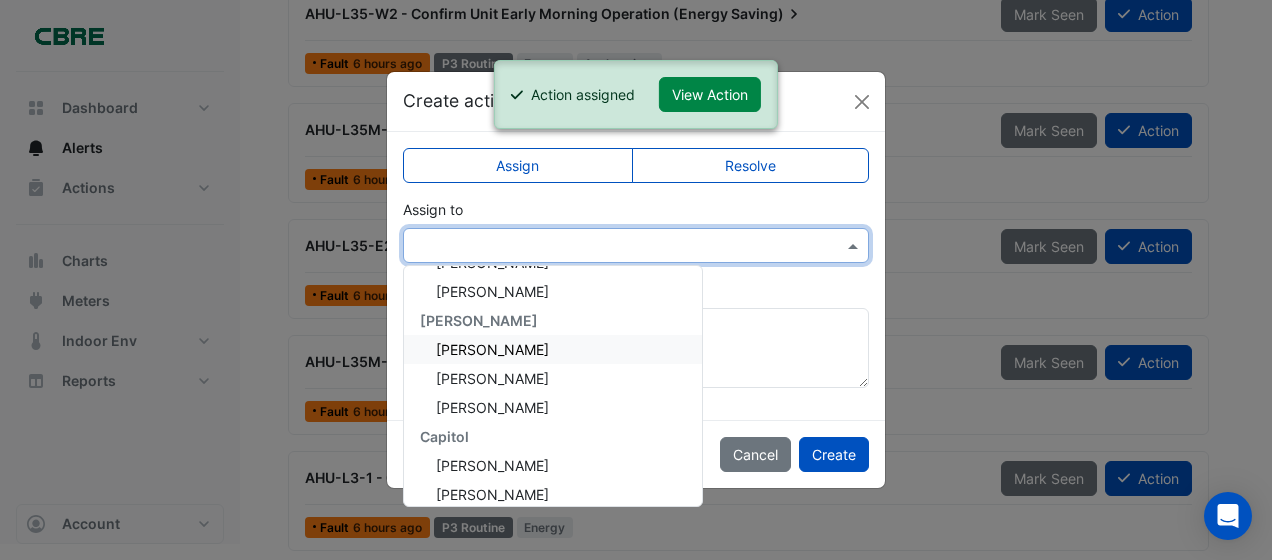 click on "[PERSON_NAME]" at bounding box center [492, 349] 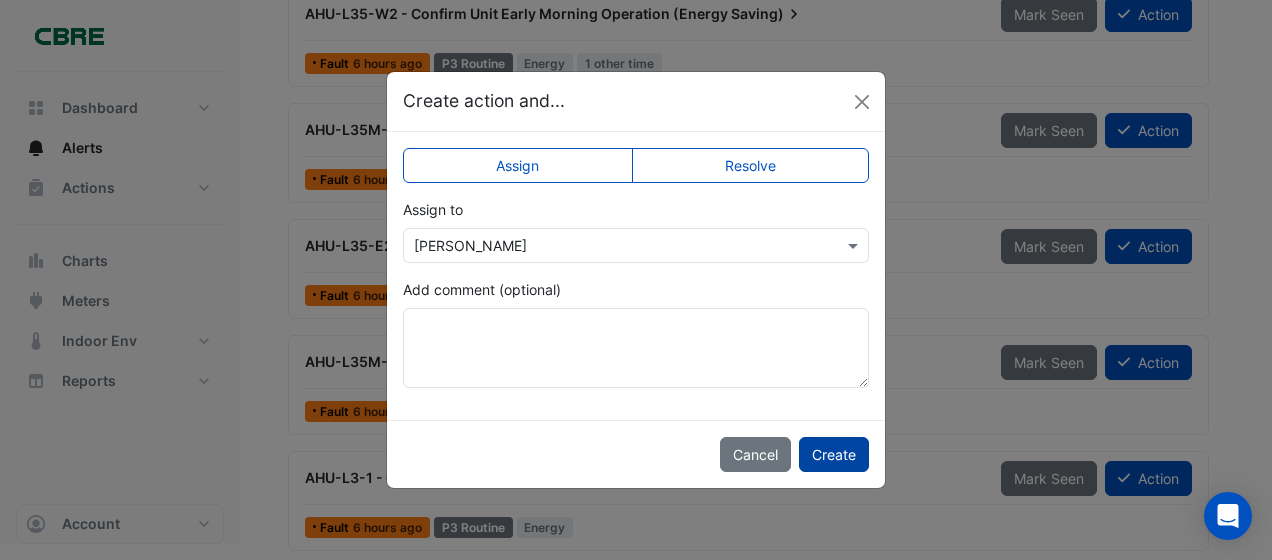 click on "Create" 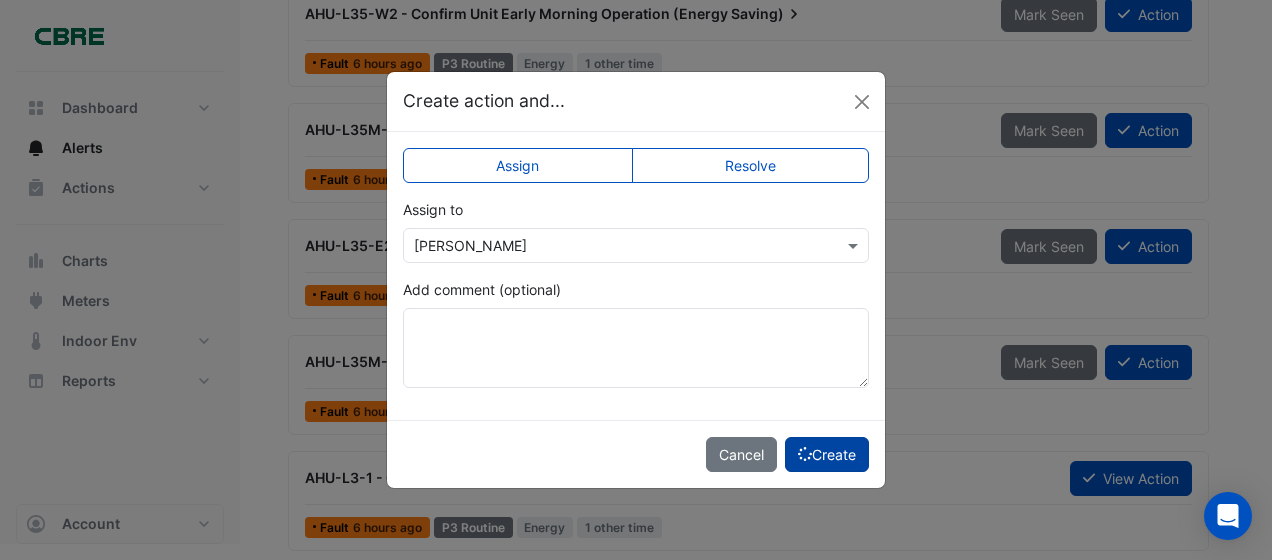 scroll, scrollTop: 1188, scrollLeft: 0, axis: vertical 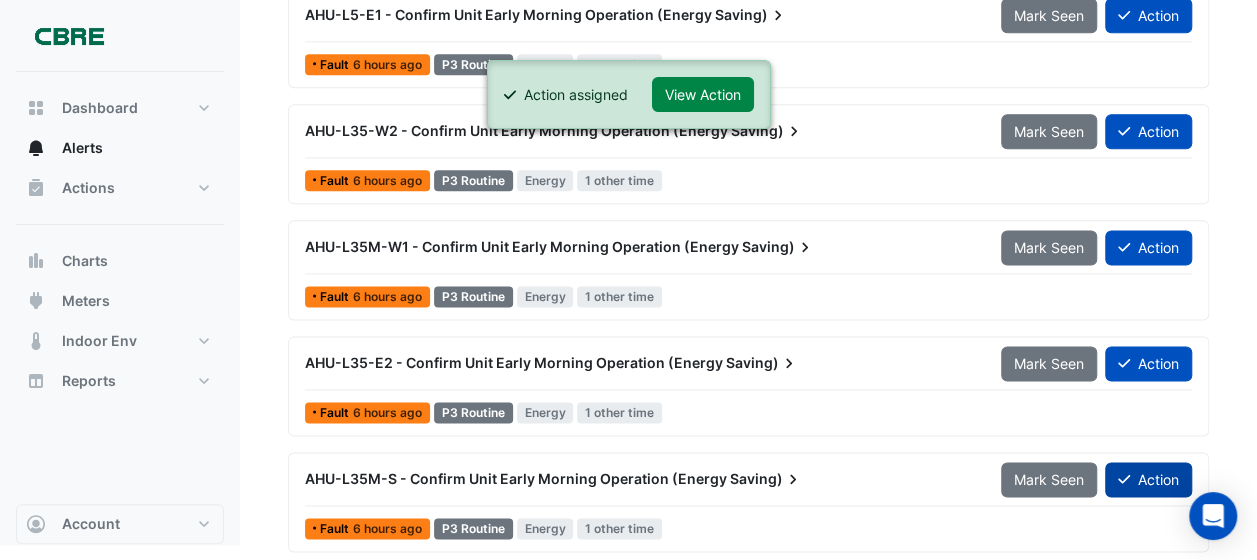 click on "Action" at bounding box center [1148, 479] 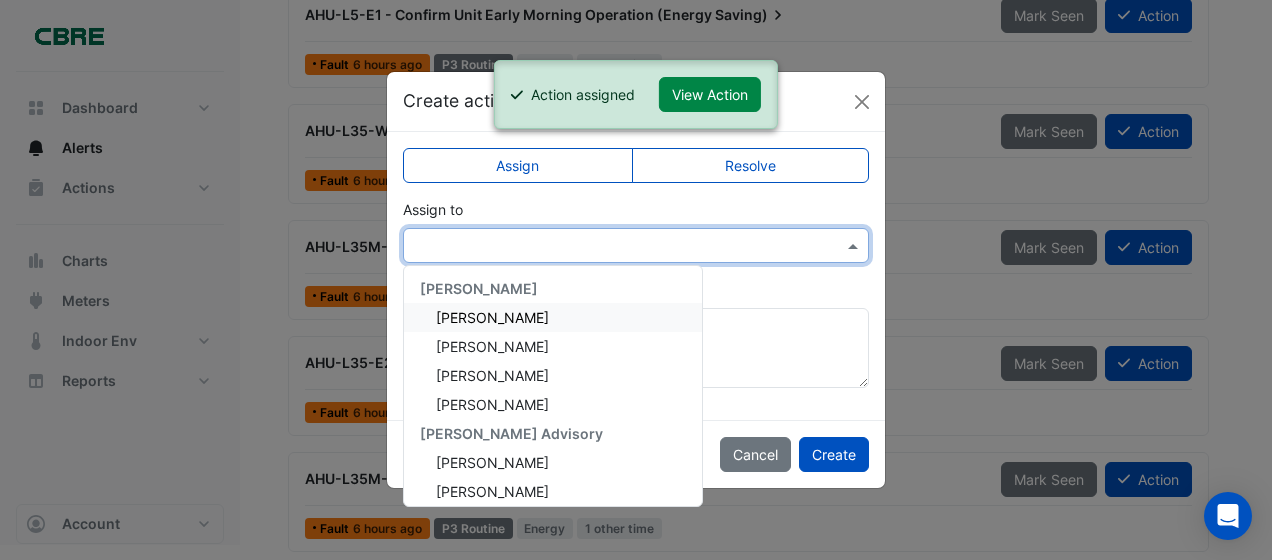 click at bounding box center (855, 245) 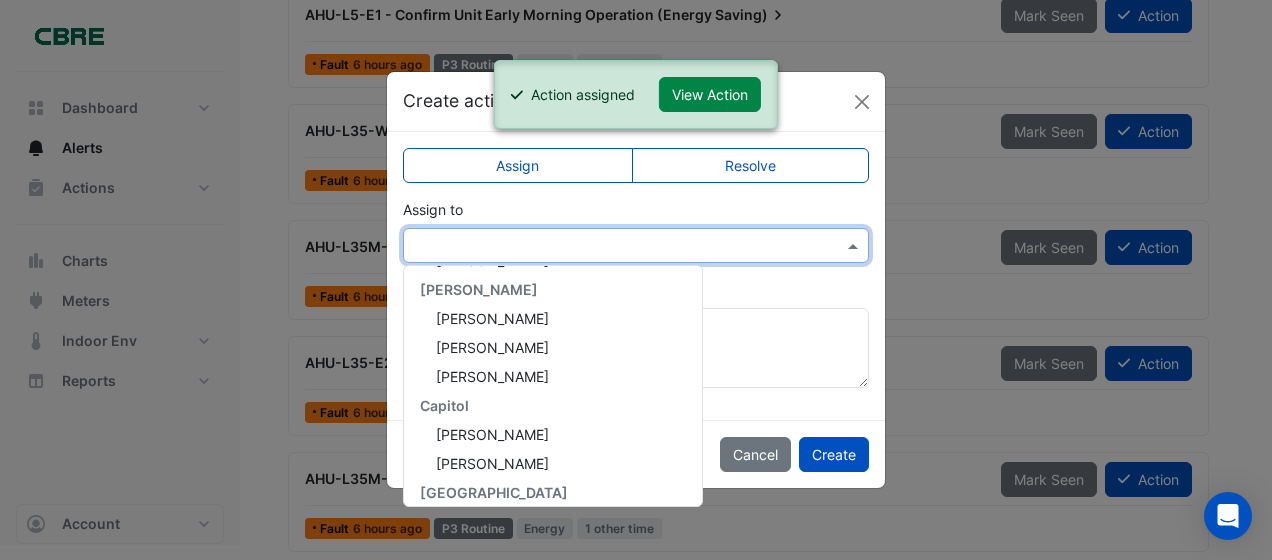 scroll, scrollTop: 200, scrollLeft: 0, axis: vertical 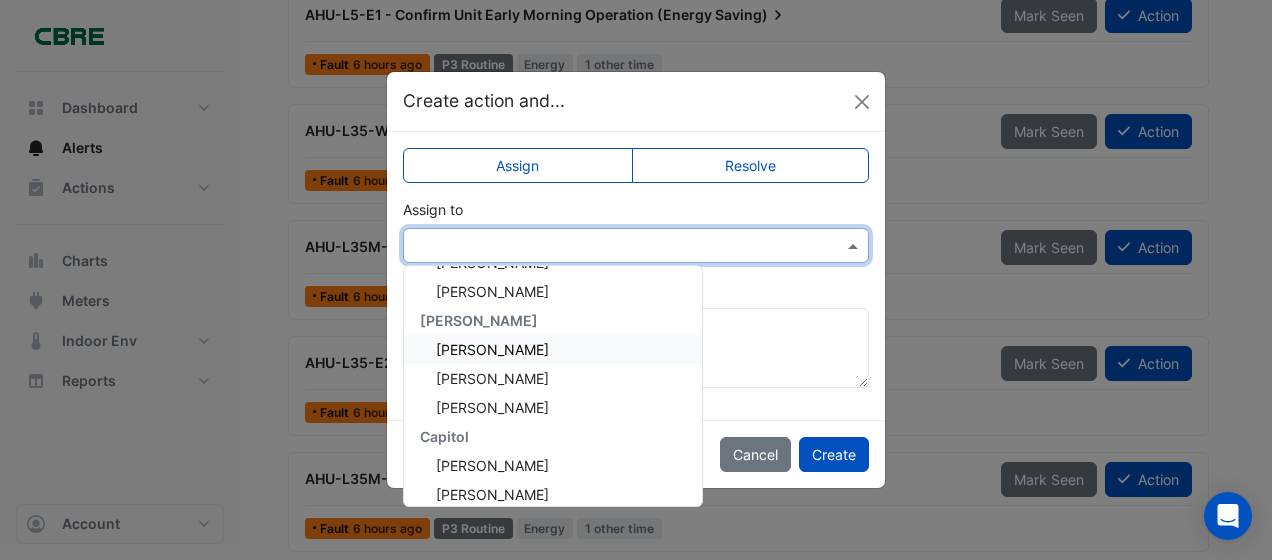 click on "[PERSON_NAME]" at bounding box center [492, 349] 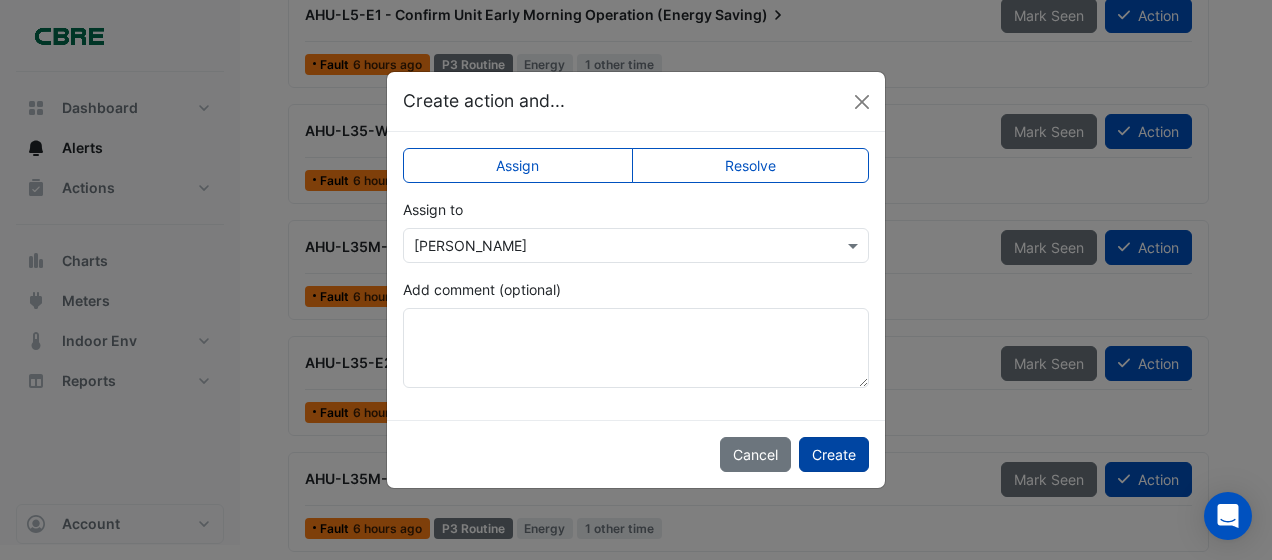 click on "Create" 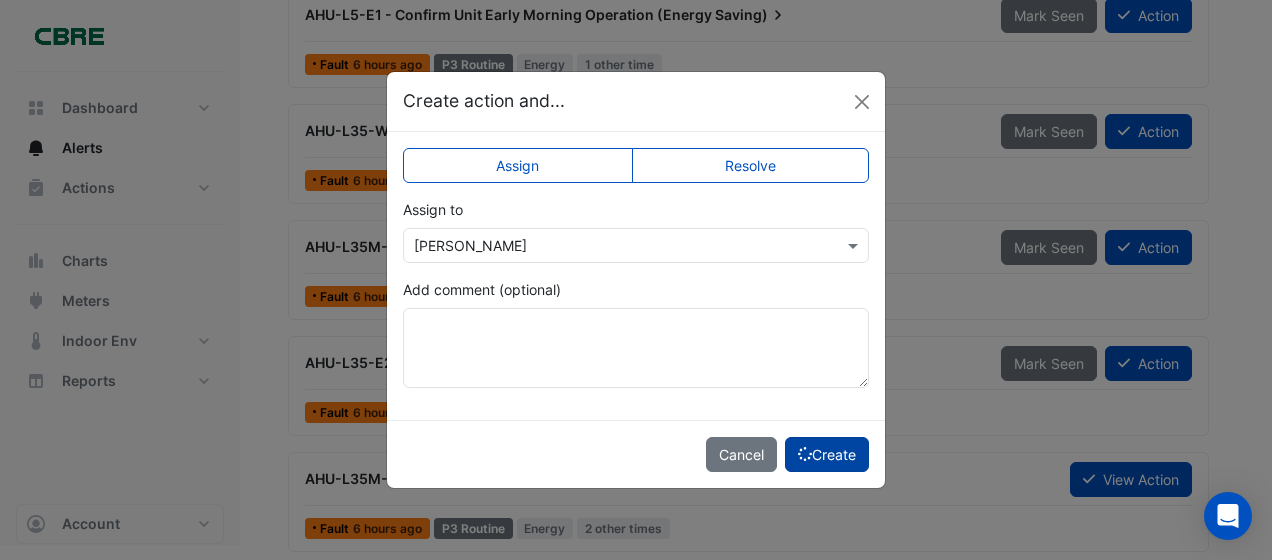 scroll, scrollTop: 1074, scrollLeft: 0, axis: vertical 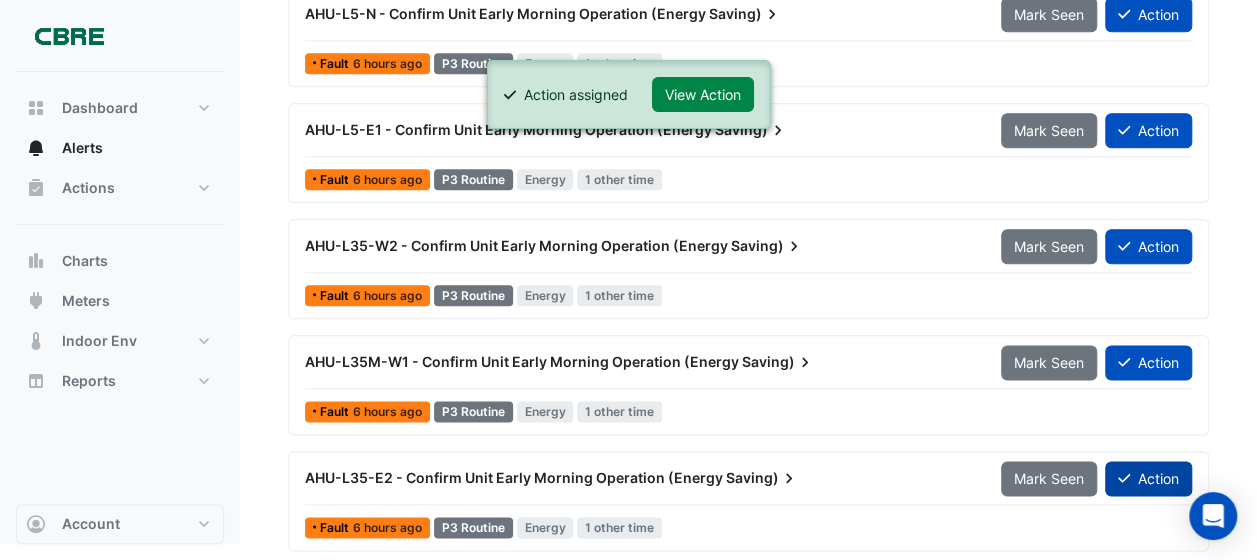 click on "Action" at bounding box center [1148, 478] 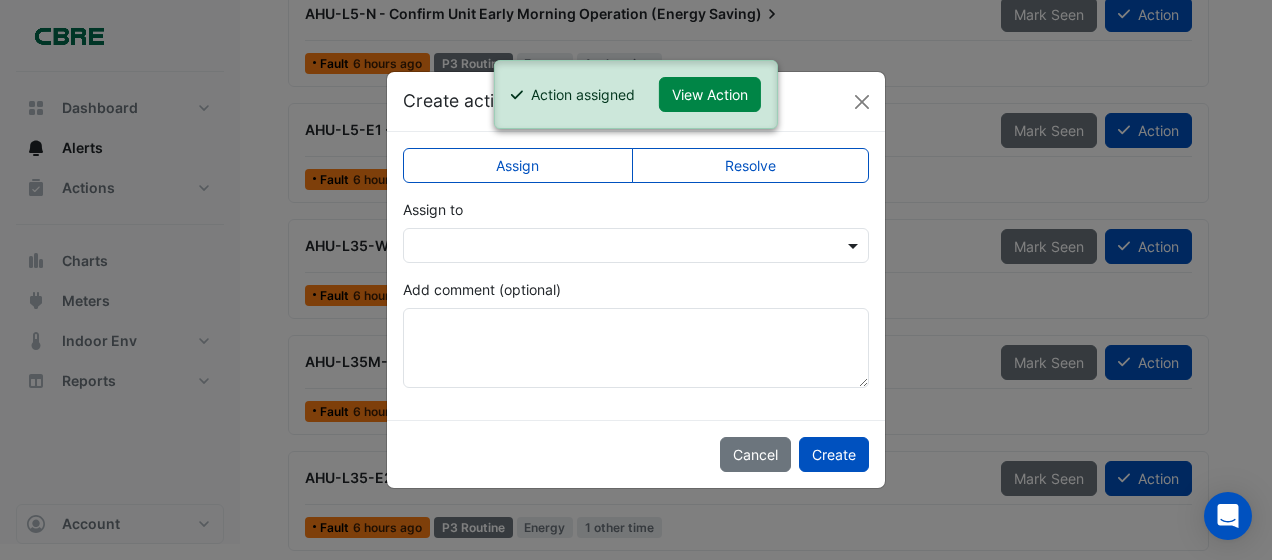 click at bounding box center [855, 245] 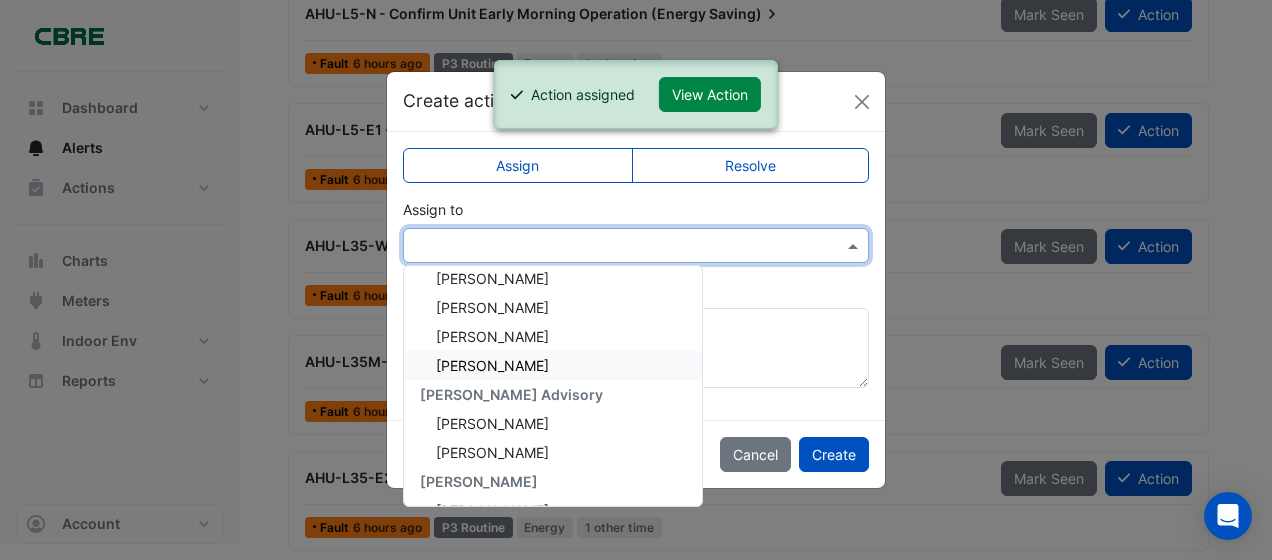 scroll, scrollTop: 100, scrollLeft: 0, axis: vertical 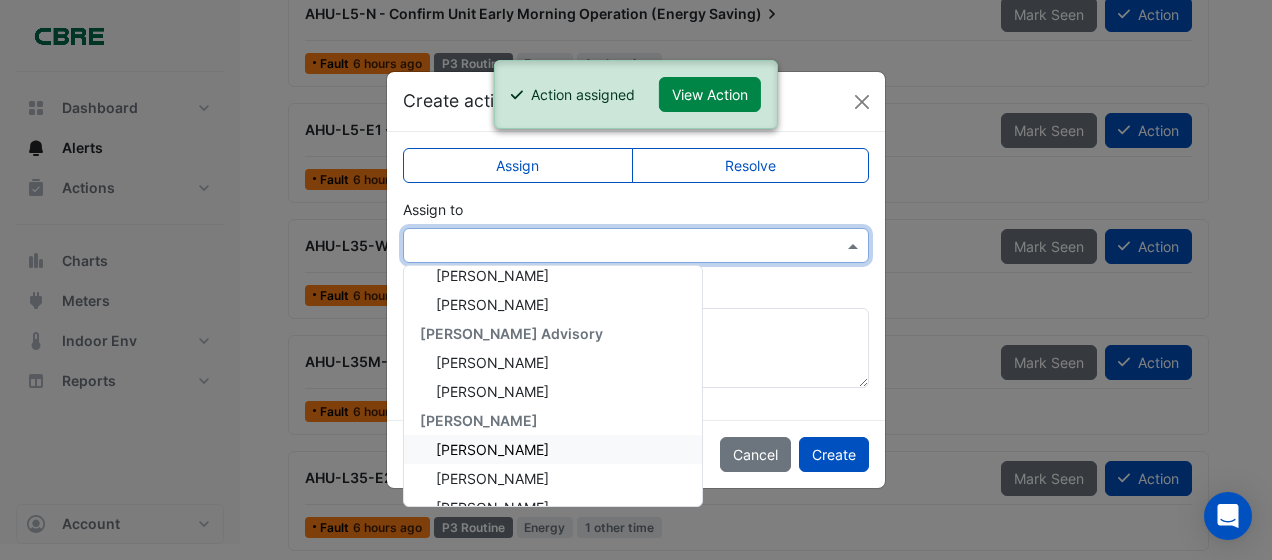 click on "[PERSON_NAME]" at bounding box center [553, 449] 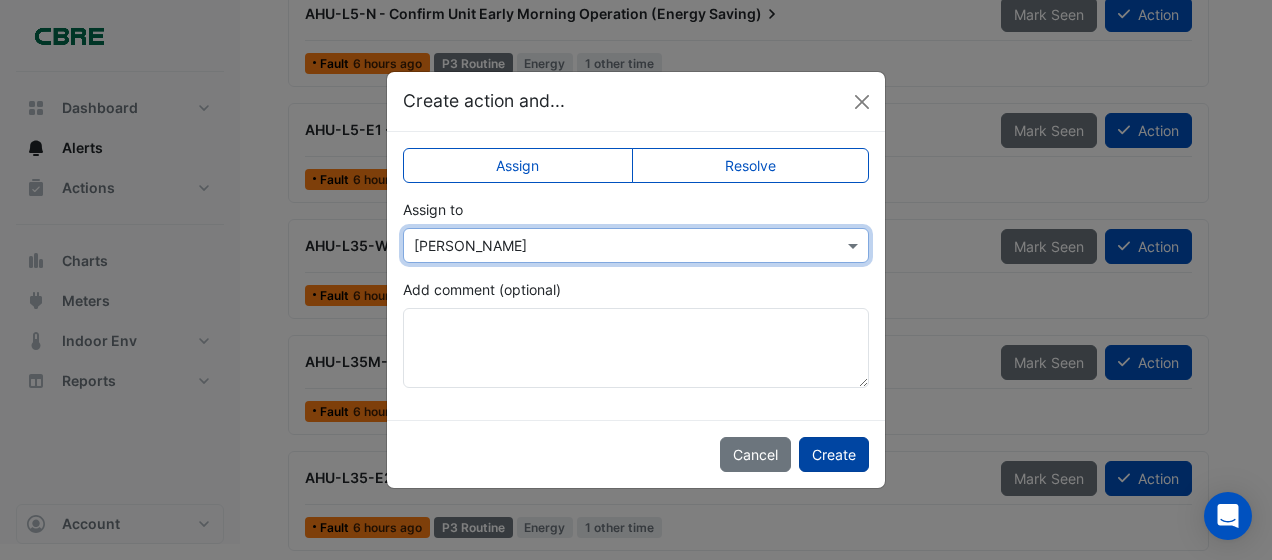 click on "Create" 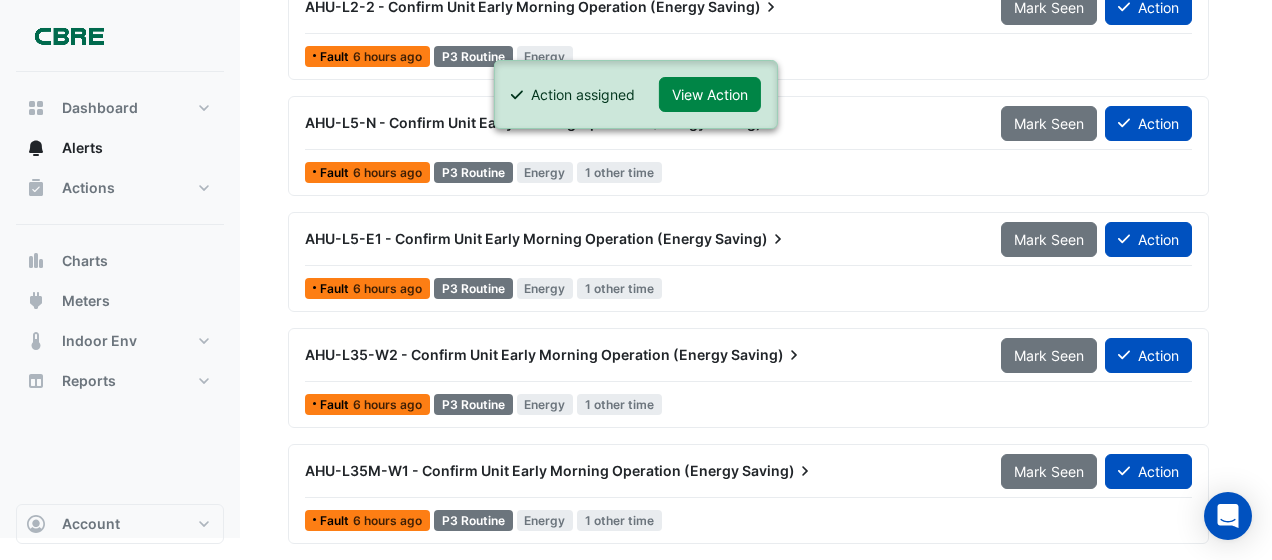 scroll, scrollTop: 958, scrollLeft: 0, axis: vertical 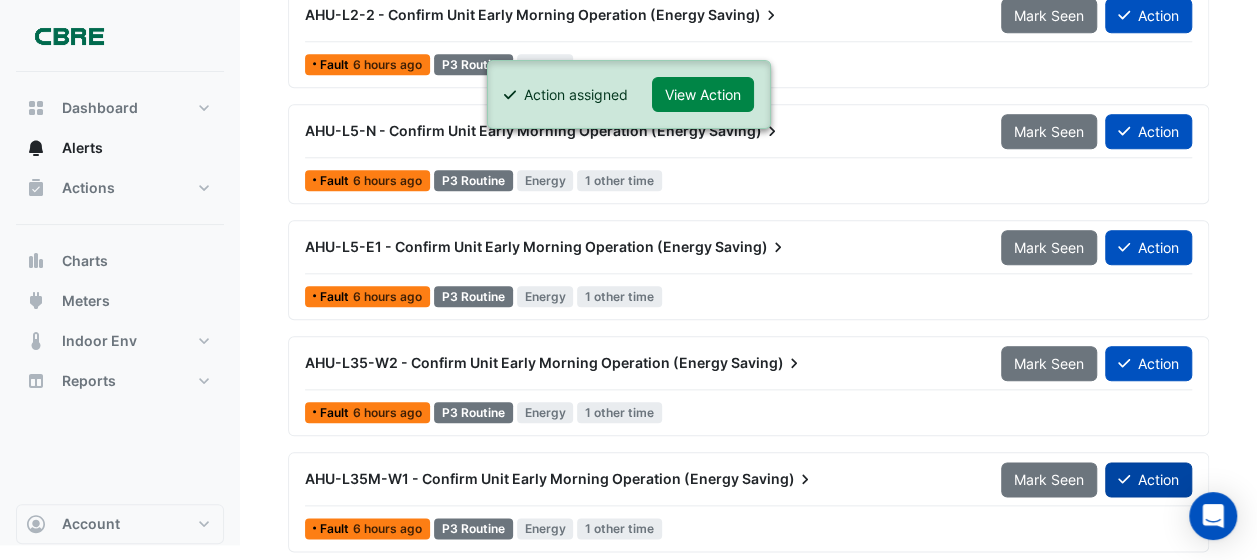 click on "Action" at bounding box center [1148, 479] 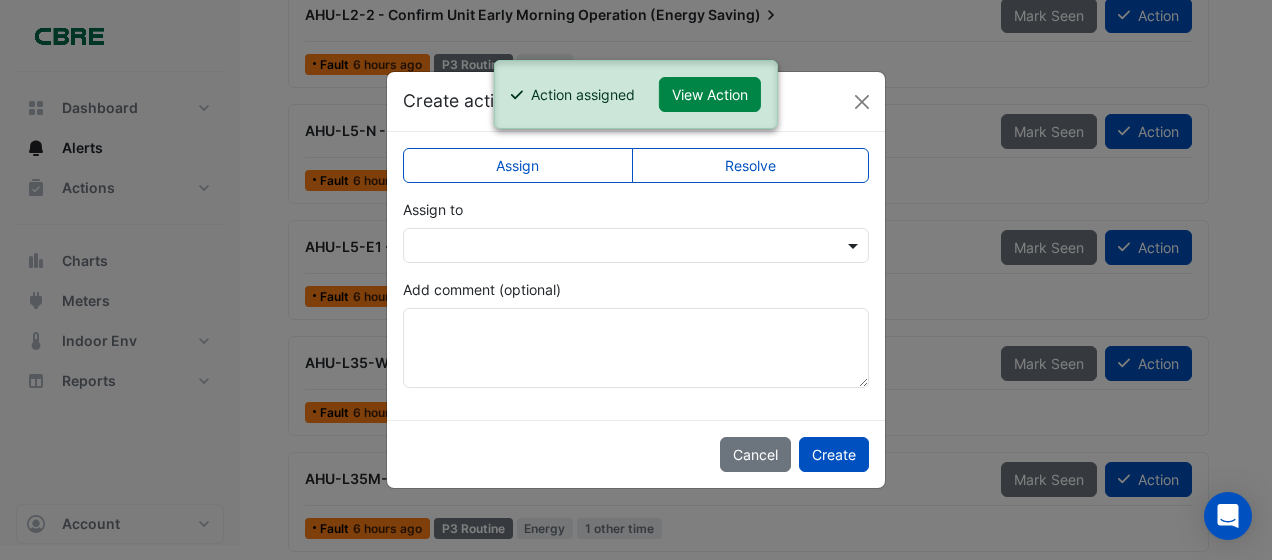 click at bounding box center (855, 245) 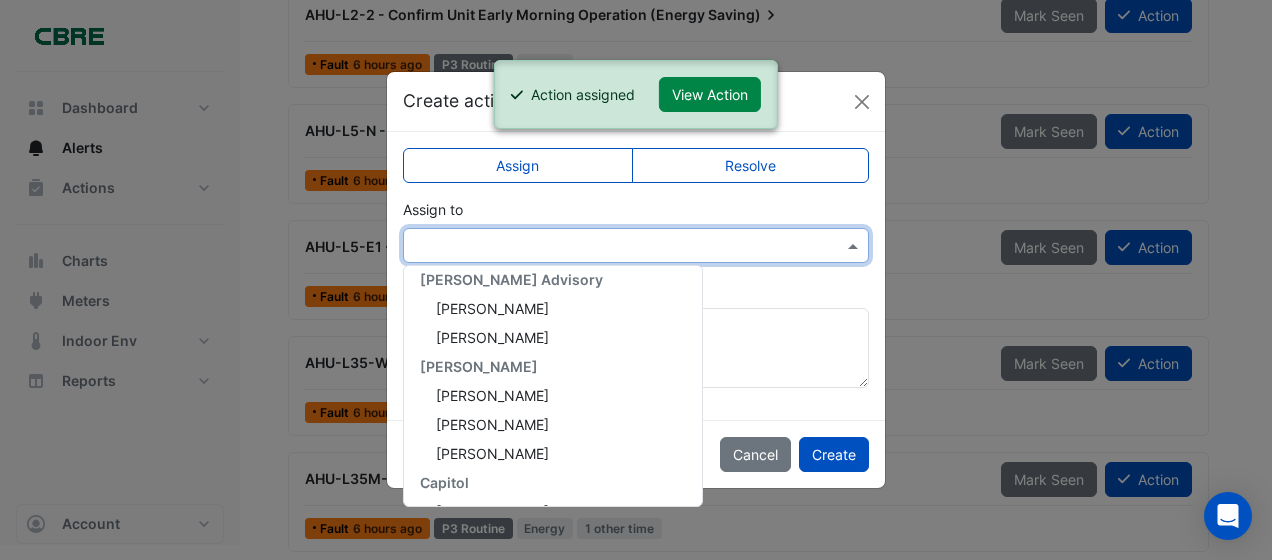 scroll, scrollTop: 200, scrollLeft: 0, axis: vertical 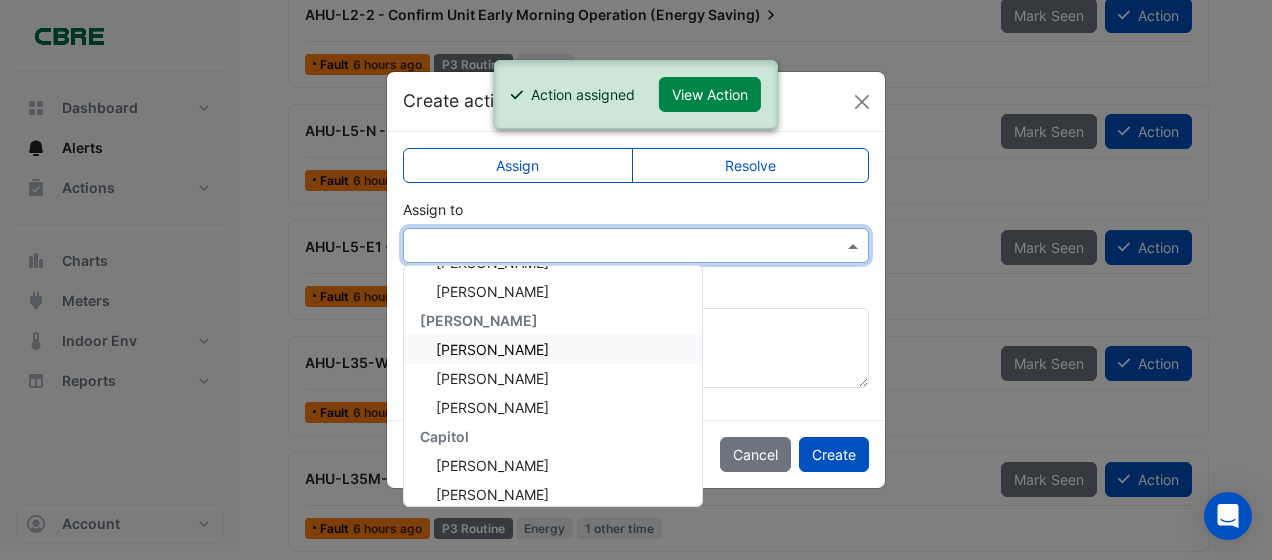click on "[PERSON_NAME]" at bounding box center [492, 349] 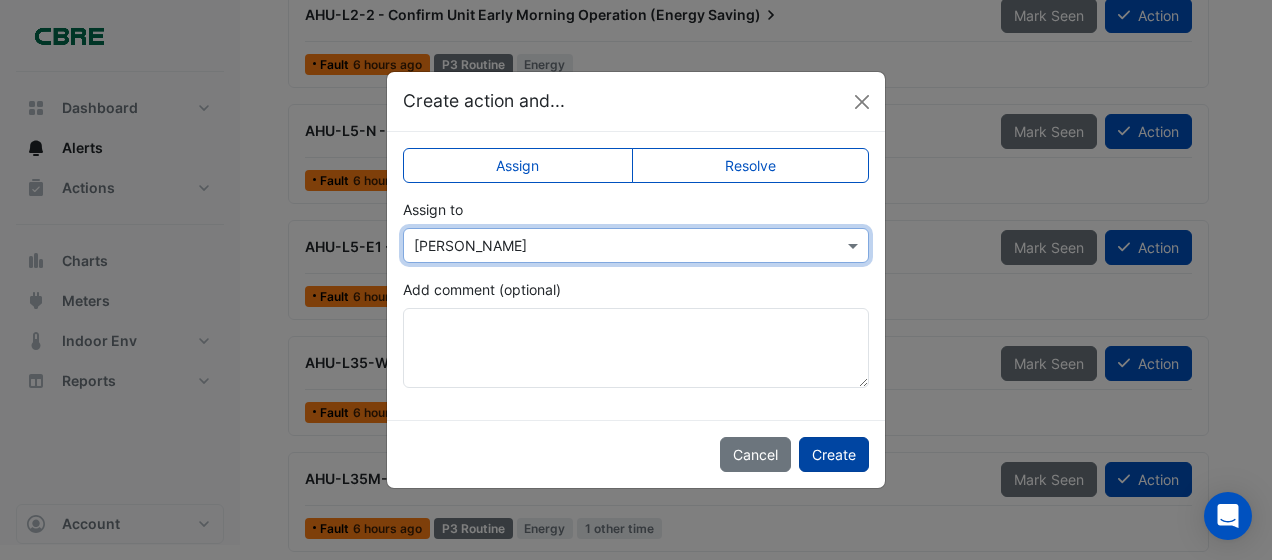 click on "Create" 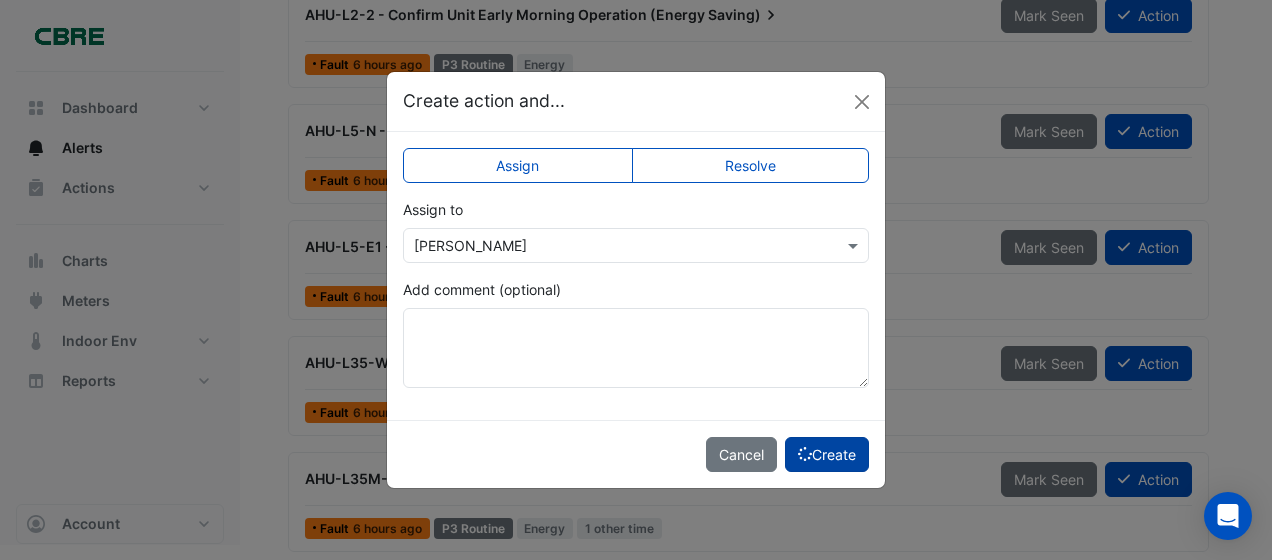 scroll, scrollTop: 844, scrollLeft: 0, axis: vertical 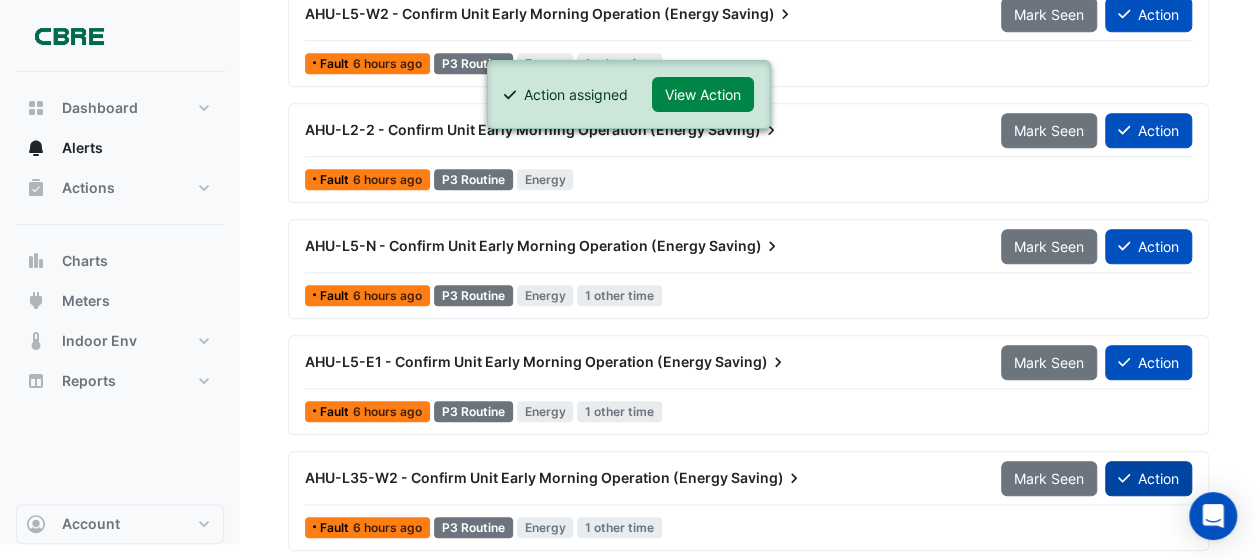 click on "Action" at bounding box center [1148, 478] 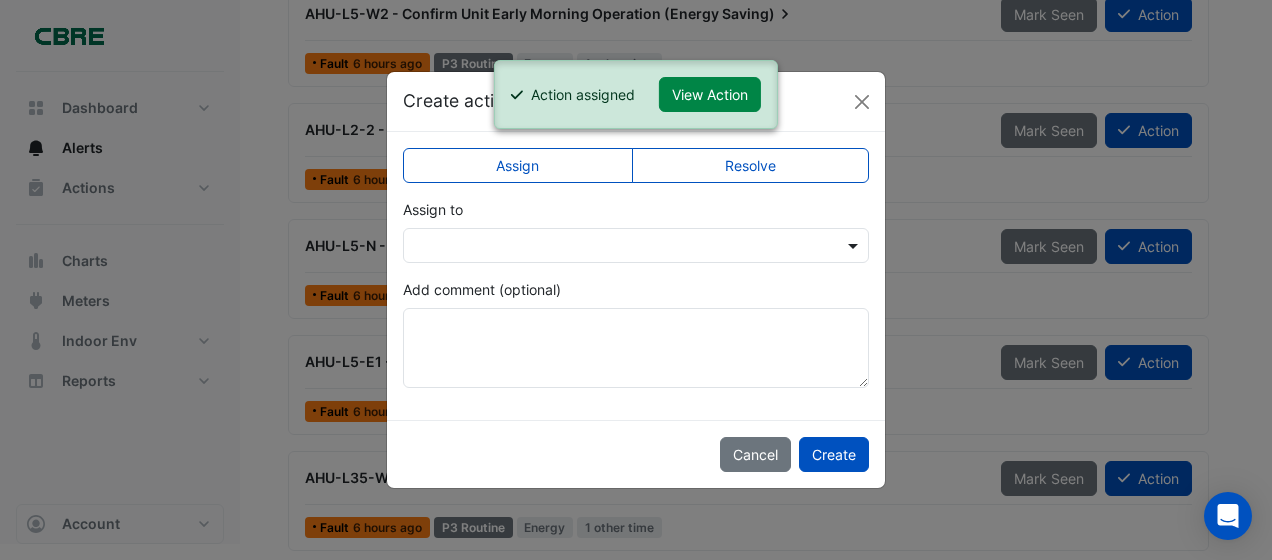 click at bounding box center [855, 245] 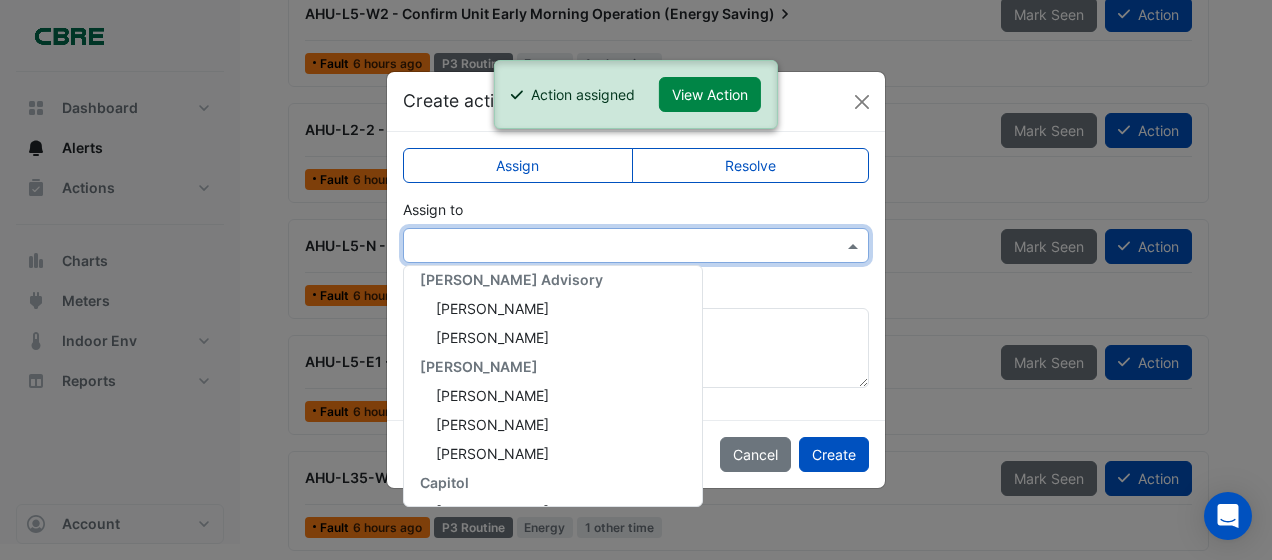 scroll, scrollTop: 200, scrollLeft: 0, axis: vertical 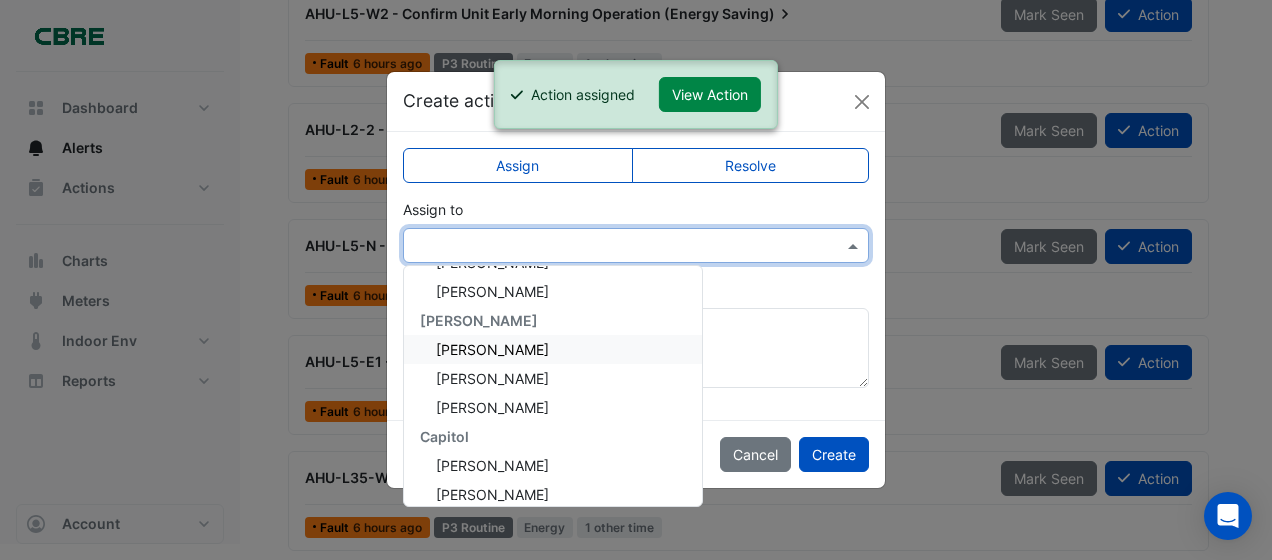 click on "[PERSON_NAME]" at bounding box center [492, 349] 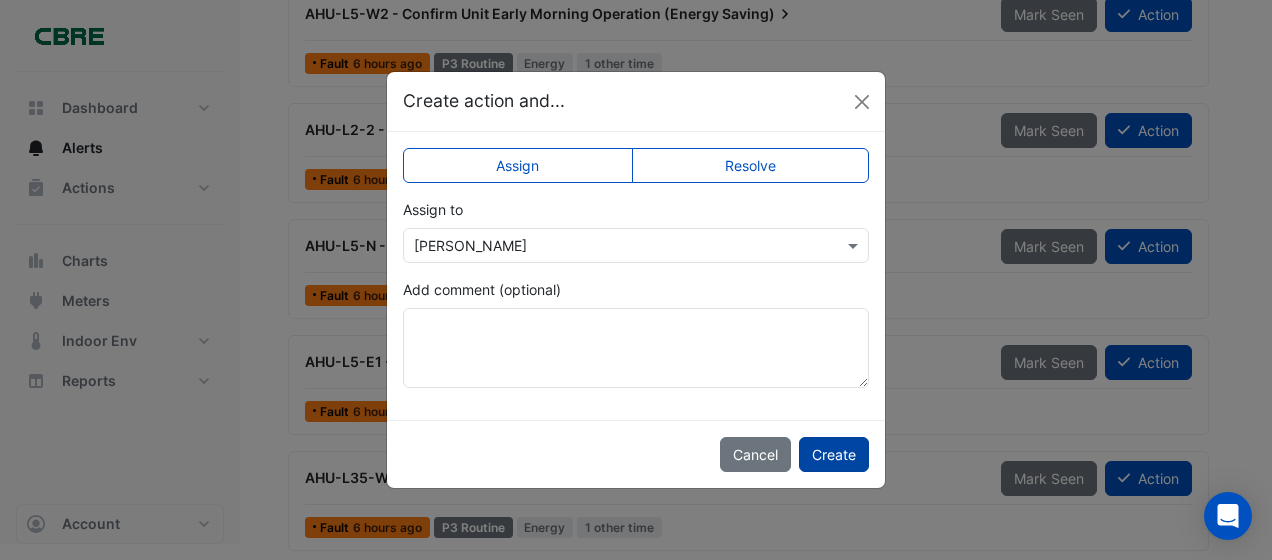 click on "Create" 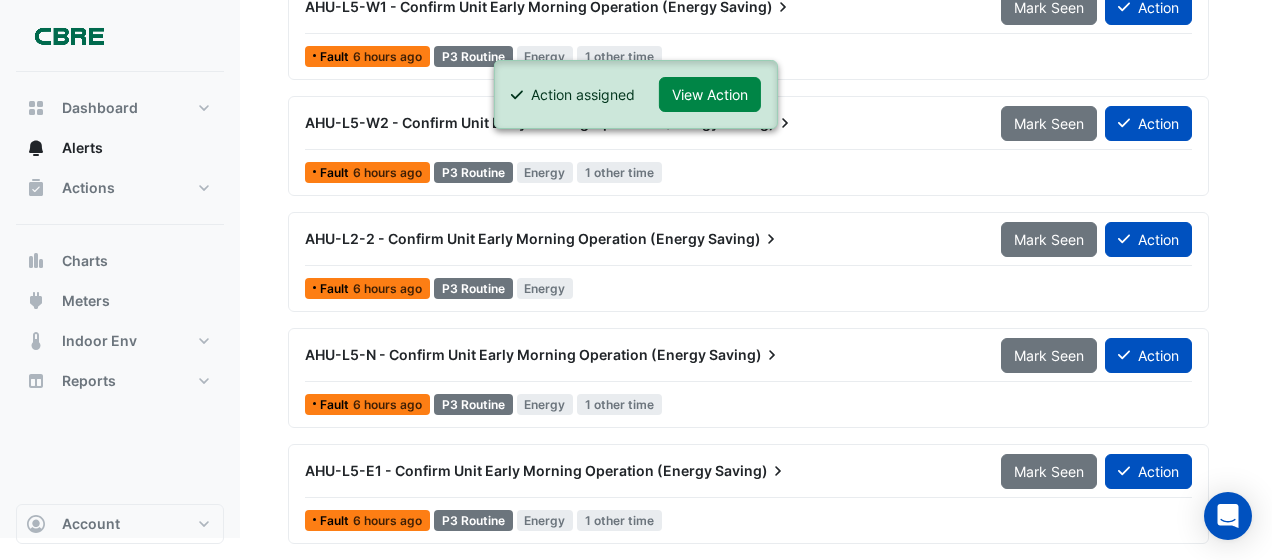 scroll, scrollTop: 728, scrollLeft: 0, axis: vertical 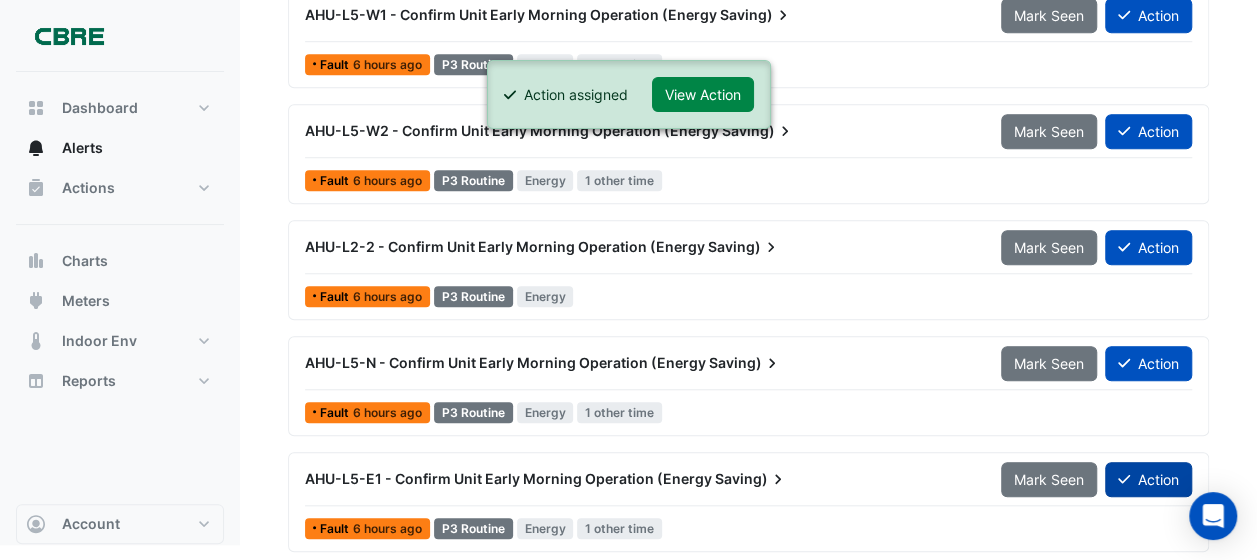 click on "Action" at bounding box center [1148, 479] 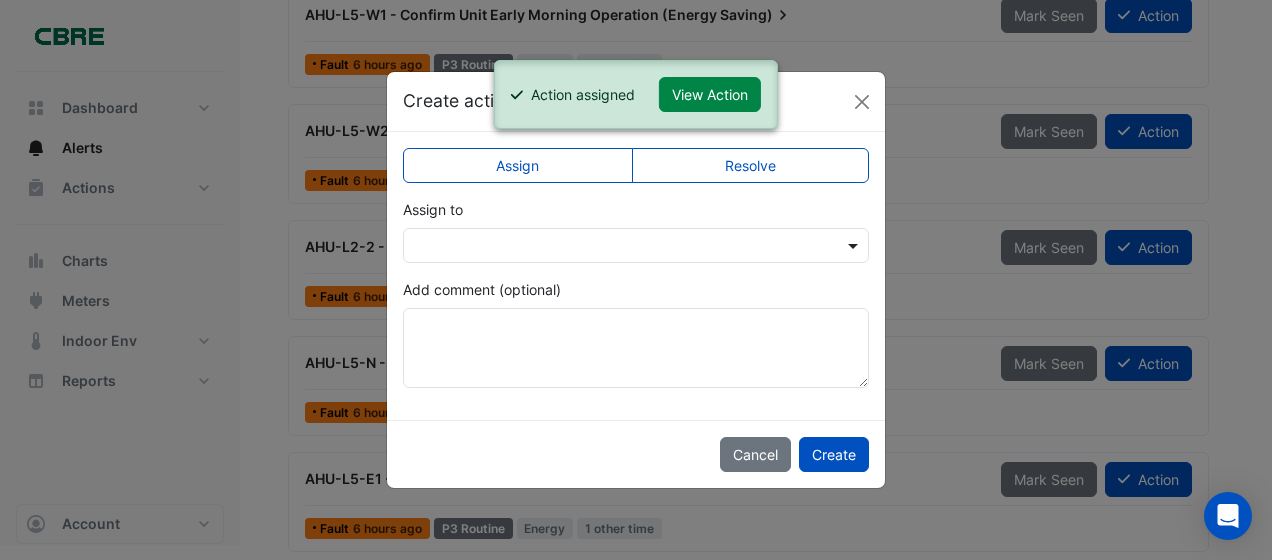 click at bounding box center (855, 245) 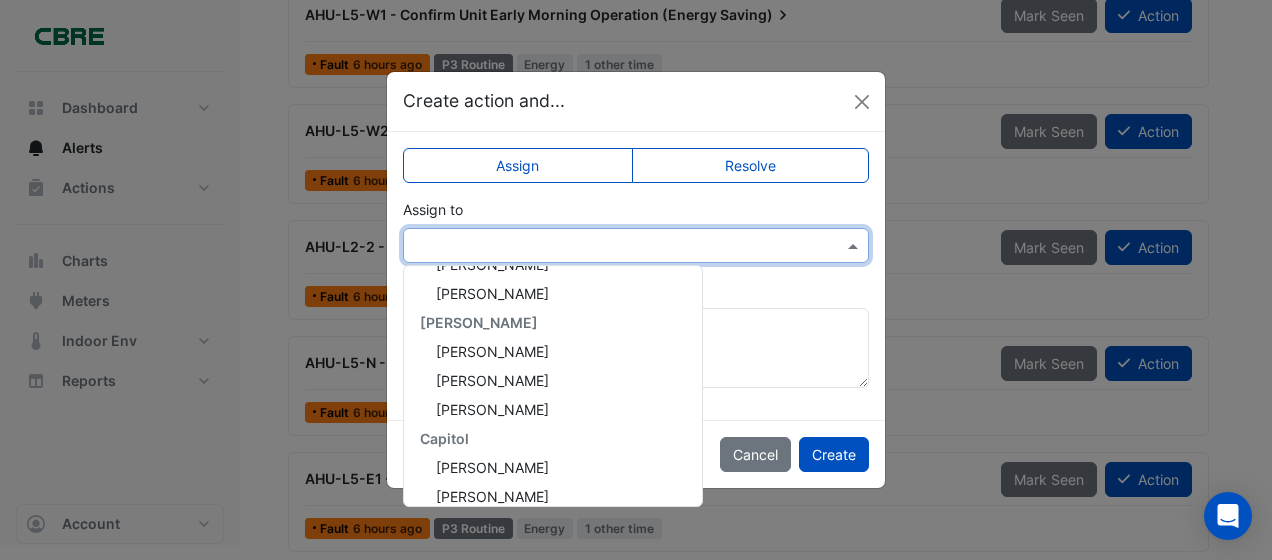 scroll, scrollTop: 200, scrollLeft: 0, axis: vertical 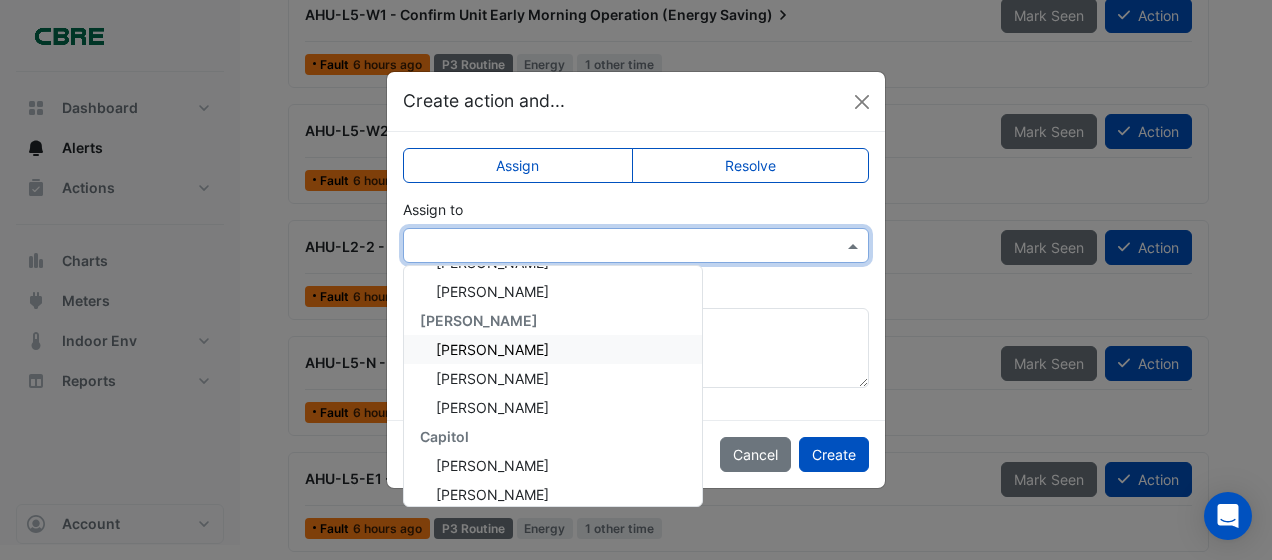 click on "[PERSON_NAME]" at bounding box center (492, 349) 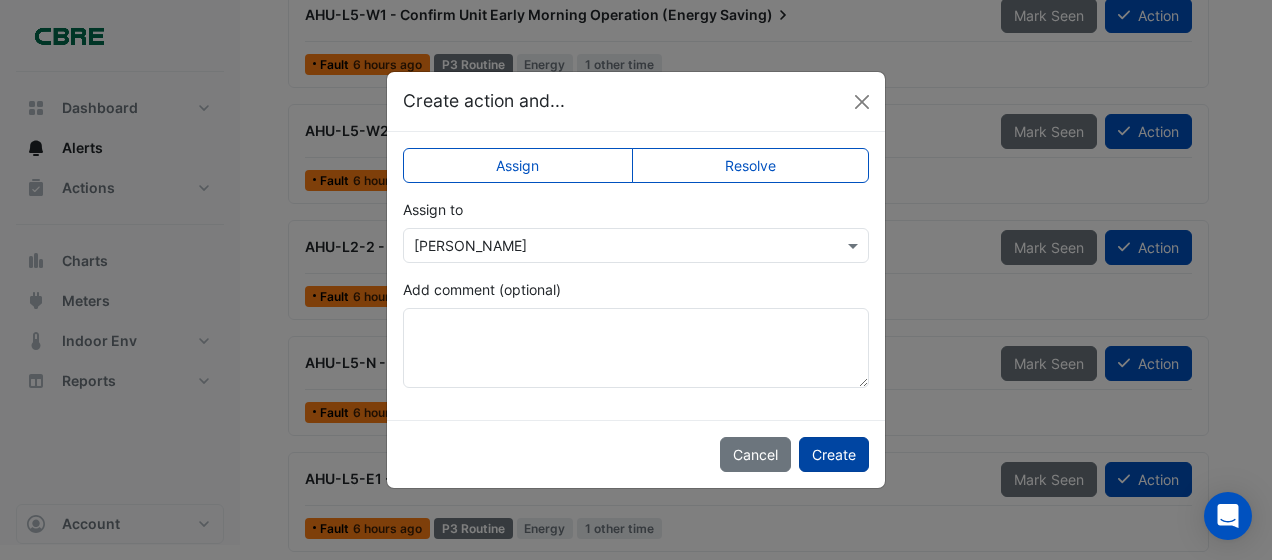 click on "Create" 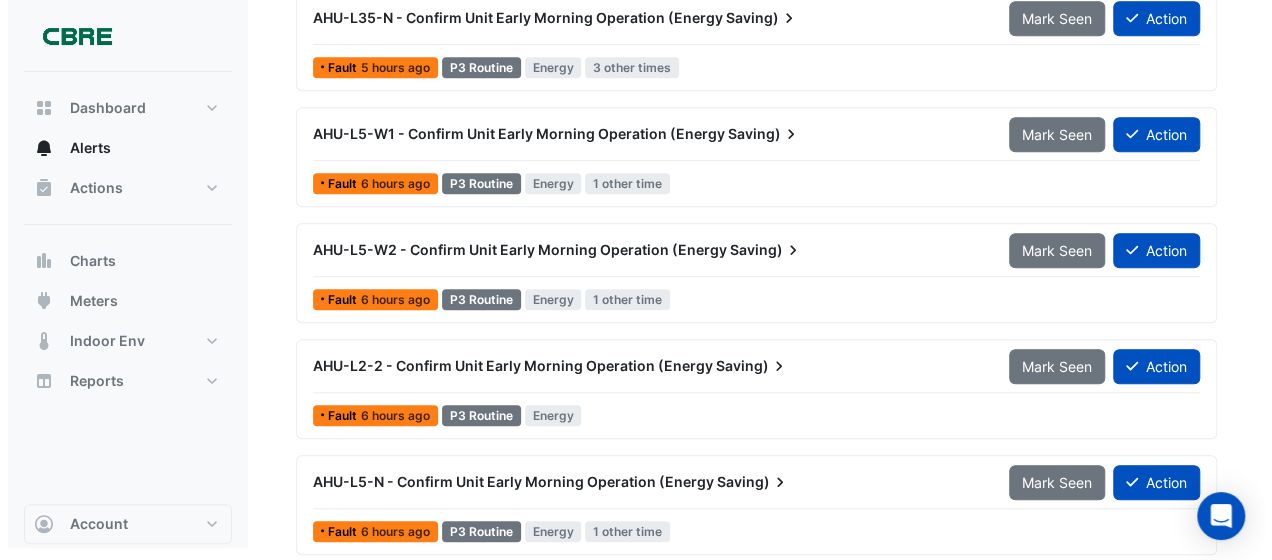 scroll, scrollTop: 614, scrollLeft: 0, axis: vertical 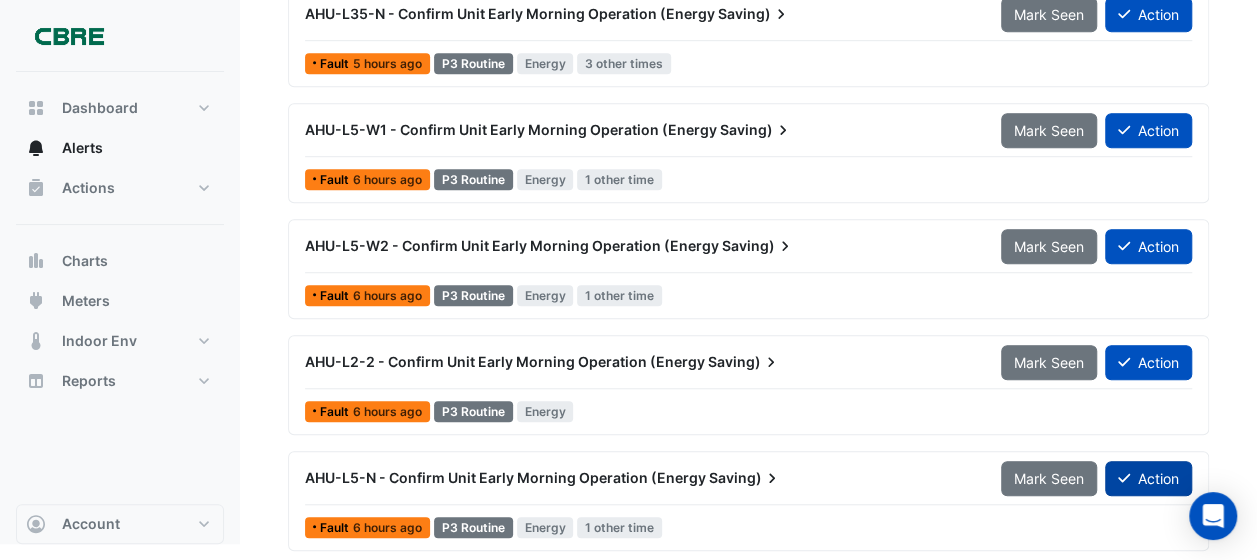 click on "Action" at bounding box center [1148, 478] 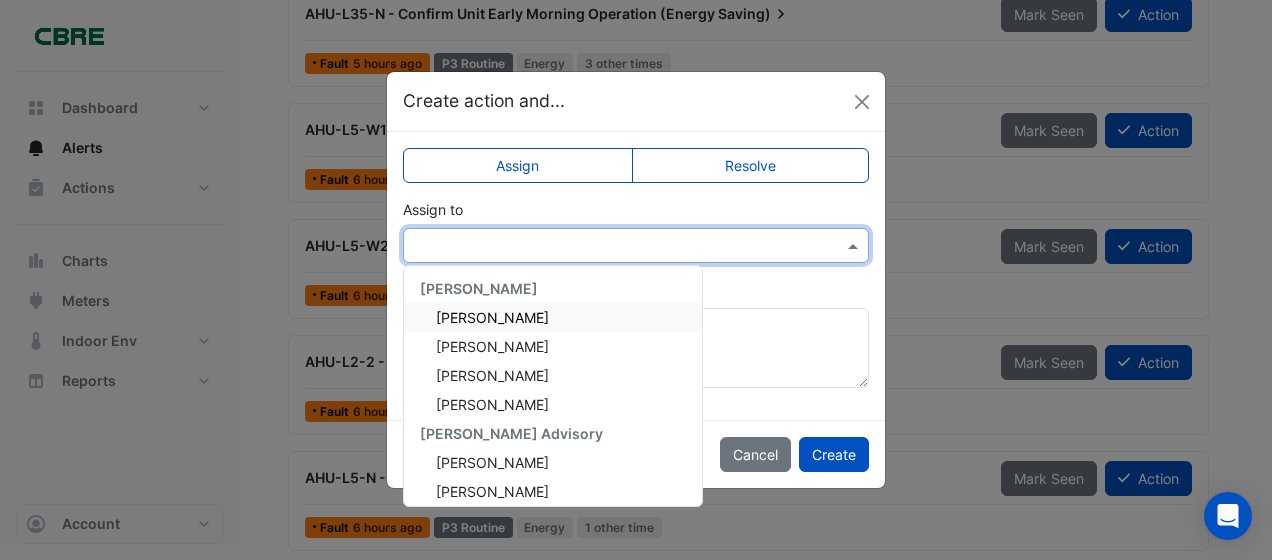 click at bounding box center [855, 245] 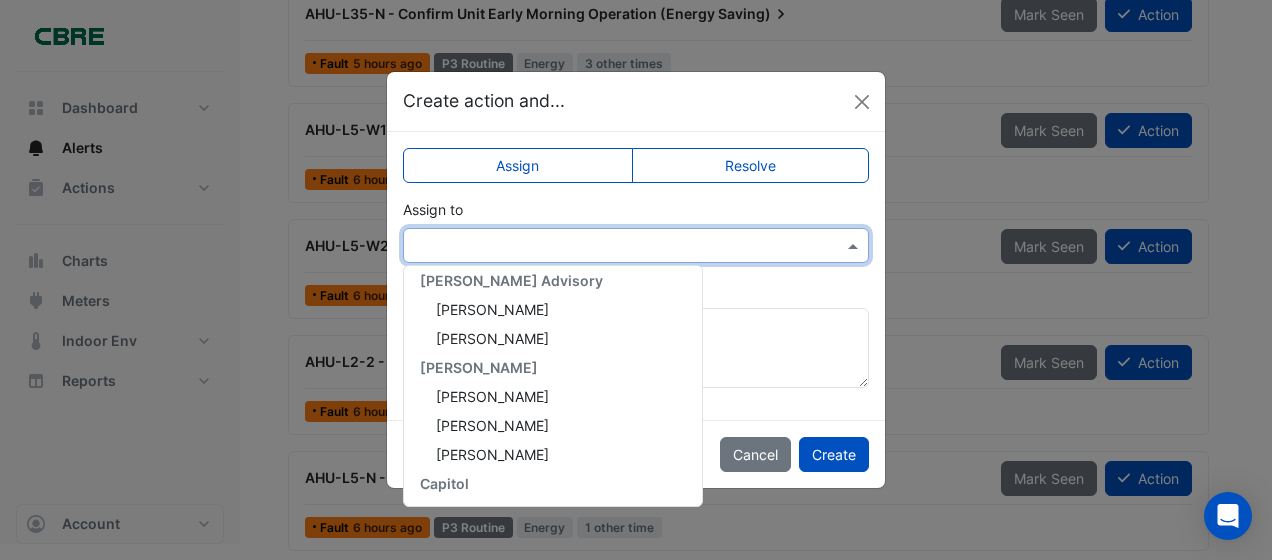scroll, scrollTop: 200, scrollLeft: 0, axis: vertical 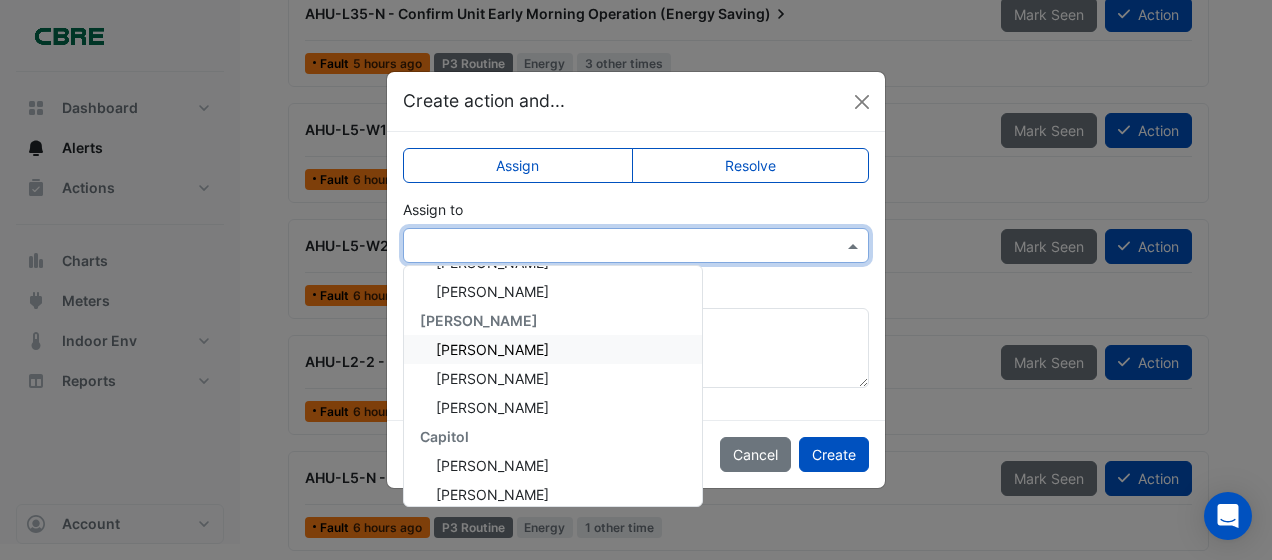 click on "[PERSON_NAME]" at bounding box center (492, 349) 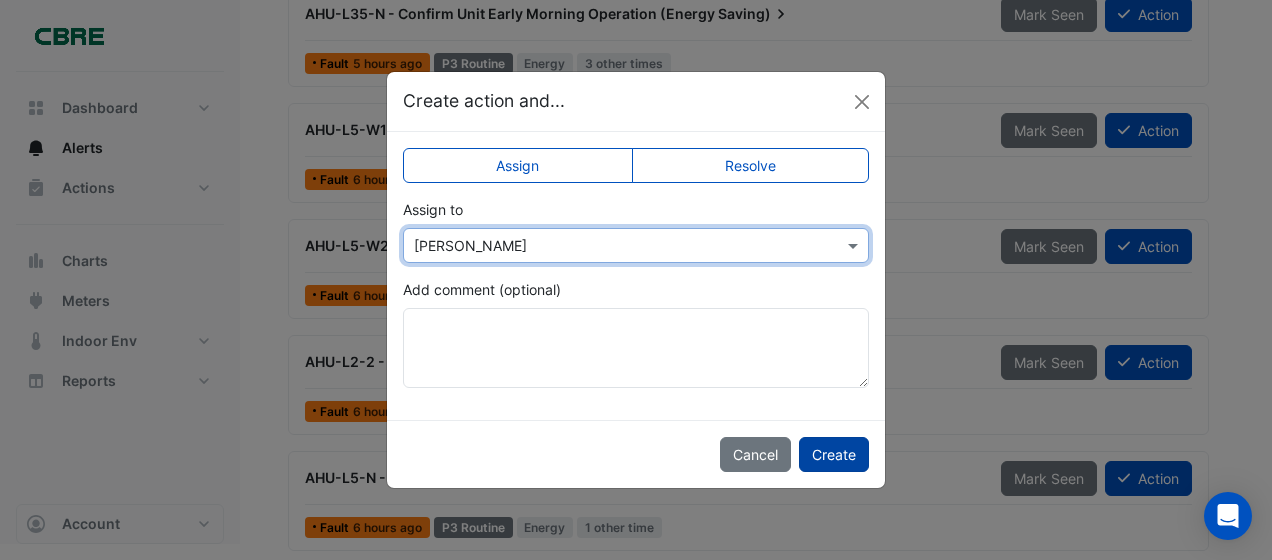 click on "Create" 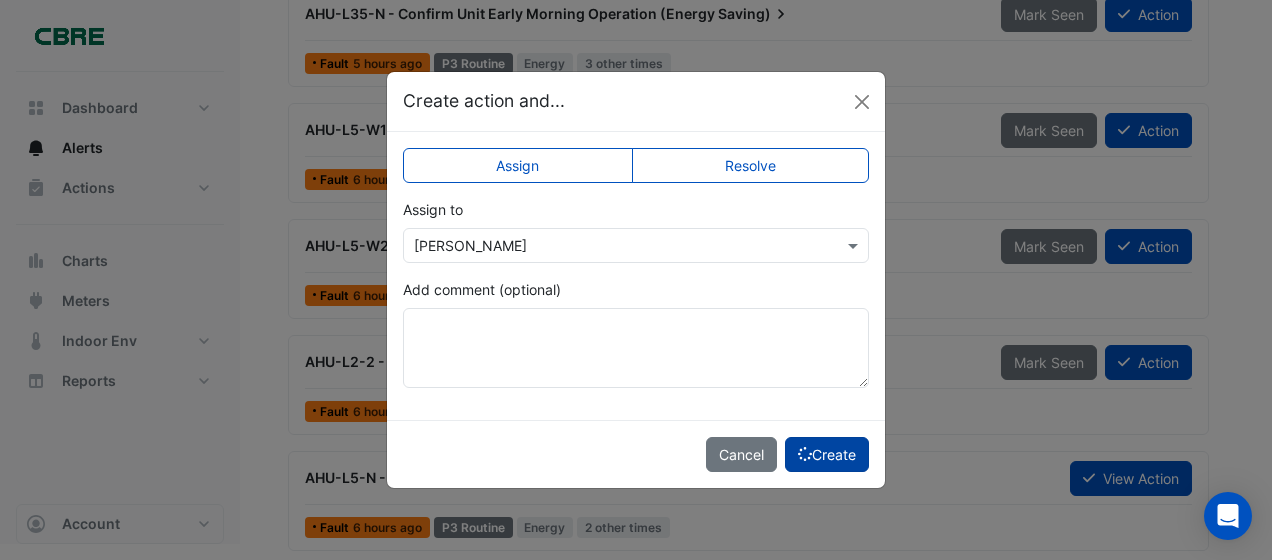 scroll, scrollTop: 498, scrollLeft: 0, axis: vertical 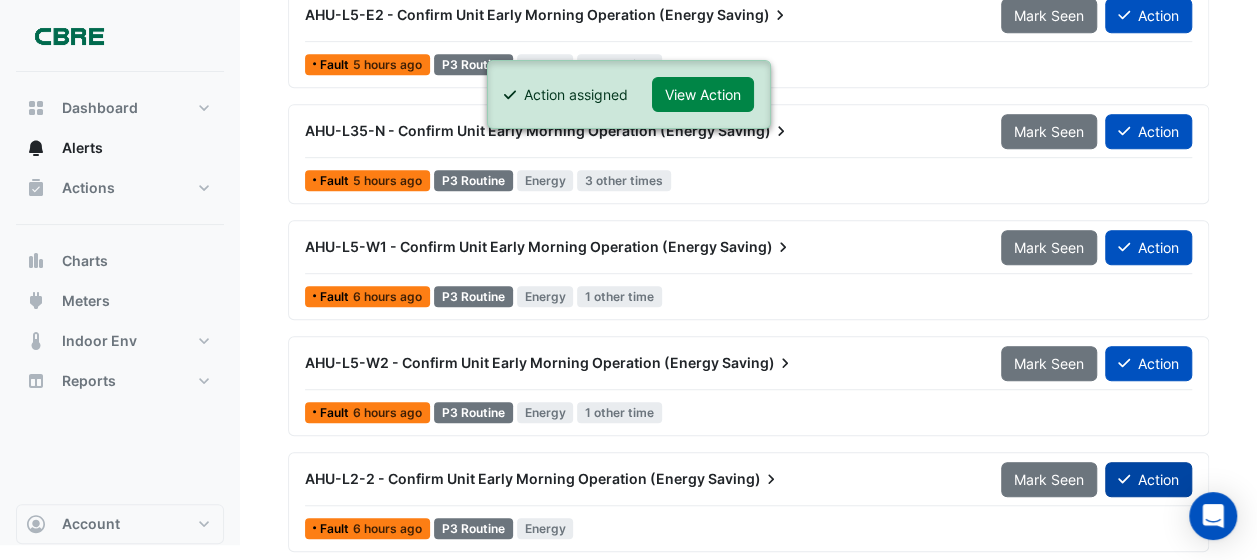 click on "Action" at bounding box center [1148, 479] 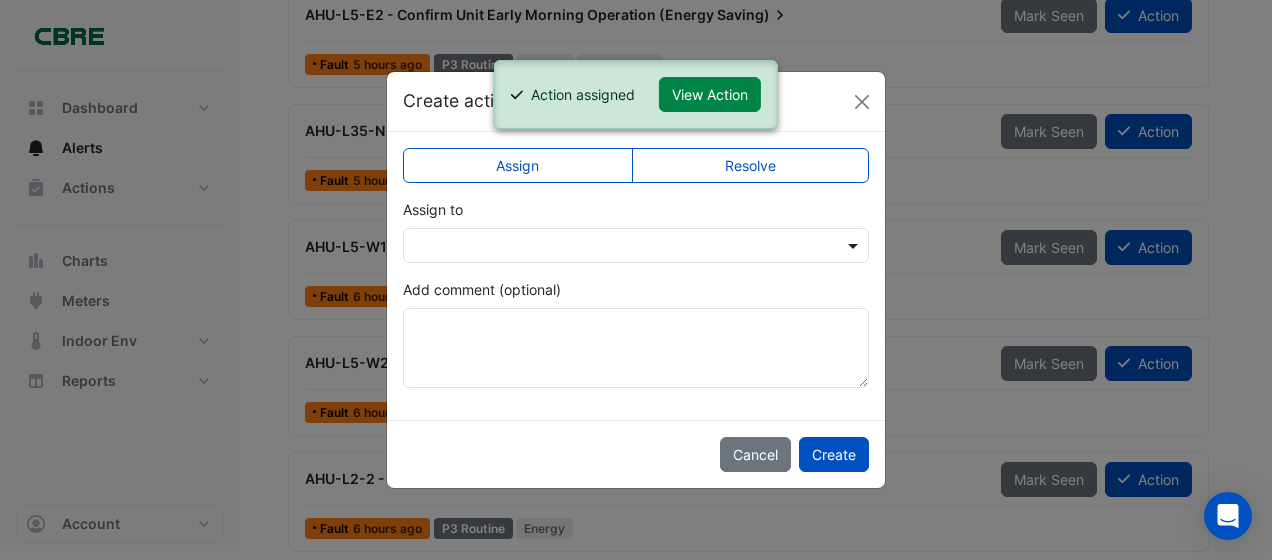 click at bounding box center [855, 245] 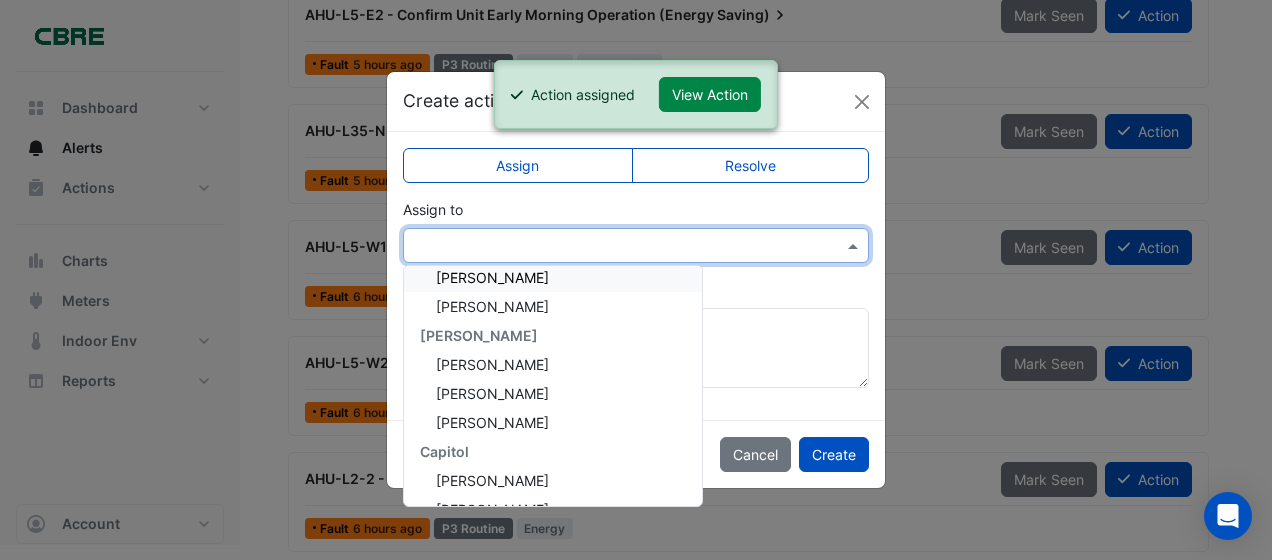 scroll, scrollTop: 200, scrollLeft: 0, axis: vertical 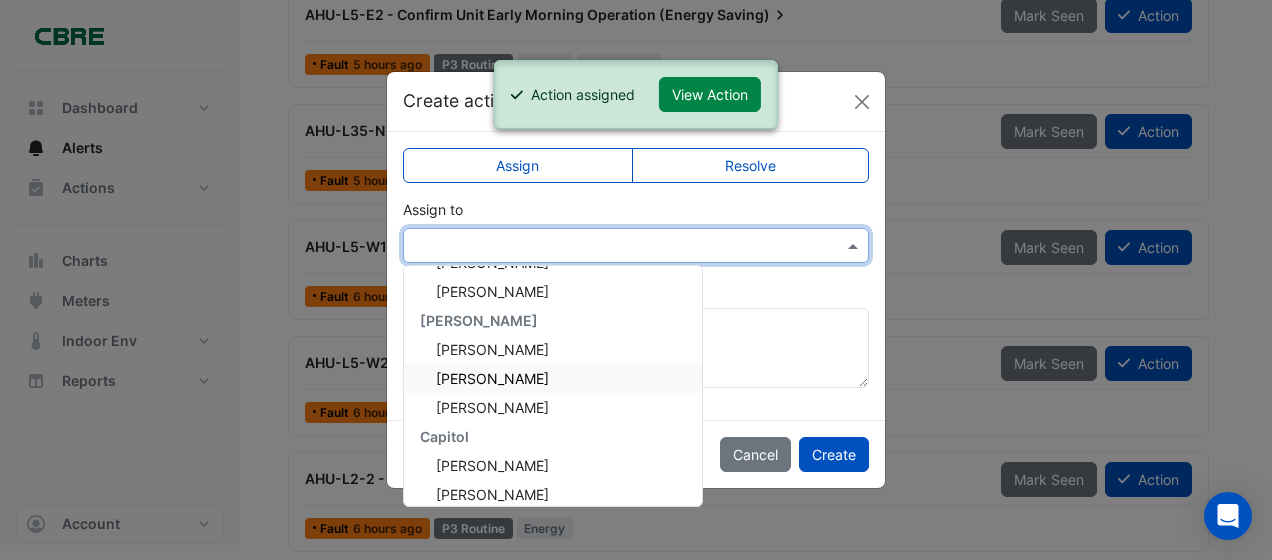 click on "[PERSON_NAME]" at bounding box center [492, 378] 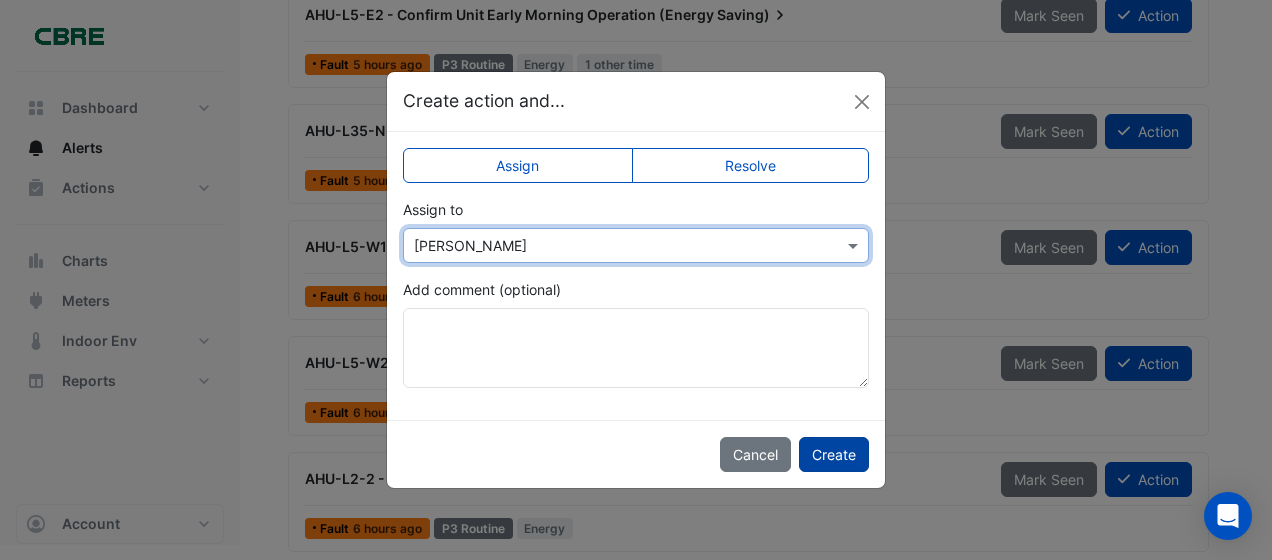 click on "Create" 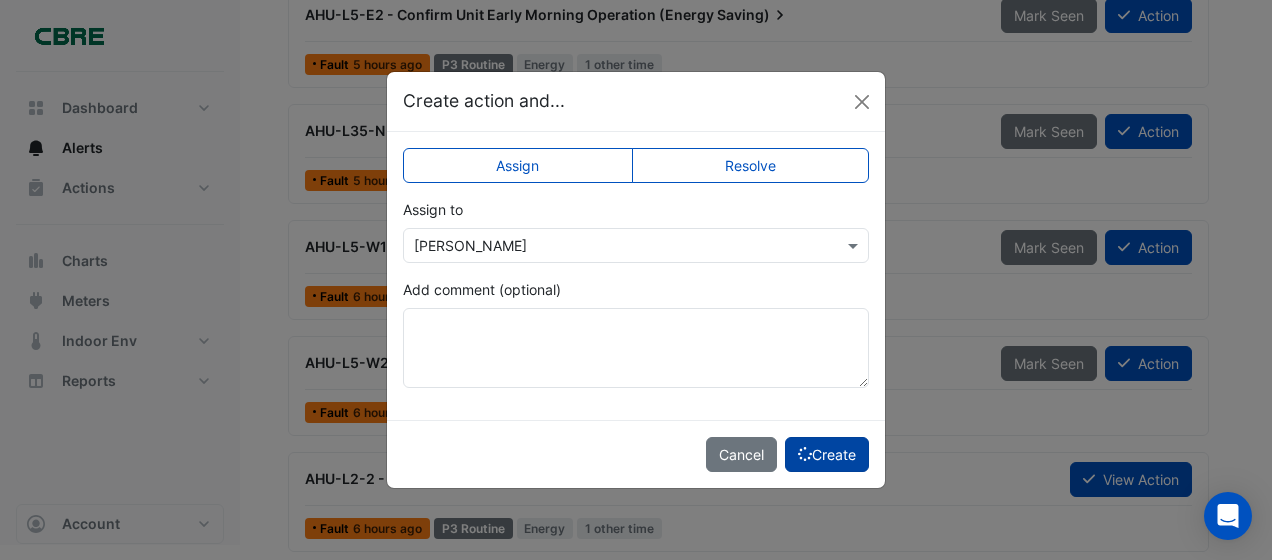 scroll, scrollTop: 384, scrollLeft: 0, axis: vertical 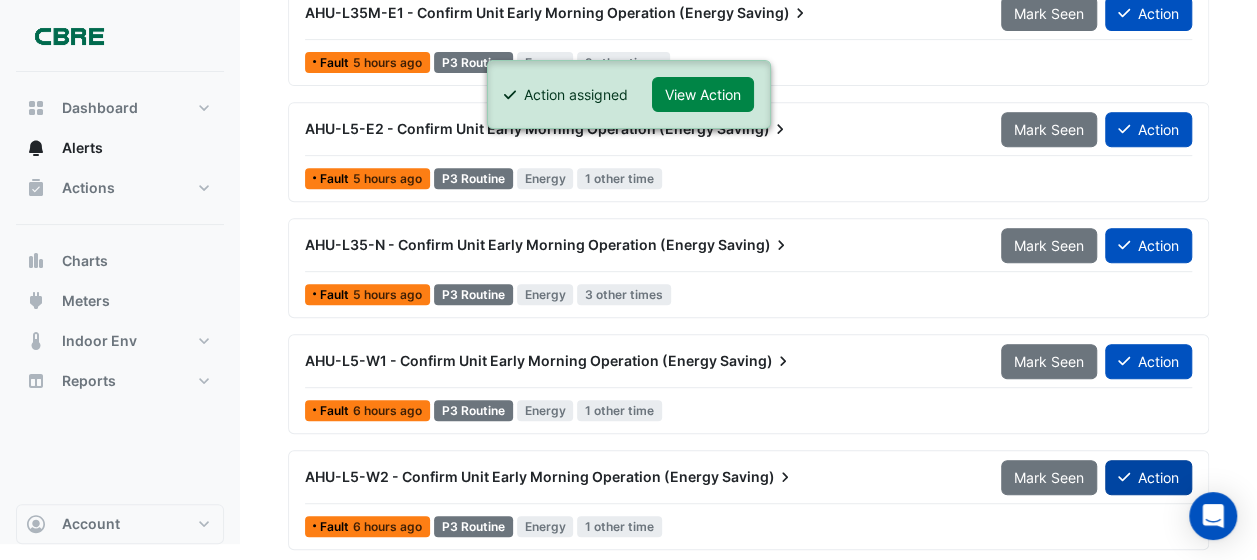 click on "Action" at bounding box center (1148, 477) 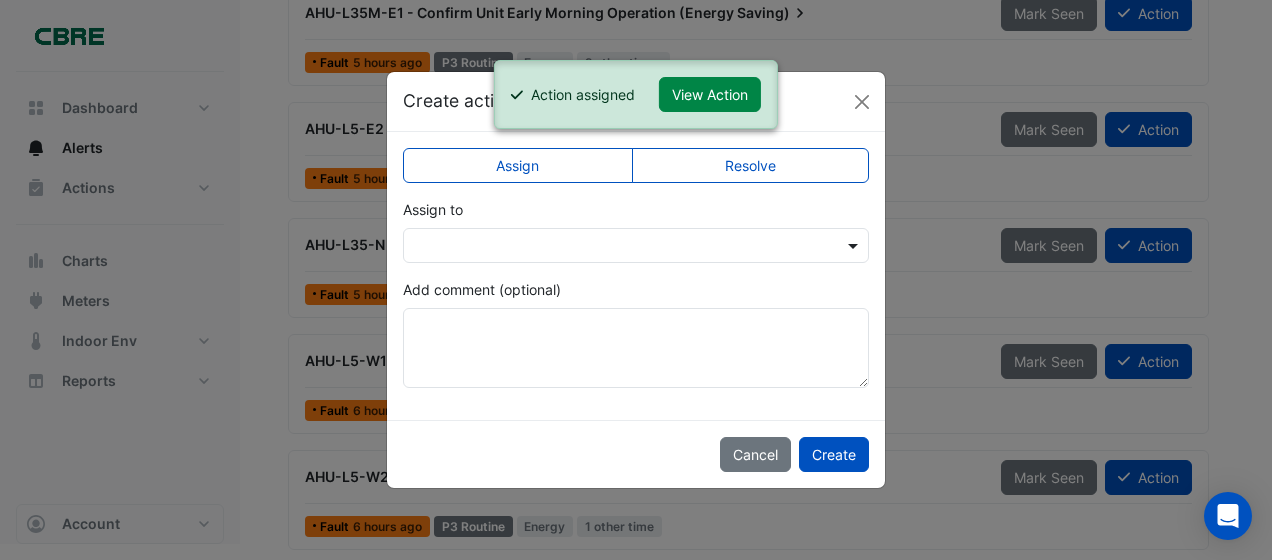click at bounding box center [855, 245] 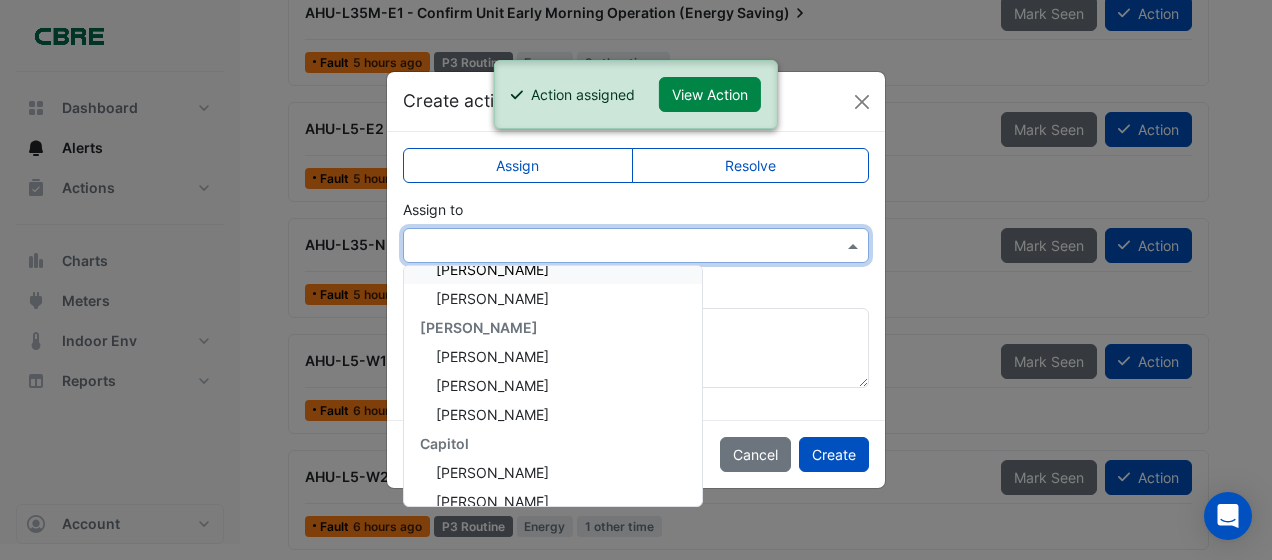 scroll, scrollTop: 200, scrollLeft: 0, axis: vertical 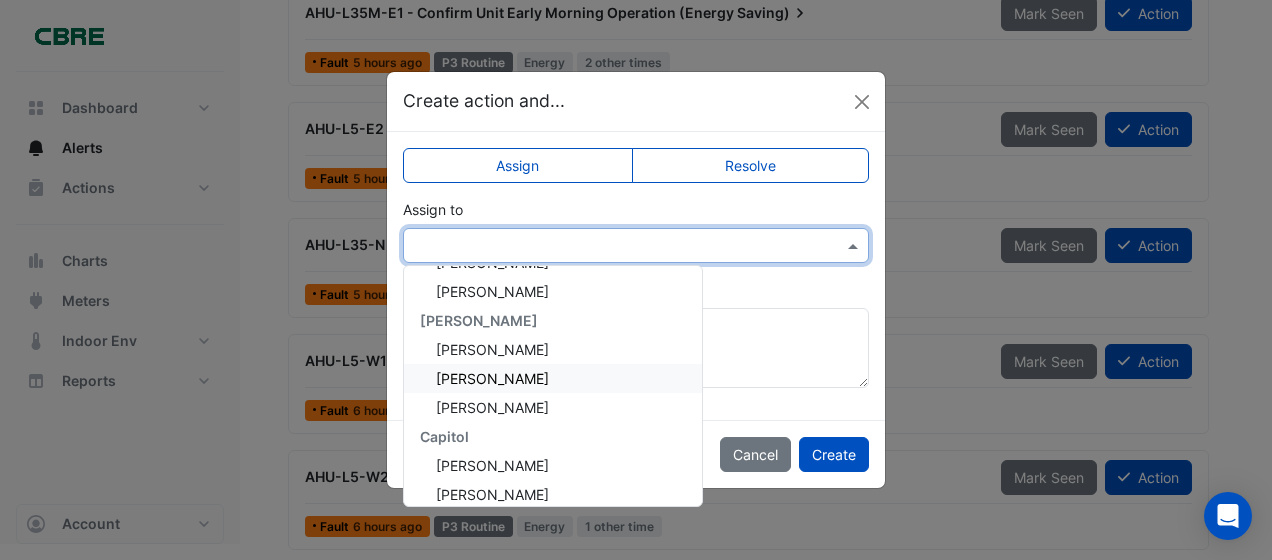 click on "[PERSON_NAME]" at bounding box center [492, 378] 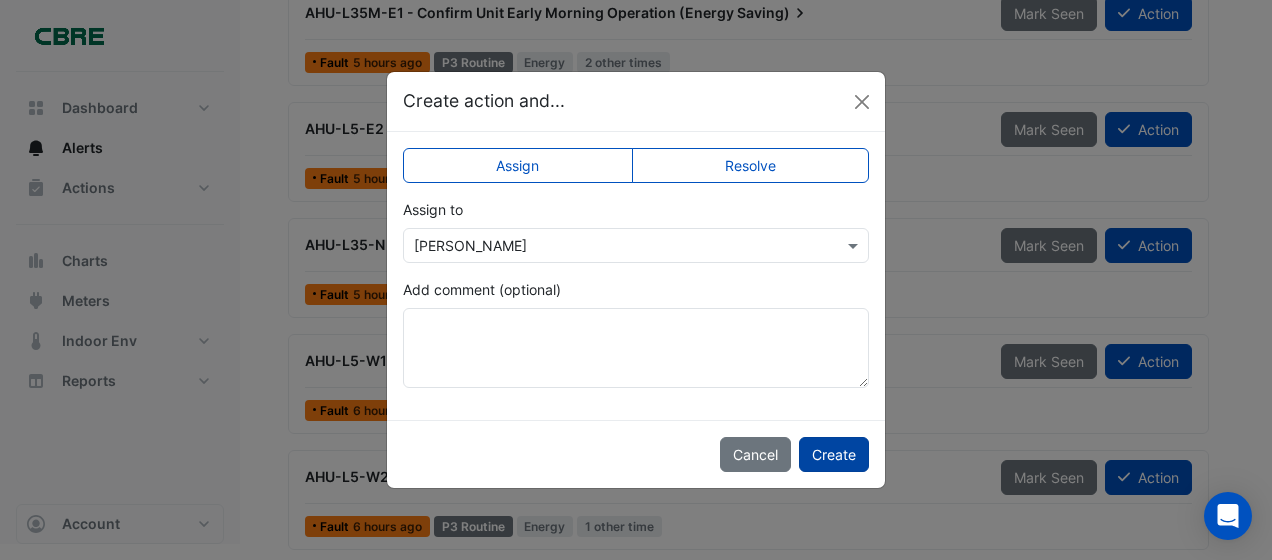 click on "Create" 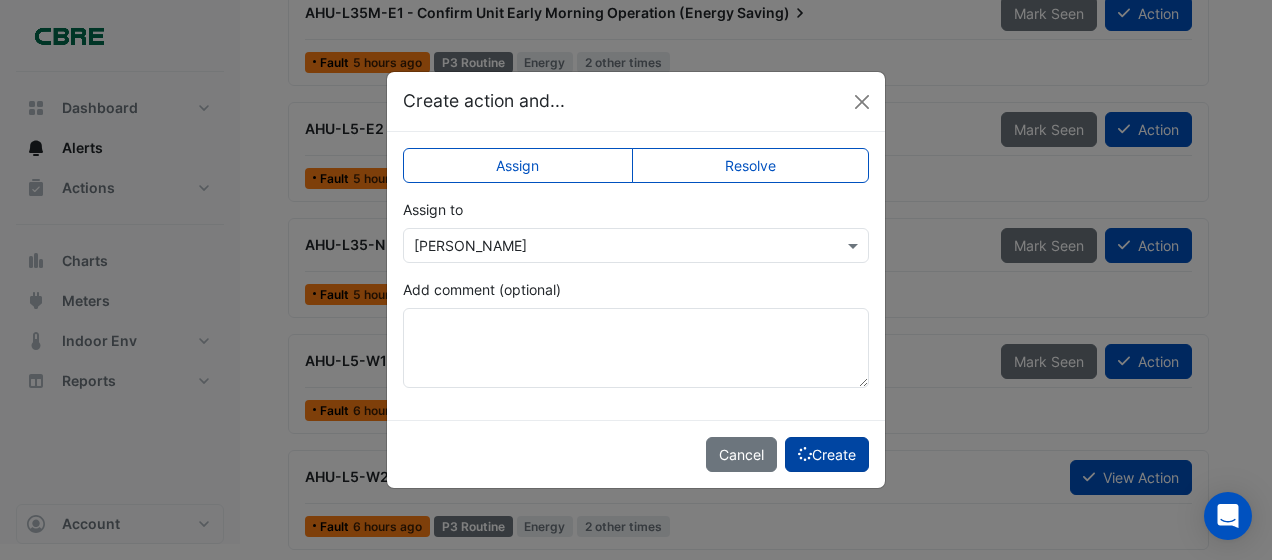 scroll, scrollTop: 268, scrollLeft: 0, axis: vertical 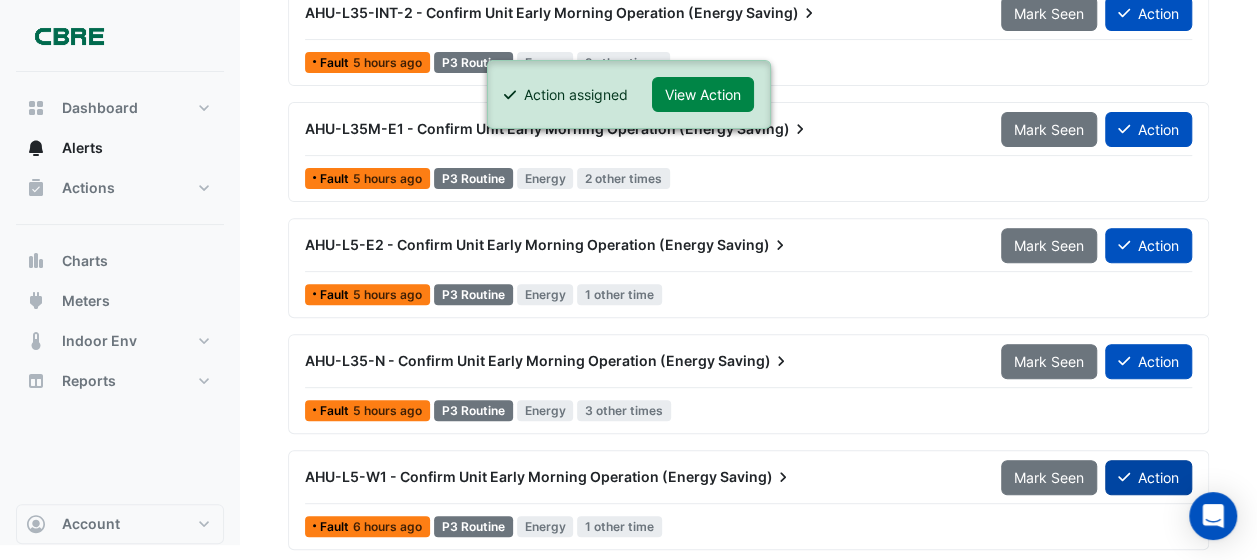 click on "Action" at bounding box center [1148, 477] 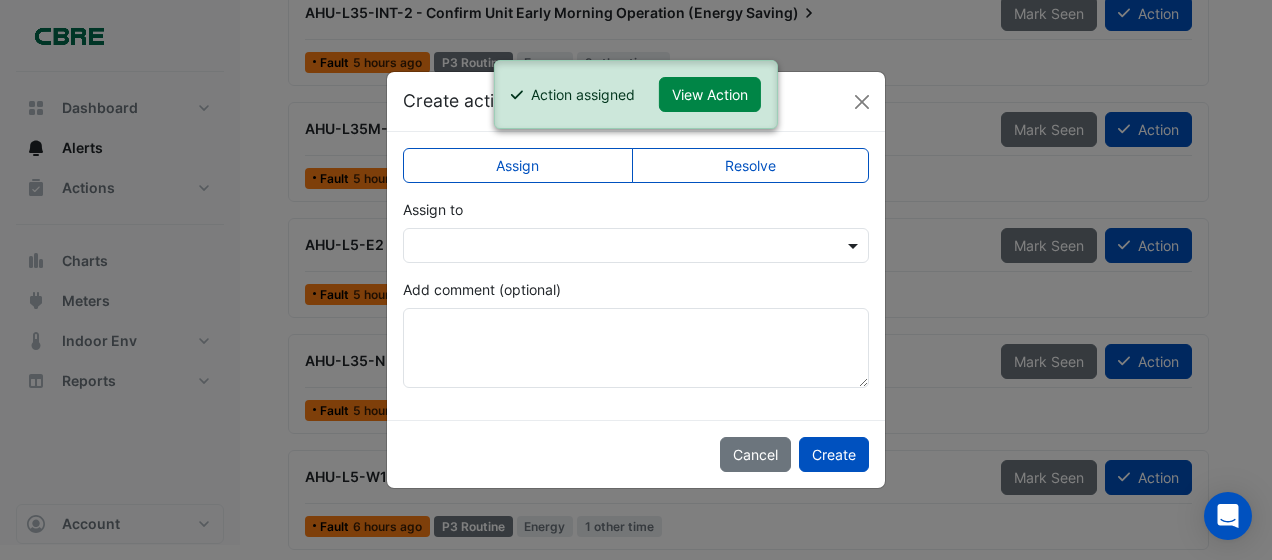 click at bounding box center [855, 245] 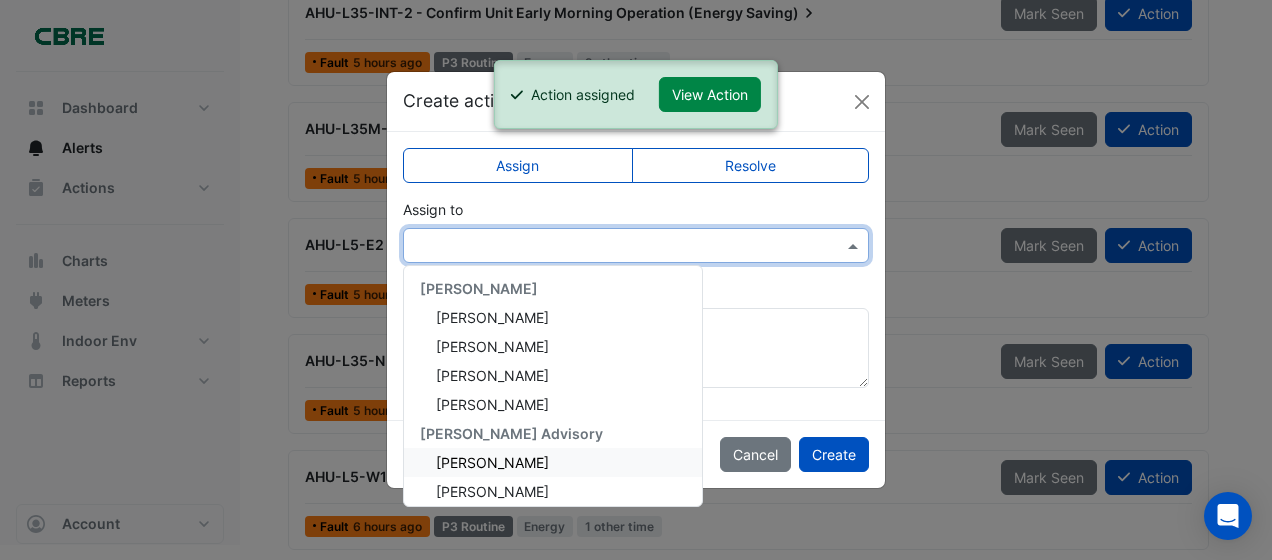 scroll, scrollTop: 200, scrollLeft: 0, axis: vertical 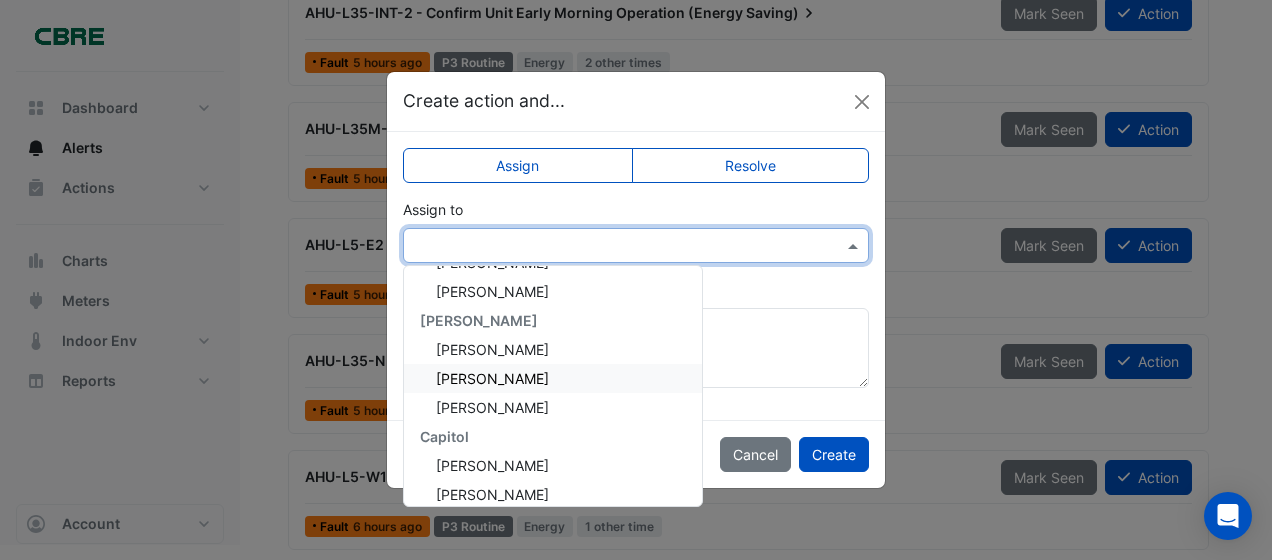 click on "[PERSON_NAME]" at bounding box center [492, 378] 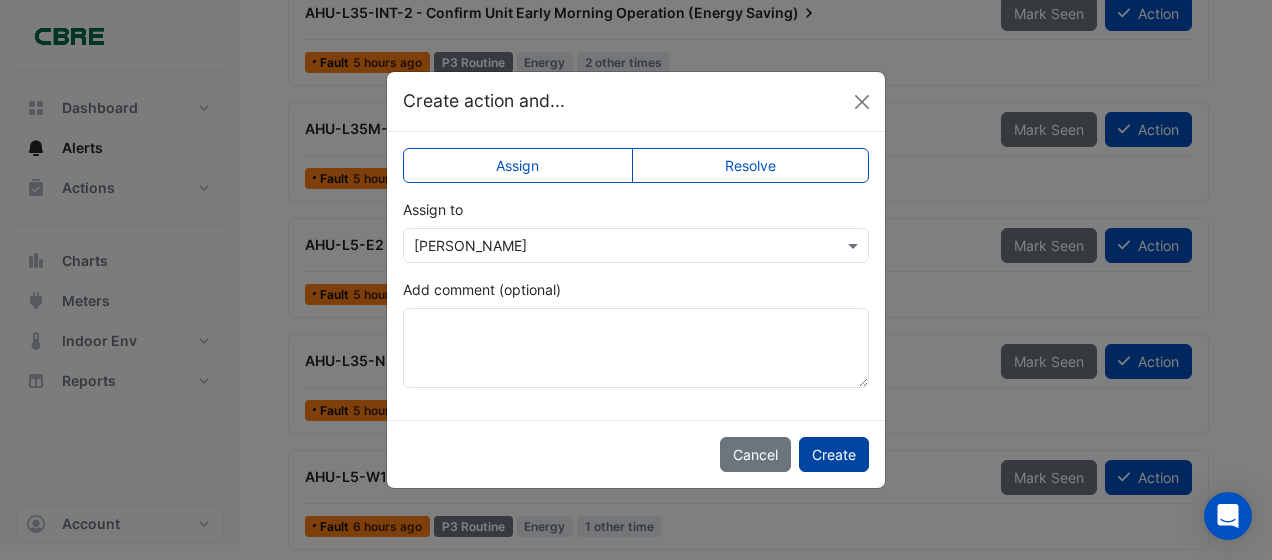 click on "Create" 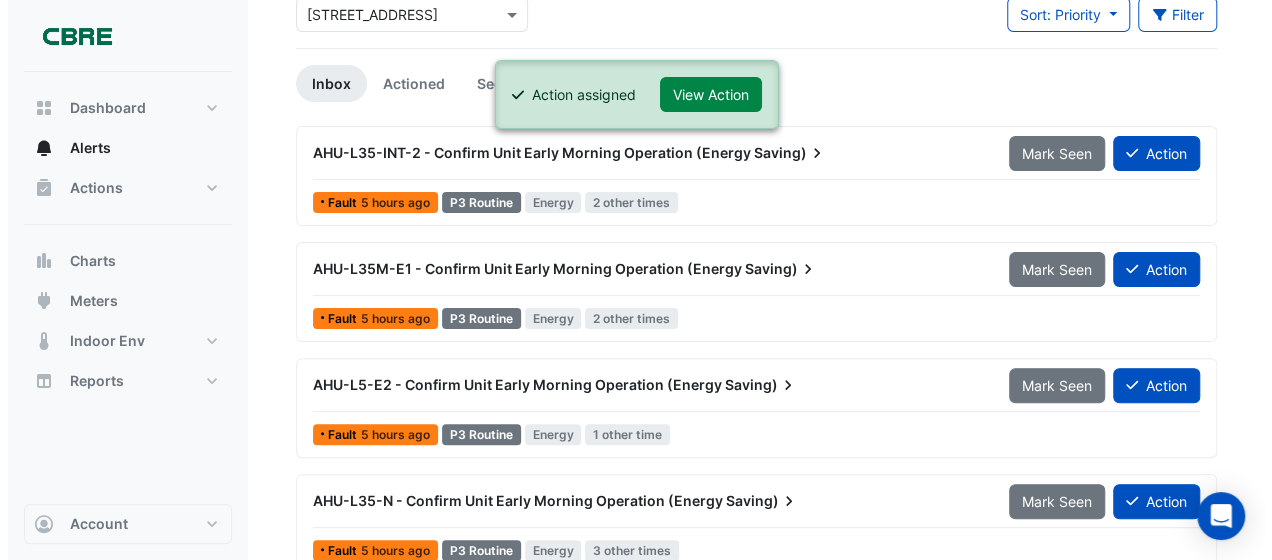 scroll, scrollTop: 154, scrollLeft: 0, axis: vertical 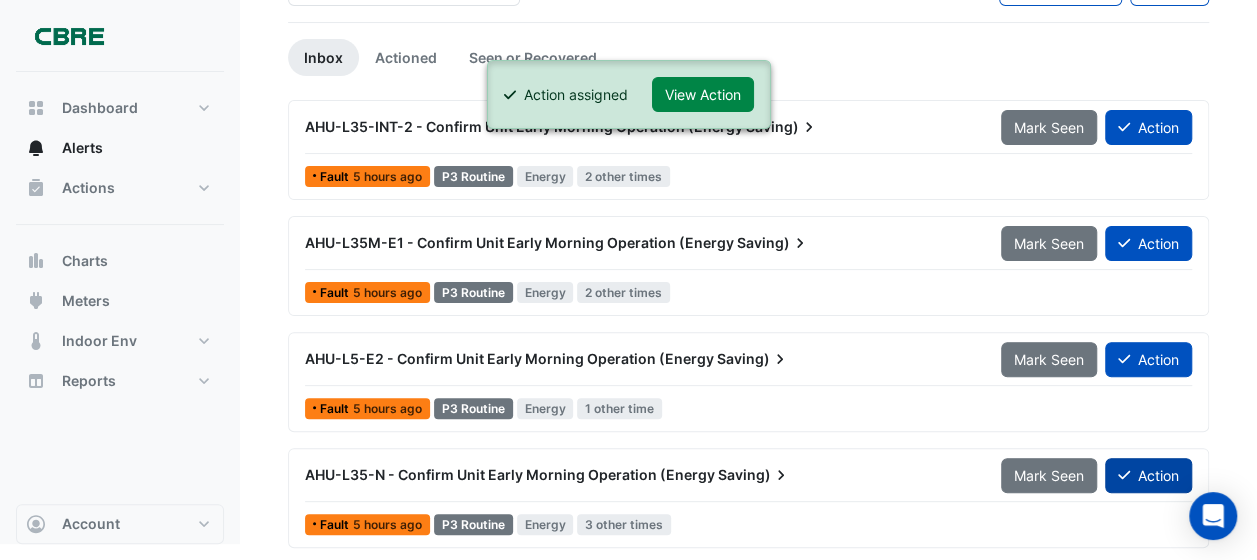 click on "Action" at bounding box center (1148, 475) 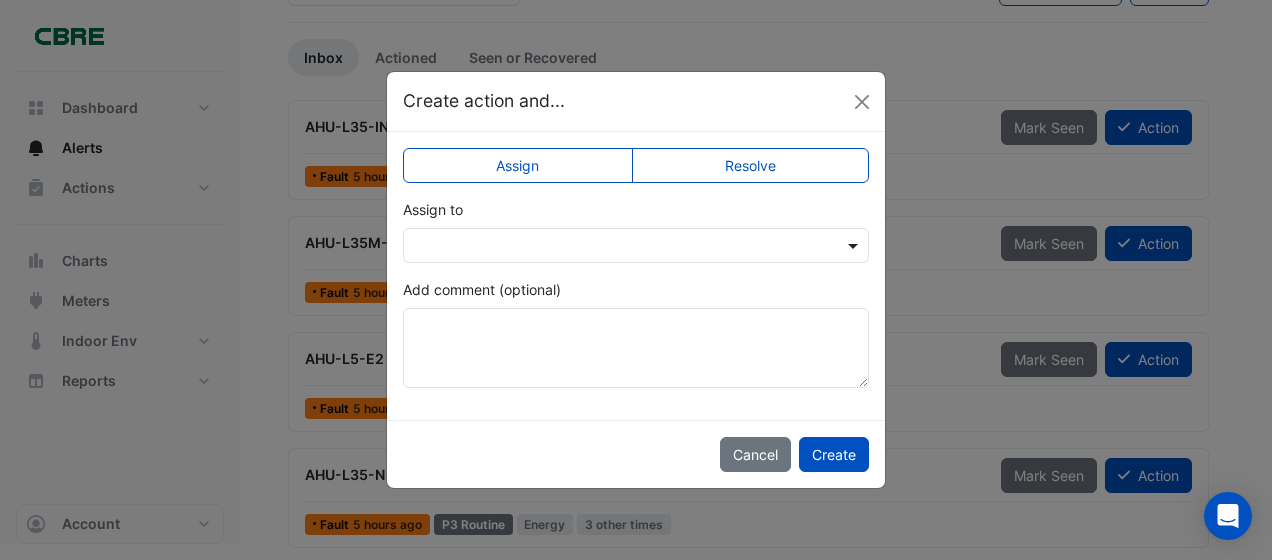 click at bounding box center [855, 245] 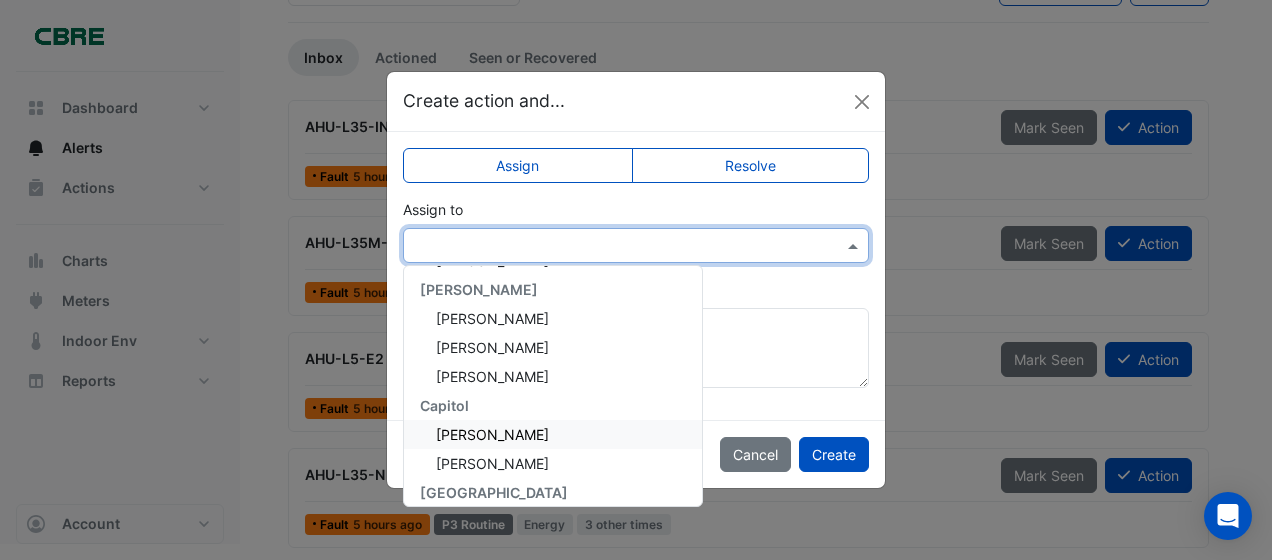 scroll, scrollTop: 200, scrollLeft: 0, axis: vertical 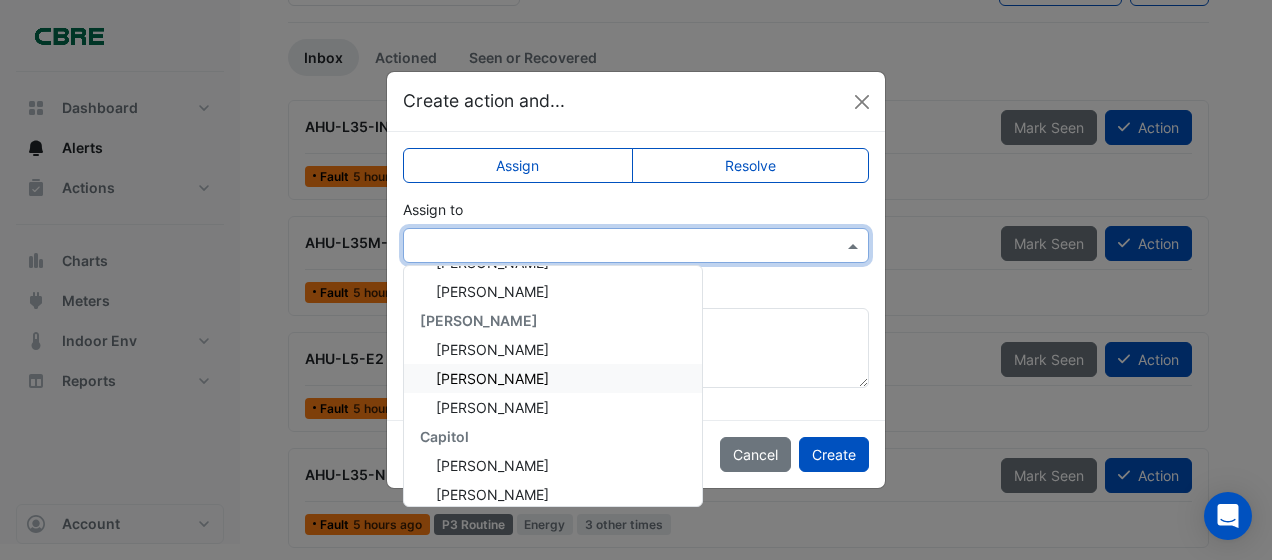 click on "[PERSON_NAME]" at bounding box center (492, 378) 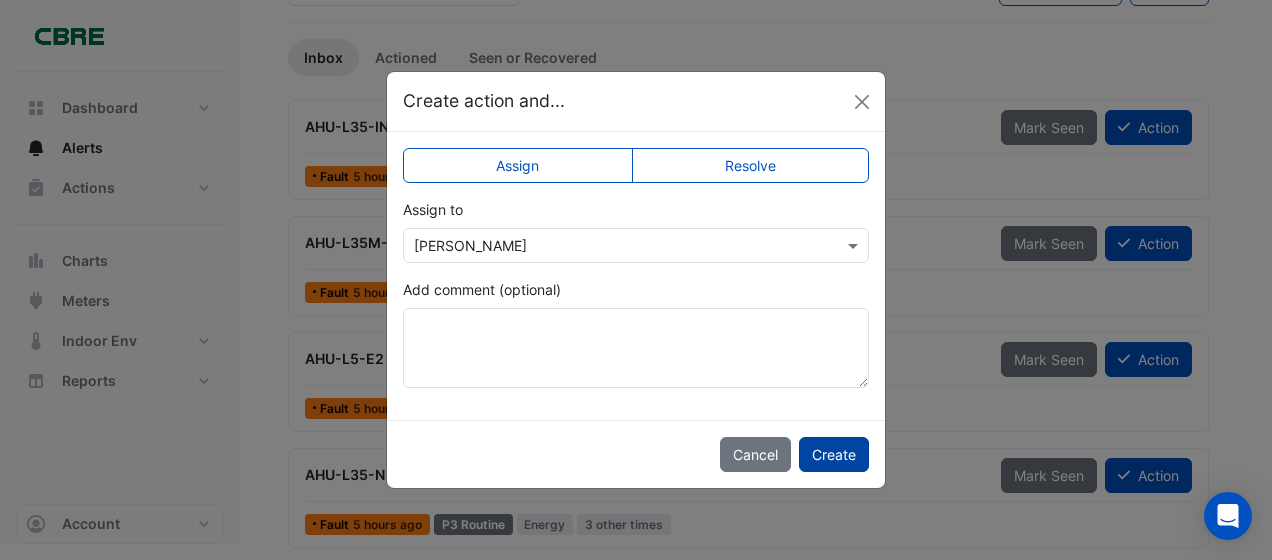 click on "Create" 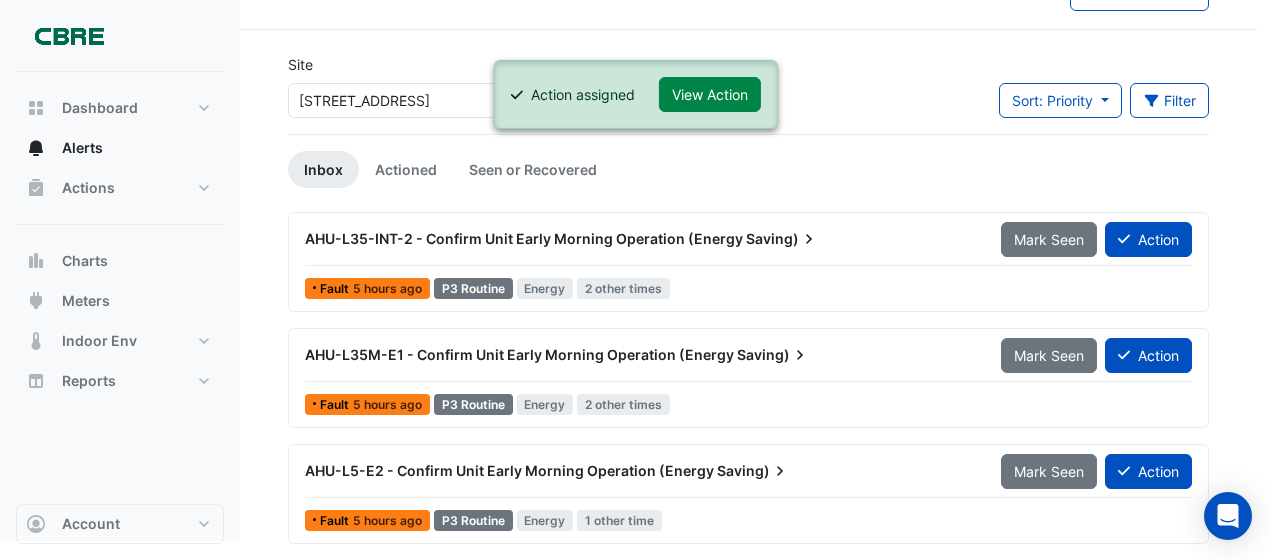 scroll, scrollTop: 38, scrollLeft: 0, axis: vertical 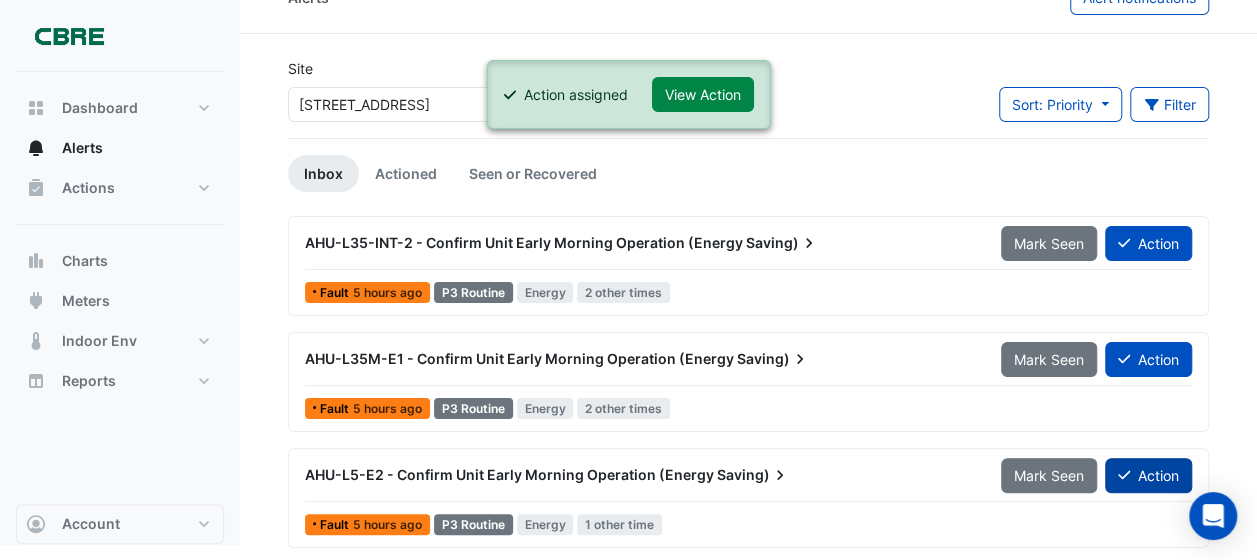 click on "Action" at bounding box center [1148, 475] 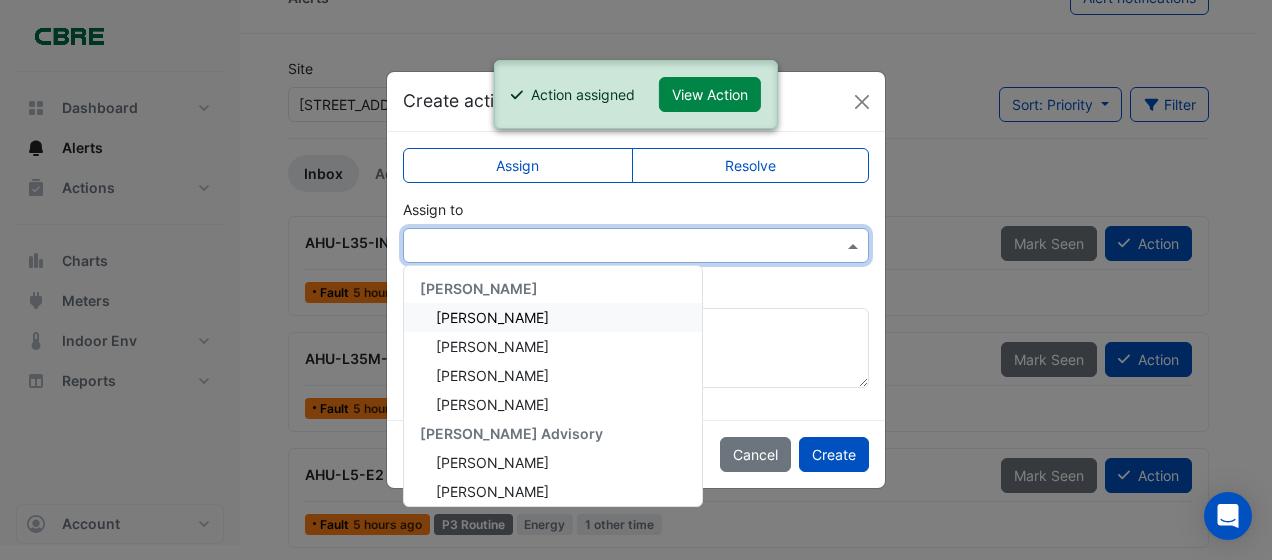 click at bounding box center (855, 245) 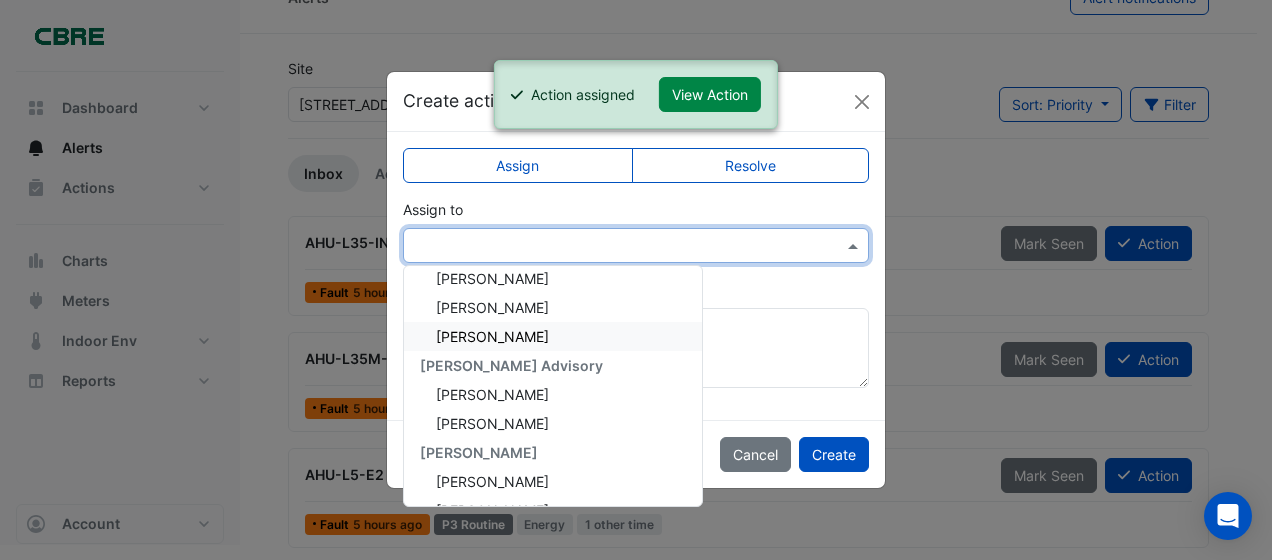 scroll, scrollTop: 100, scrollLeft: 0, axis: vertical 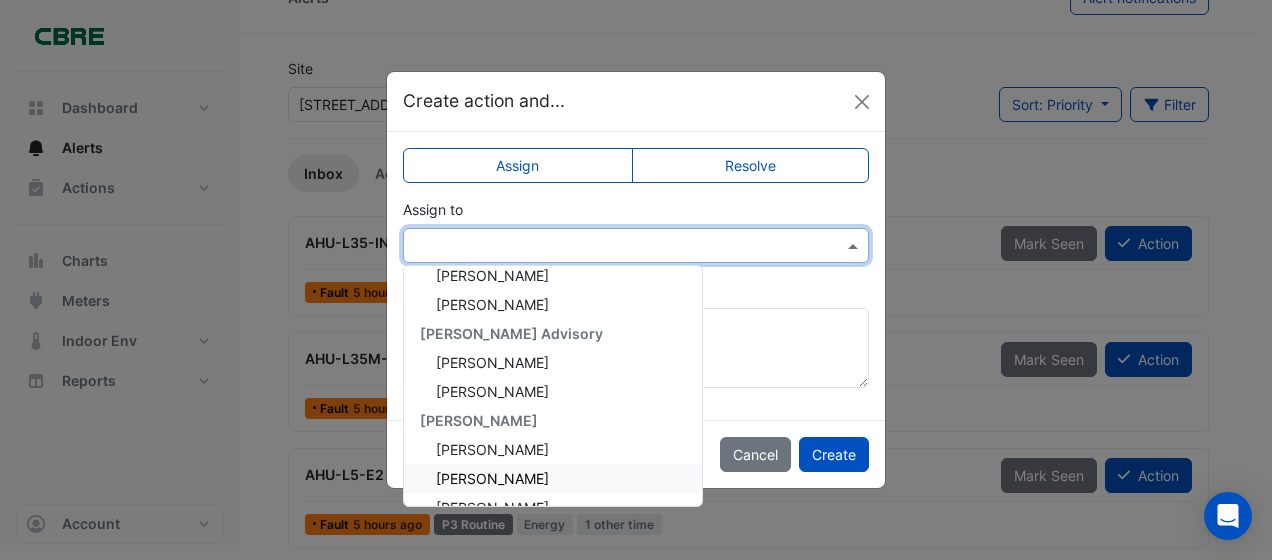click on "[PERSON_NAME]" at bounding box center [492, 478] 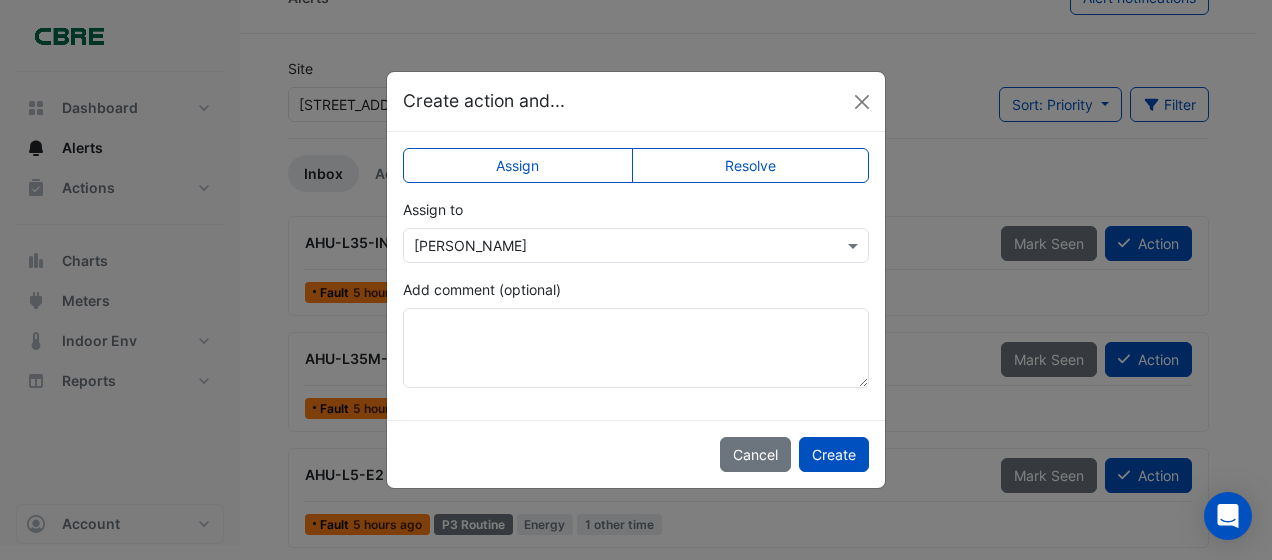 click on "Create action and...
Assign
Resolve
Assign to
× [PERSON_NAME]
Add comment (optional)
Cancel
Create" 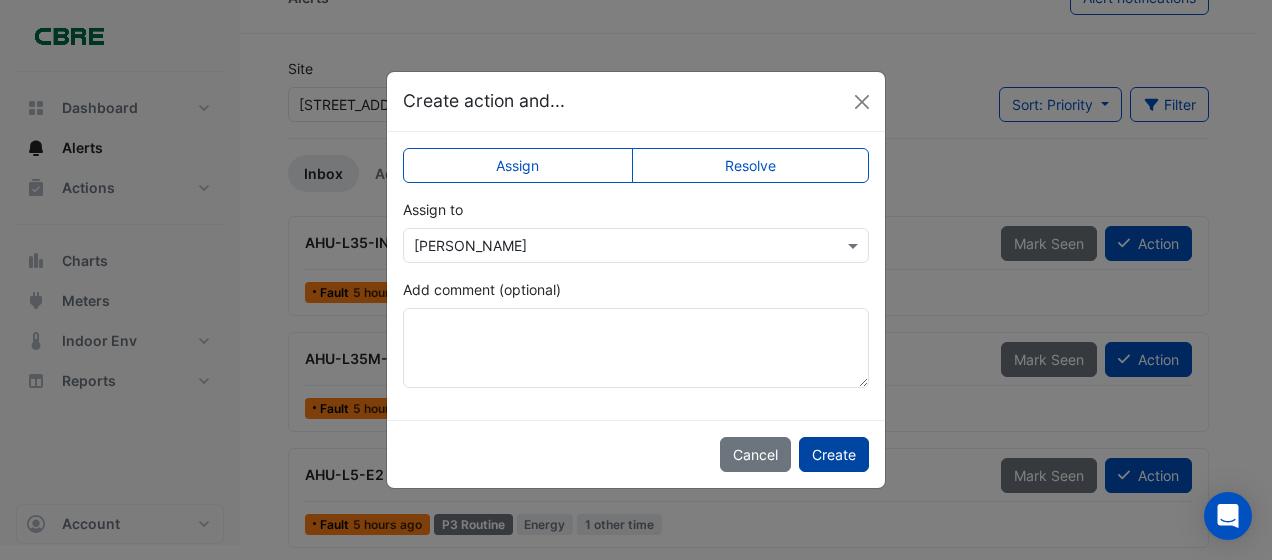 click on "Create" 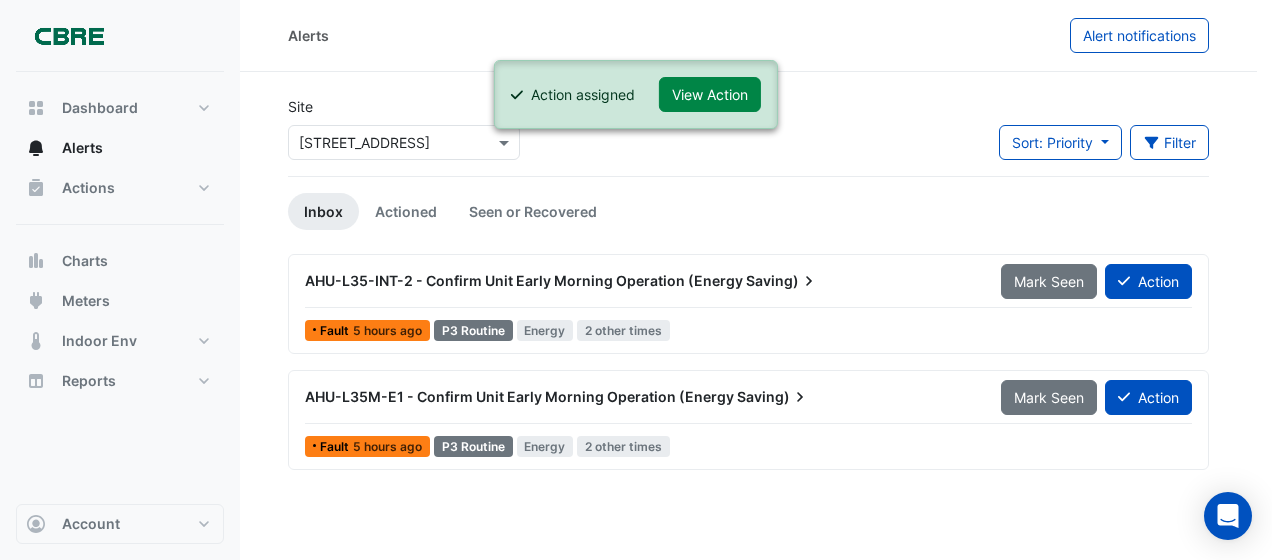 scroll, scrollTop: 0, scrollLeft: 0, axis: both 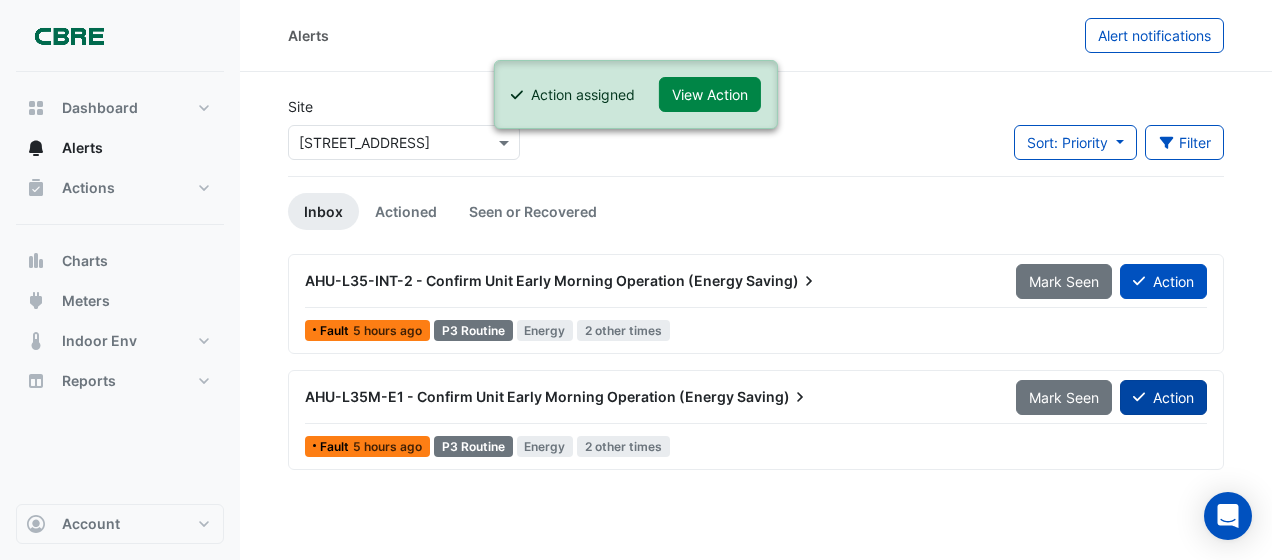 click on "Action" at bounding box center [1163, 397] 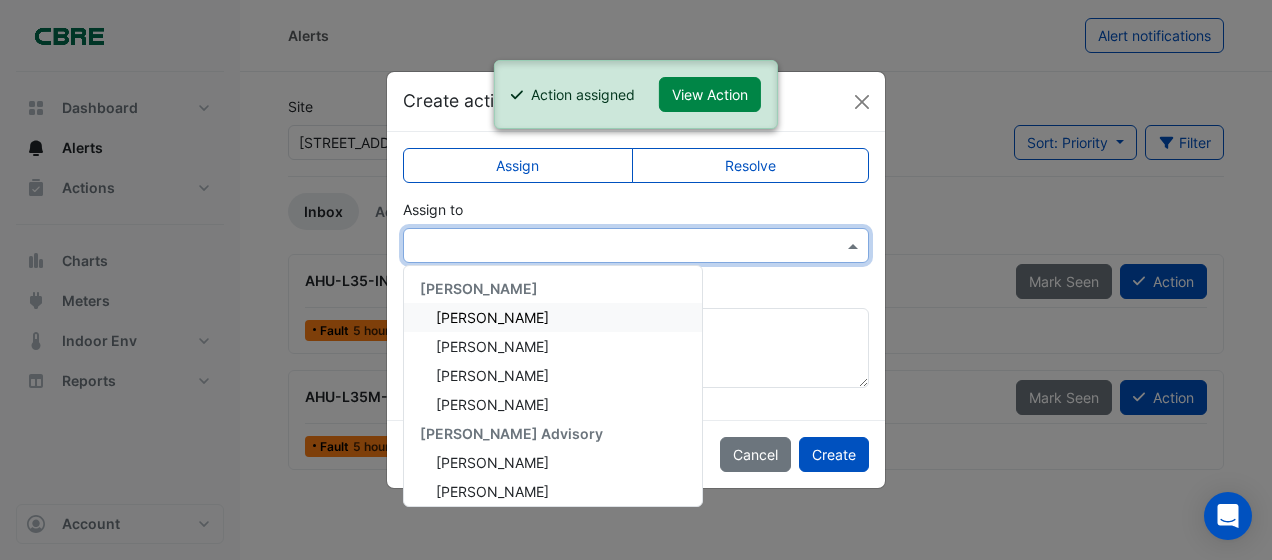 click at bounding box center (855, 245) 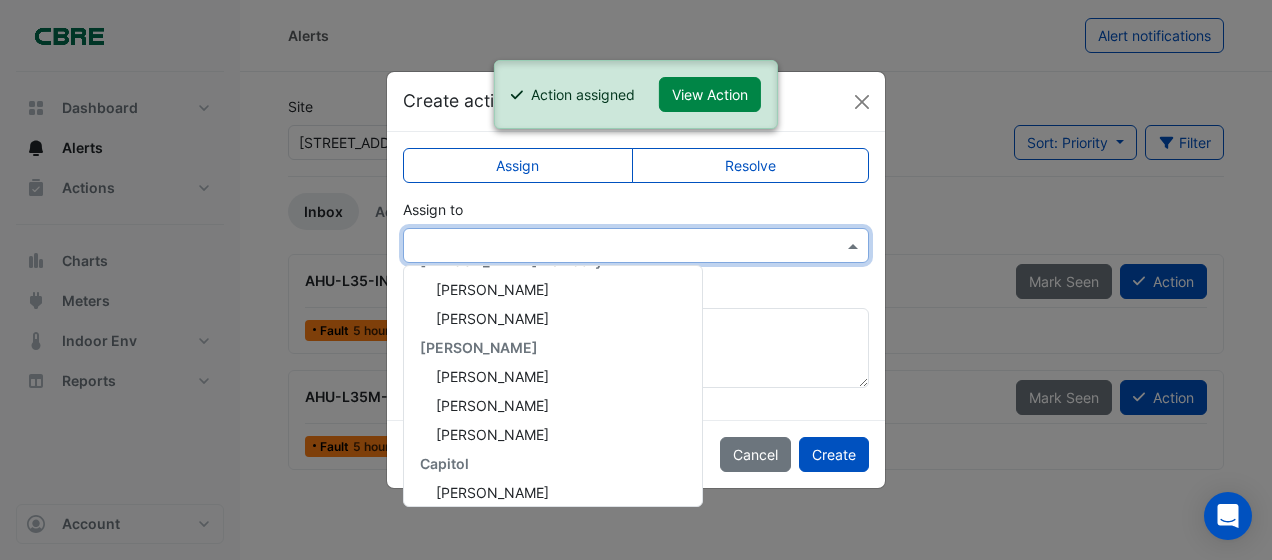 scroll, scrollTop: 200, scrollLeft: 0, axis: vertical 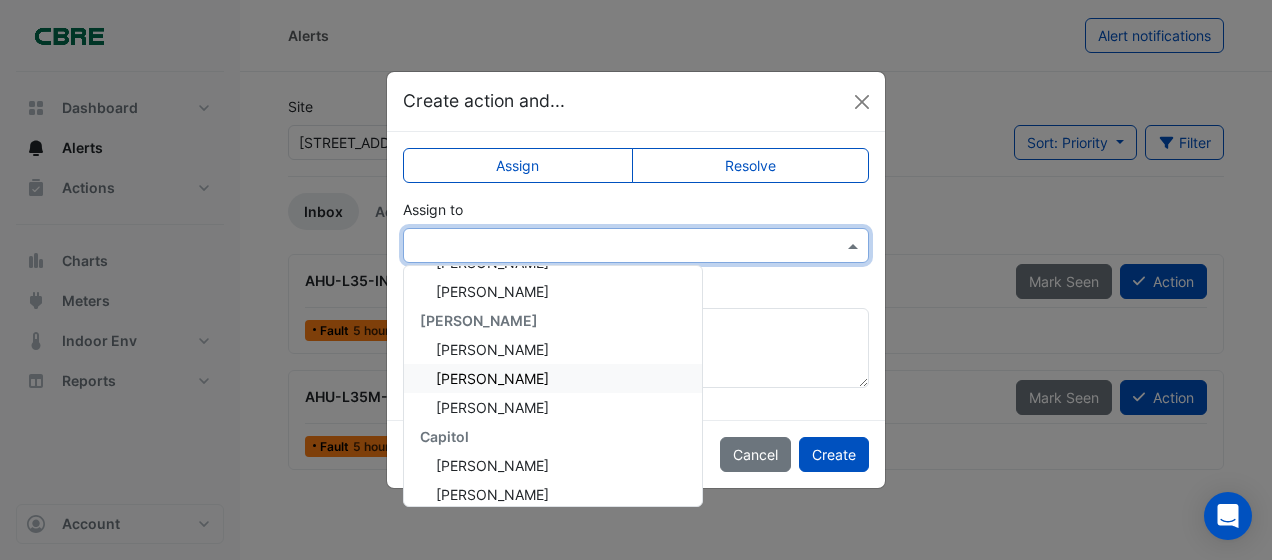click on "[PERSON_NAME]" at bounding box center (492, 378) 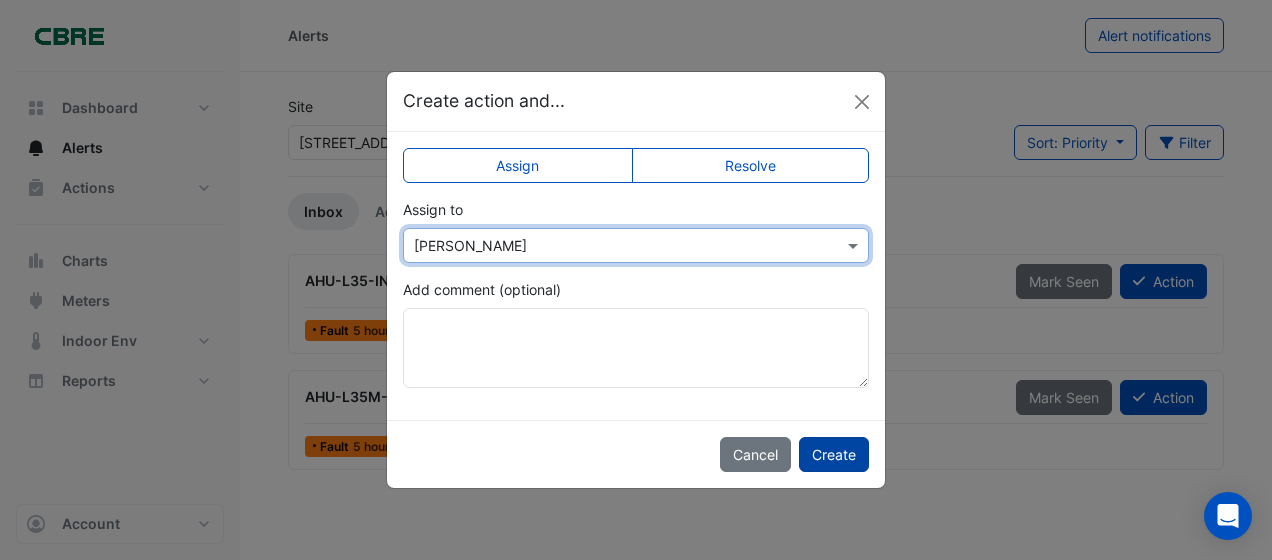 click on "Create" 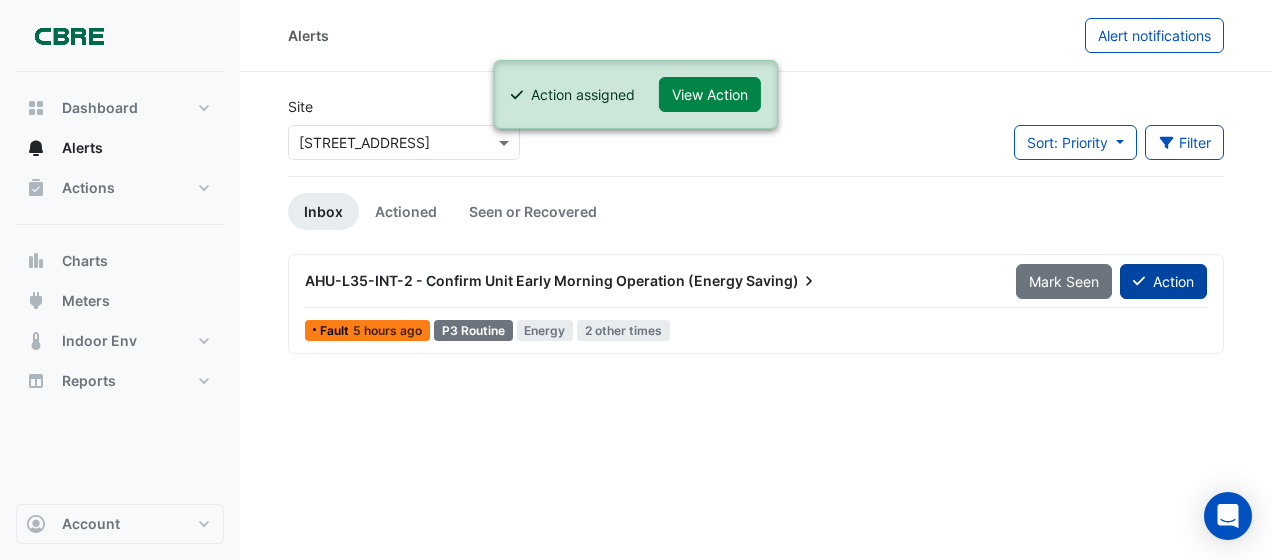 click on "Action" at bounding box center (1163, 281) 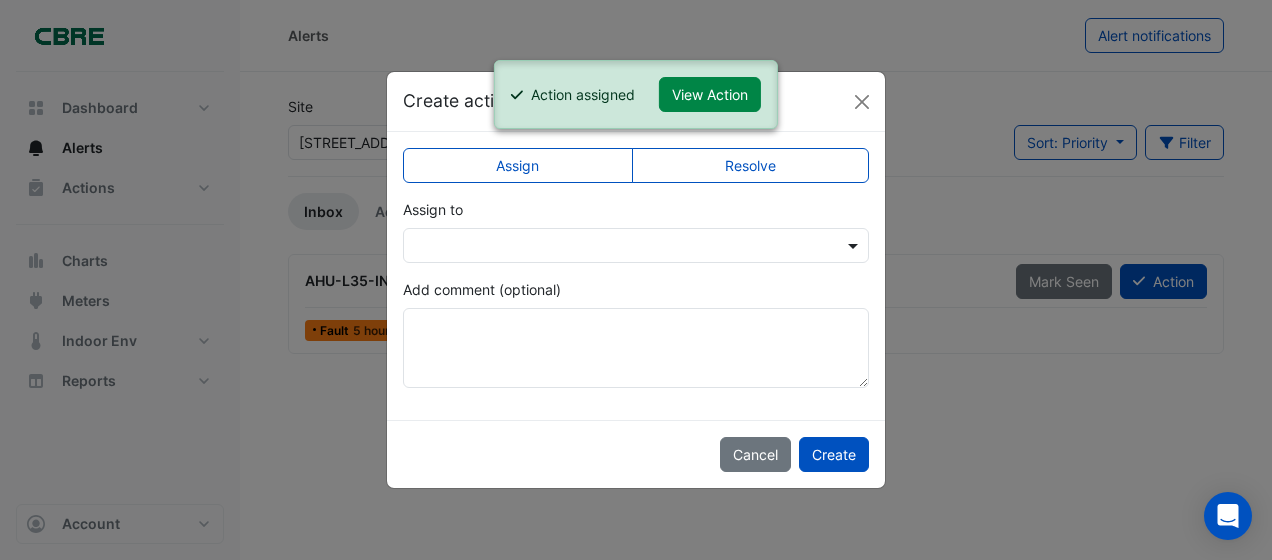 click at bounding box center (855, 245) 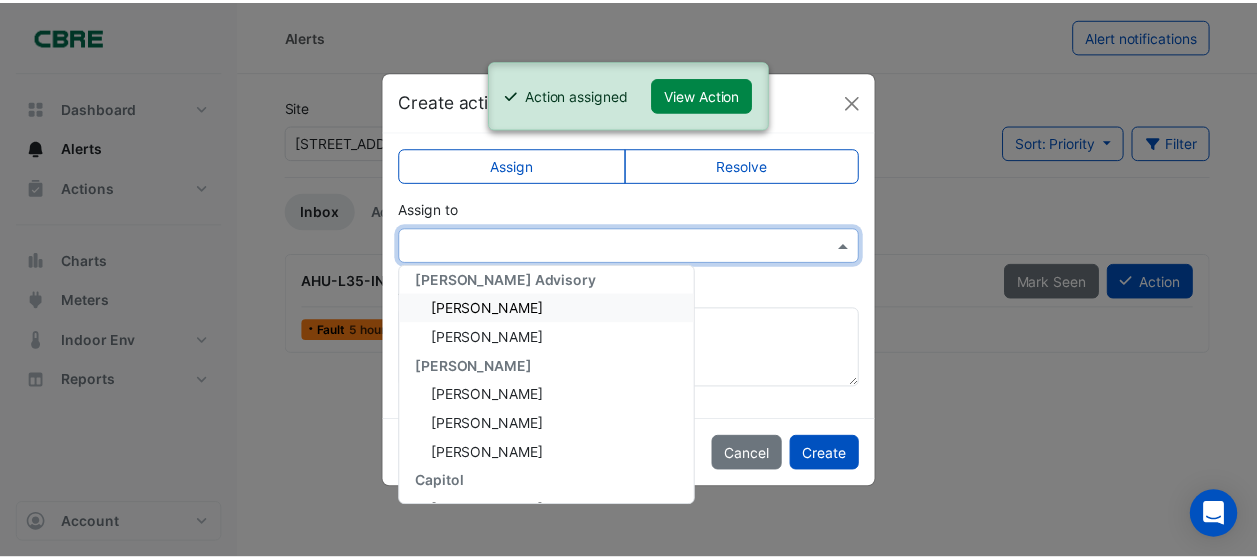 scroll, scrollTop: 200, scrollLeft: 0, axis: vertical 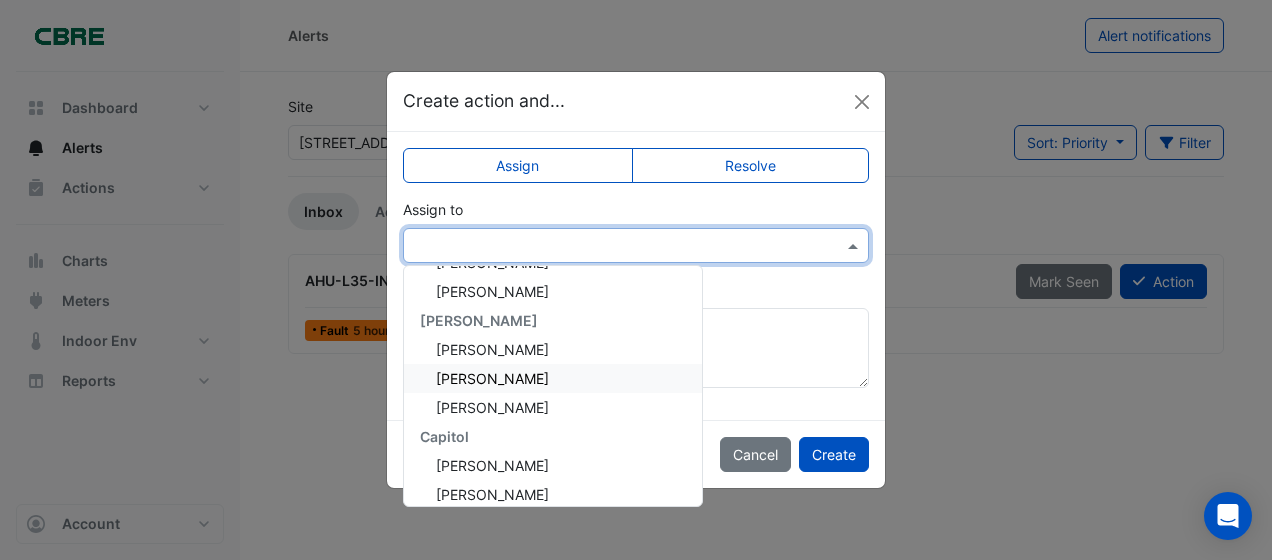 click on "[PERSON_NAME]" at bounding box center [492, 378] 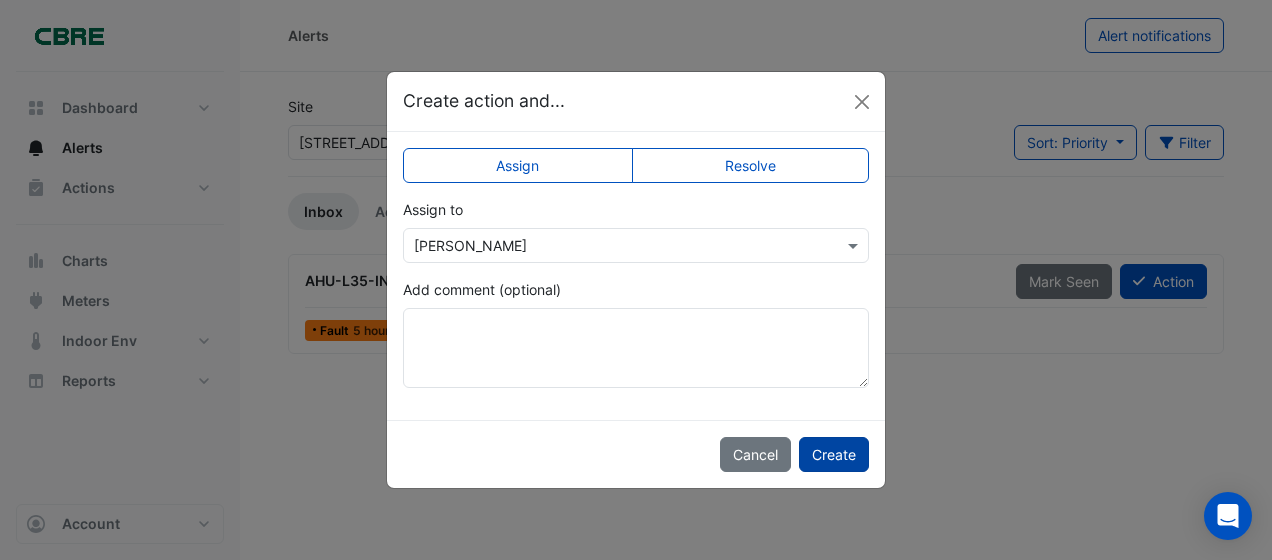 click on "Create" 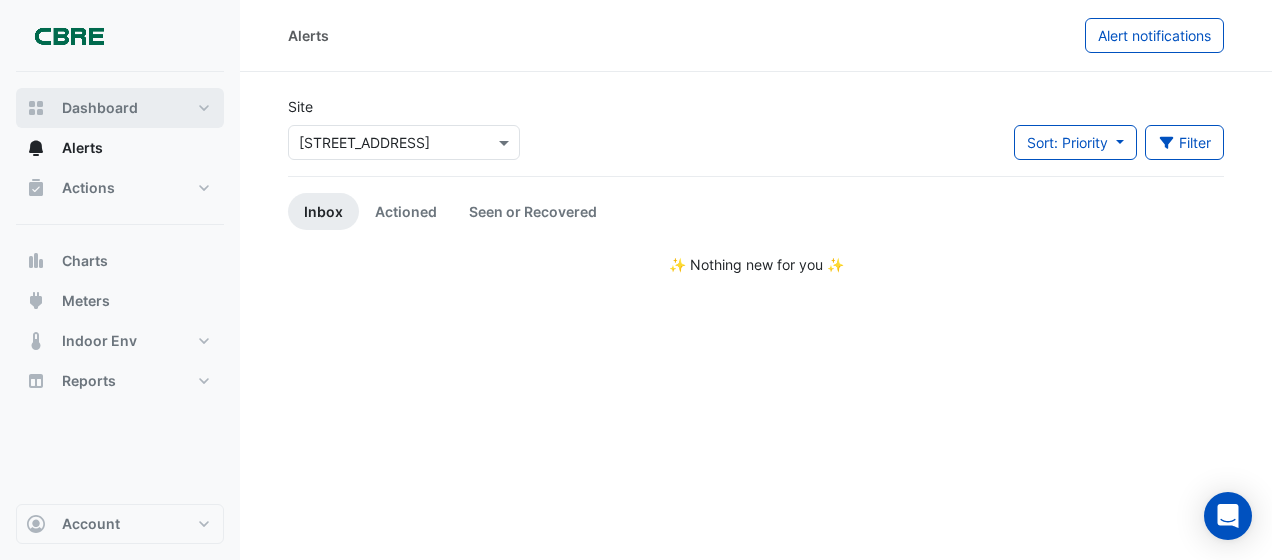 click on "Dashboard" at bounding box center (100, 108) 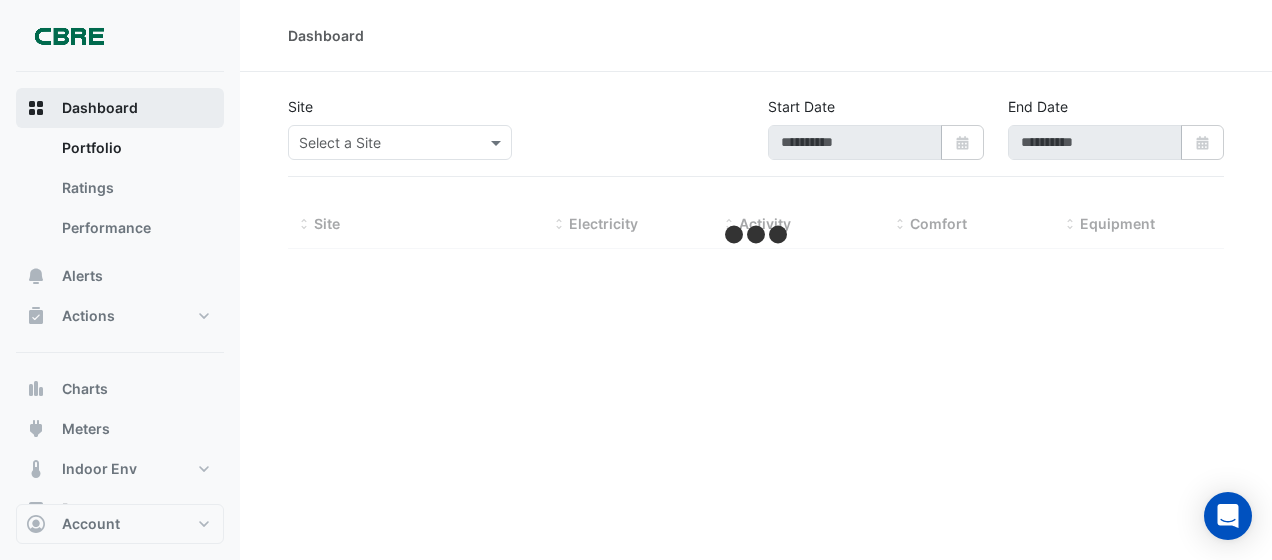 type on "**********" 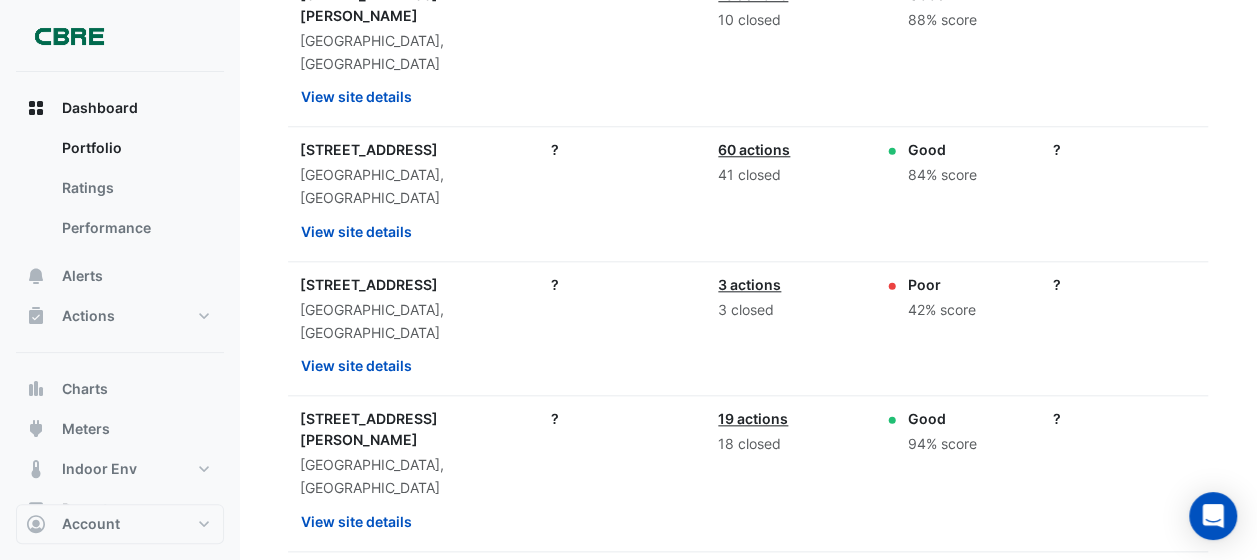 scroll, scrollTop: 918, scrollLeft: 0, axis: vertical 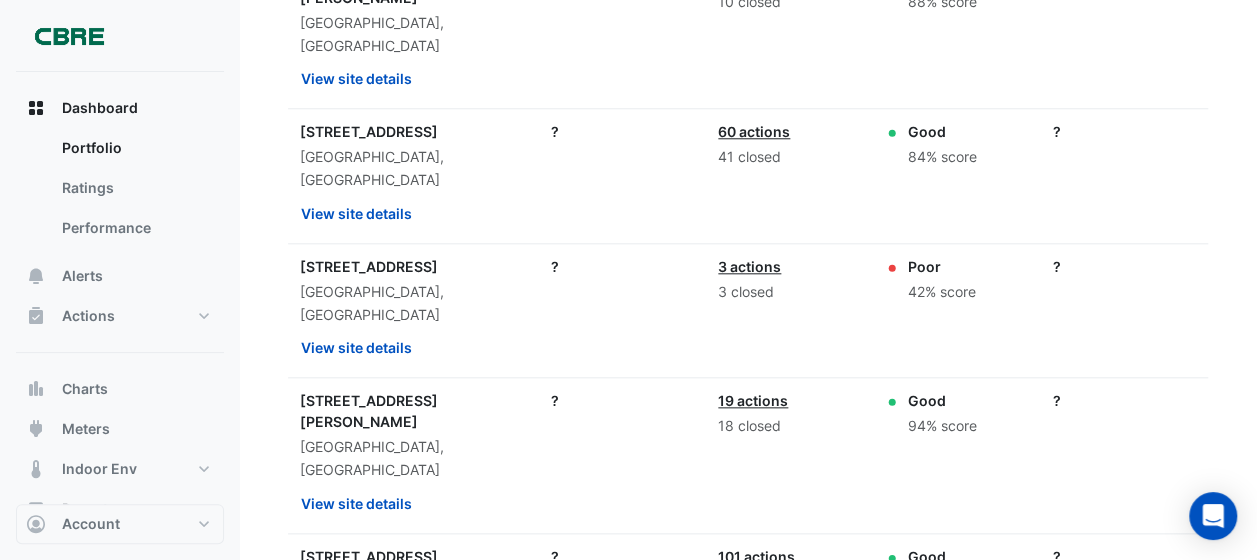 click on "2" 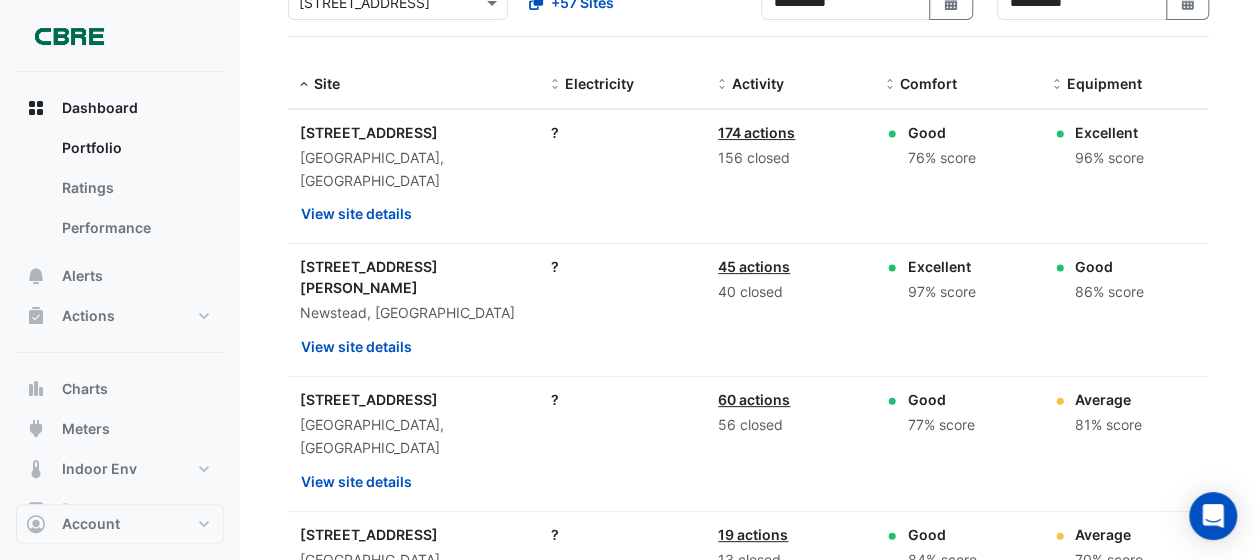 scroll, scrollTop: 0, scrollLeft: 0, axis: both 